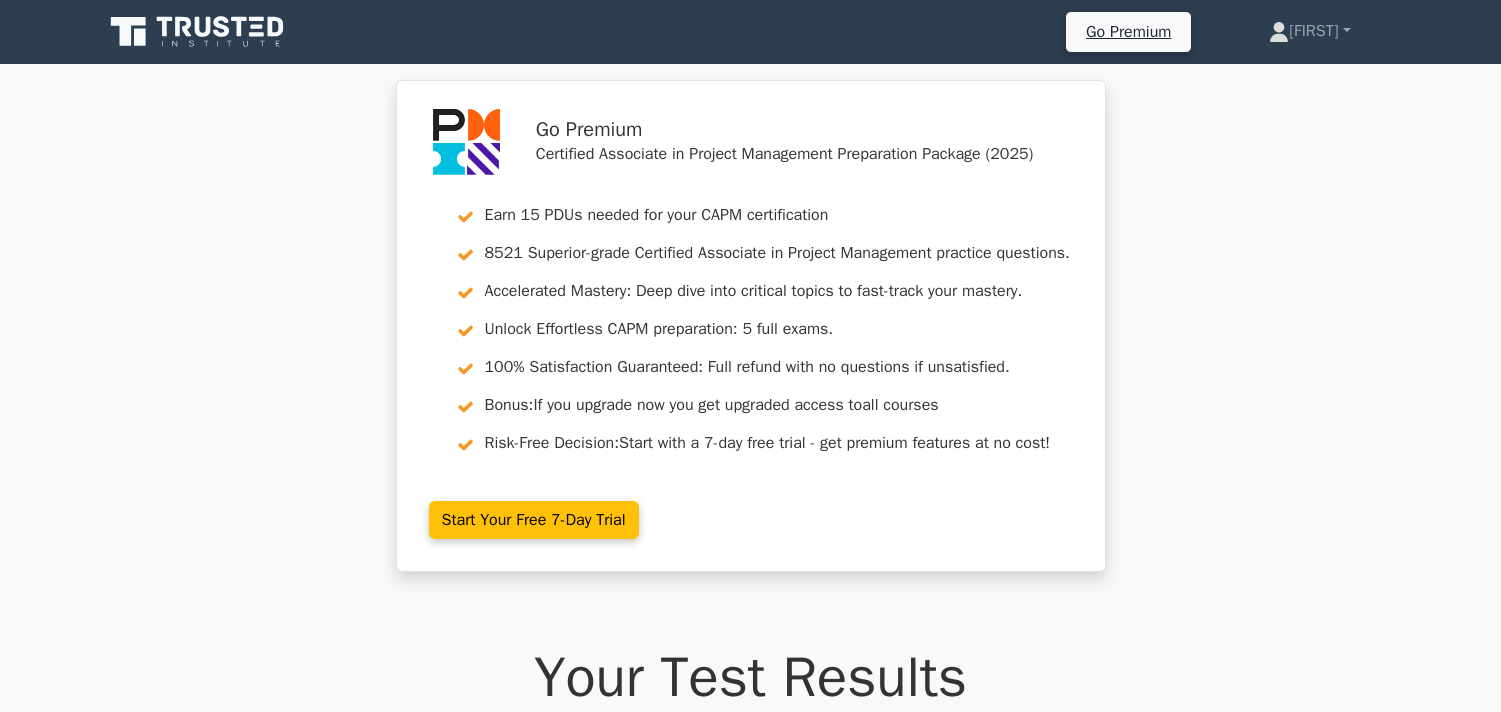 scroll, scrollTop: 114, scrollLeft: 0, axis: vertical 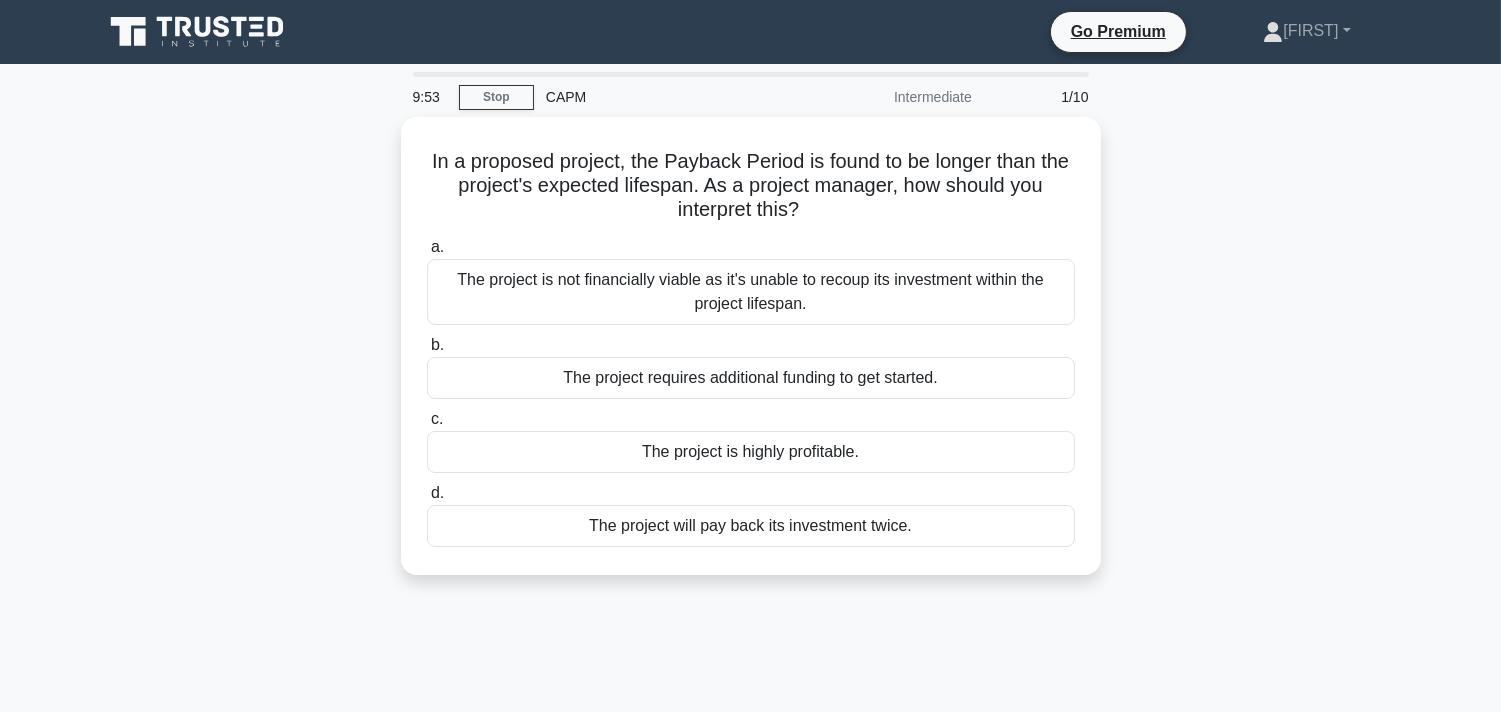 drag, startPoint x: 172, startPoint y: 155, endPoint x: 170, endPoint y: 136, distance: 19.104973 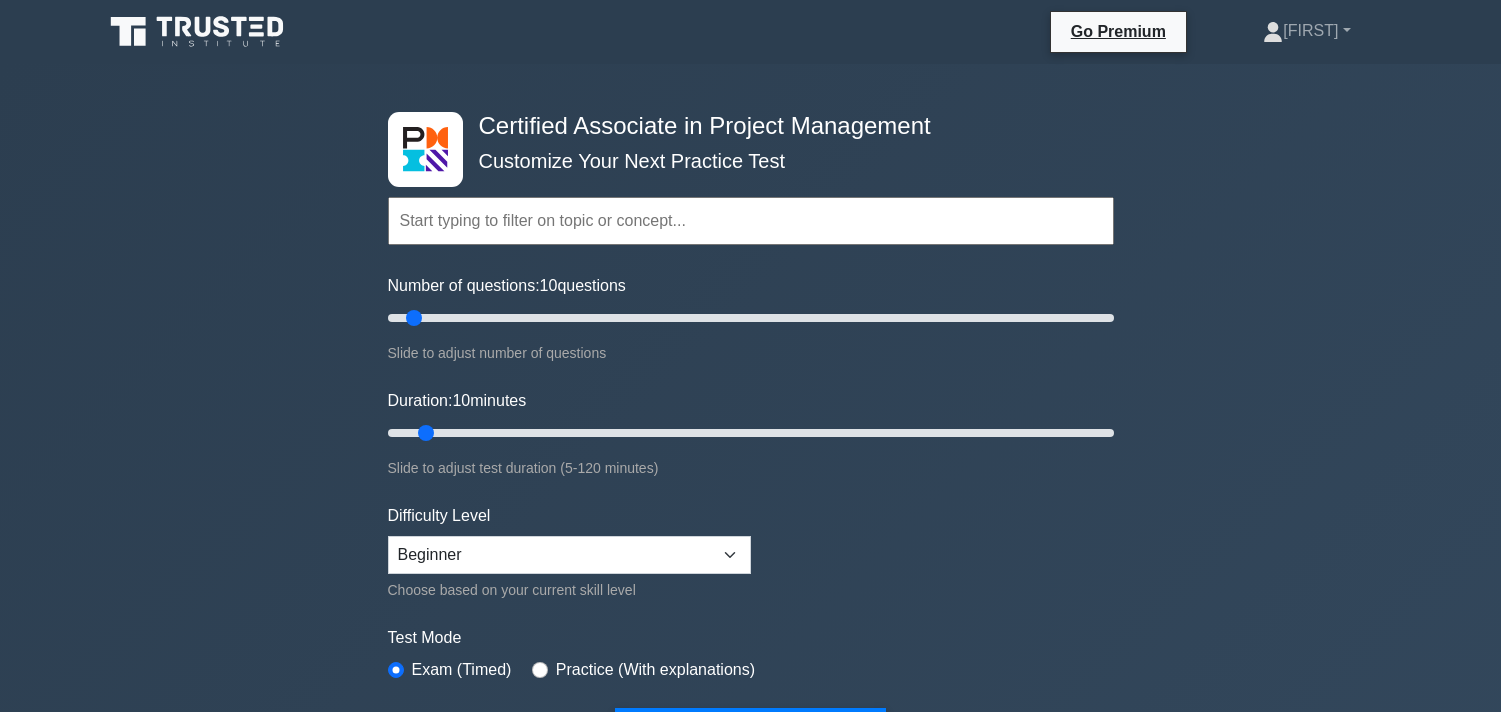 scroll, scrollTop: 0, scrollLeft: 0, axis: both 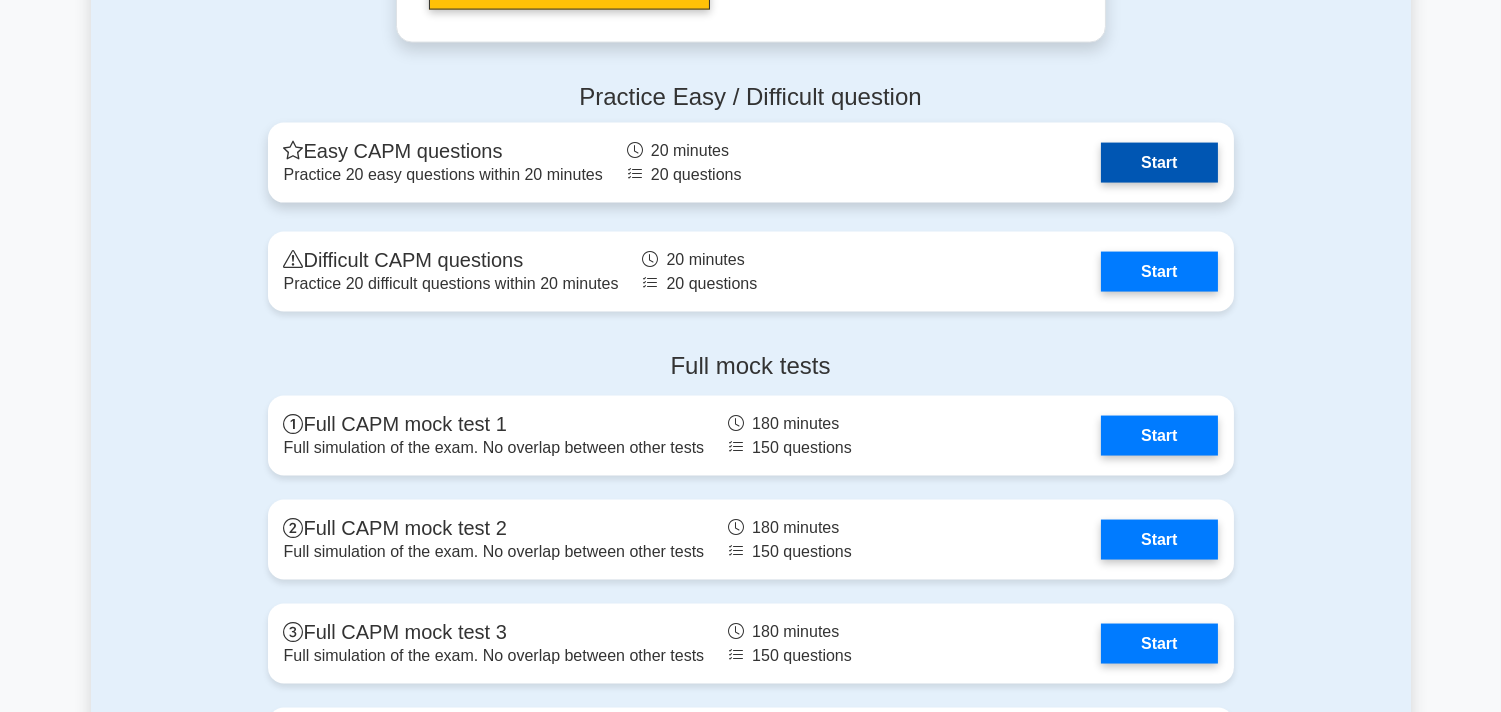 click on "Start" at bounding box center [1159, 163] 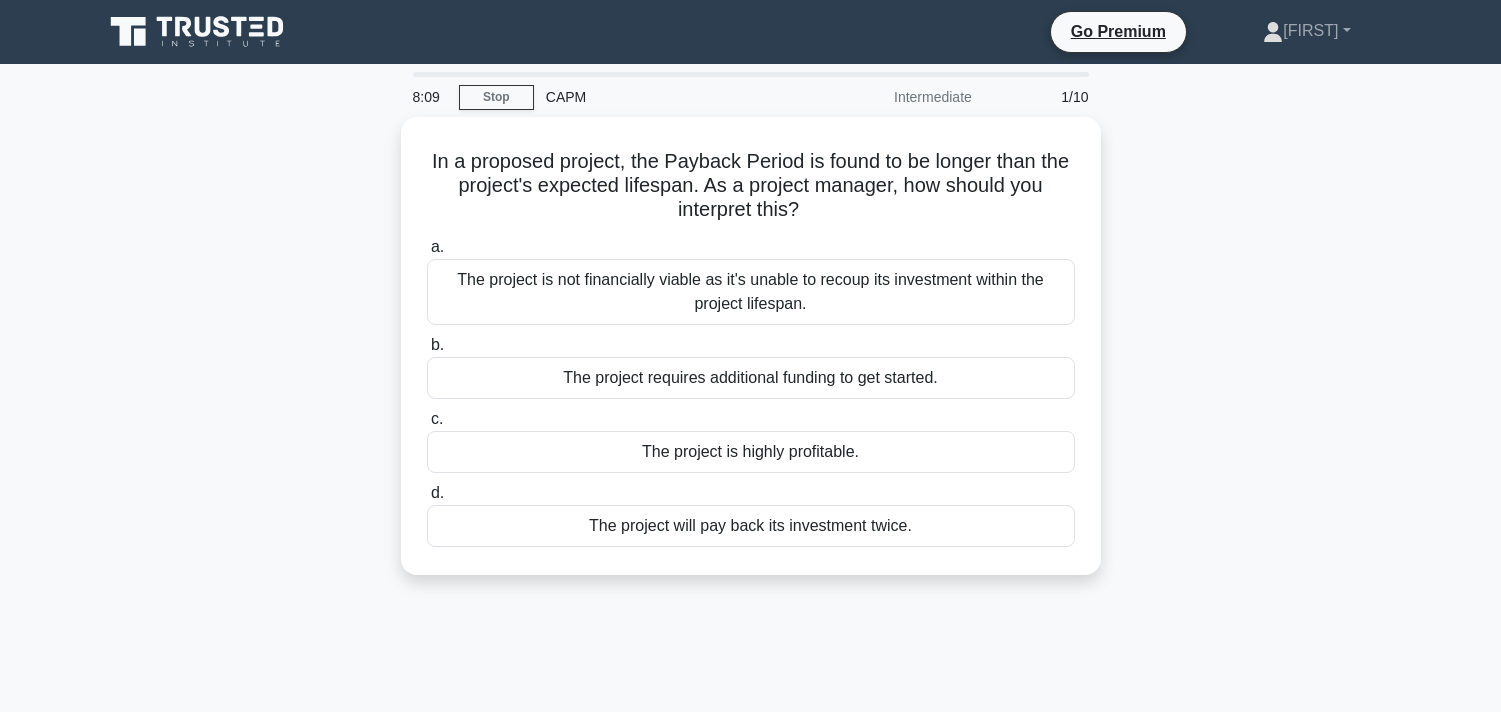 scroll, scrollTop: 0, scrollLeft: 0, axis: both 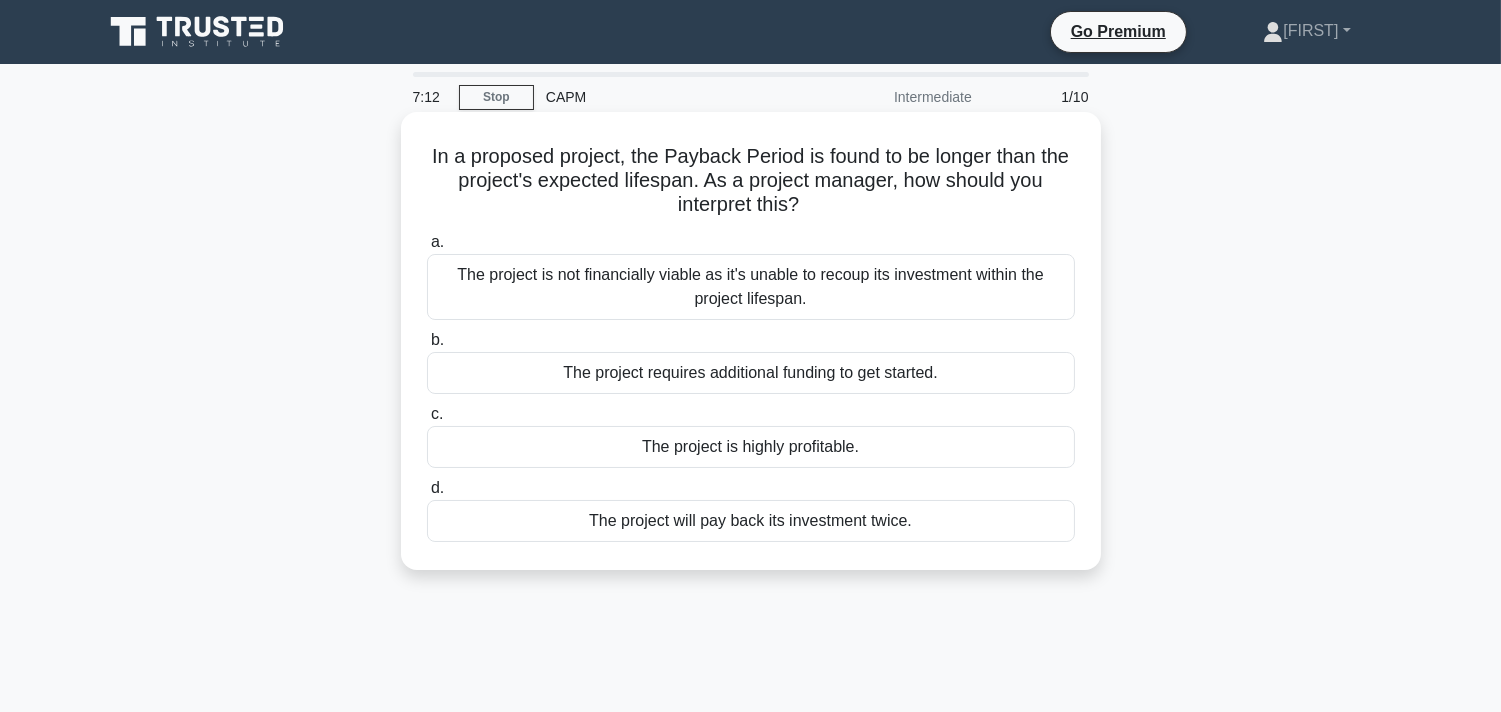 click on "The project will pay back its investment twice." at bounding box center [751, 521] 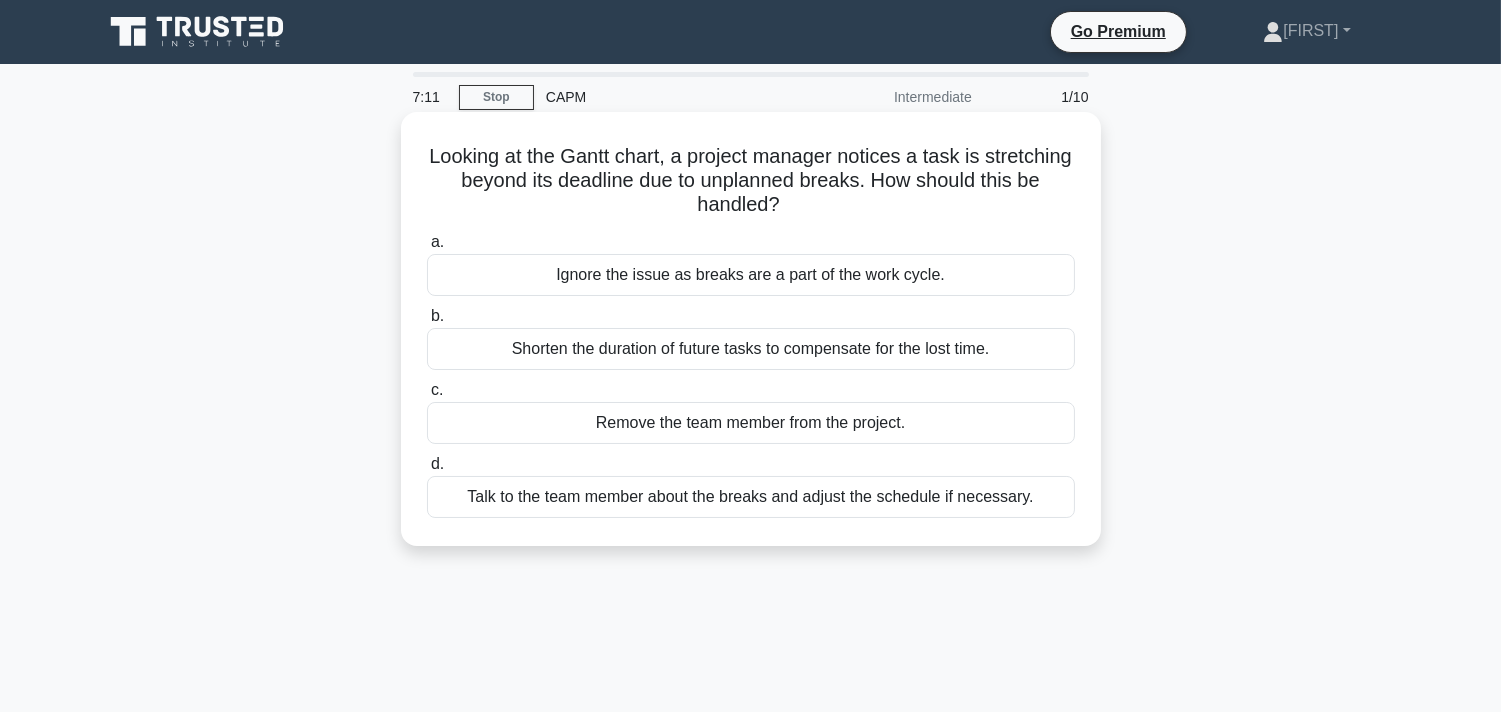 drag, startPoint x: 726, startPoint y: 521, endPoint x: 735, endPoint y: 480, distance: 41.976185 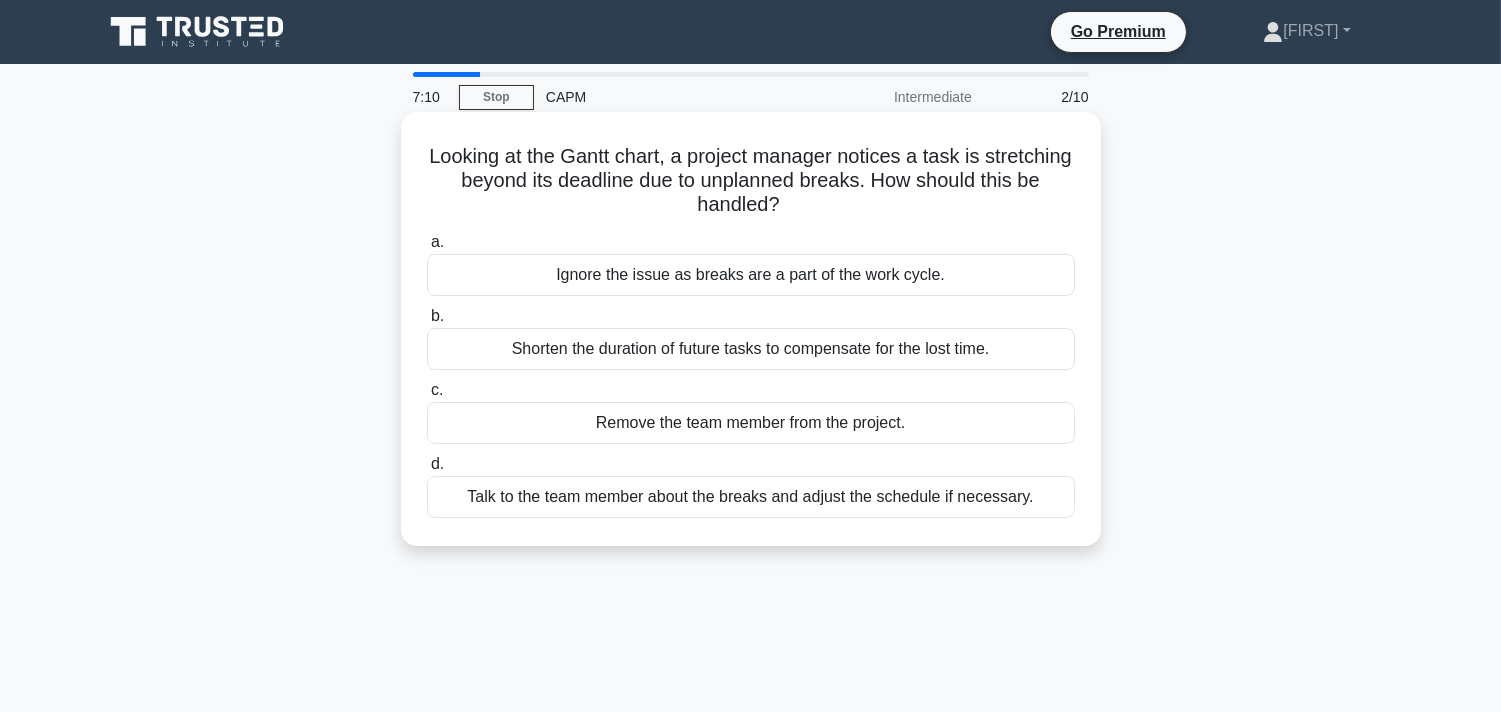 drag, startPoint x: 636, startPoint y: 198, endPoint x: 625, endPoint y: 176, distance: 24.596748 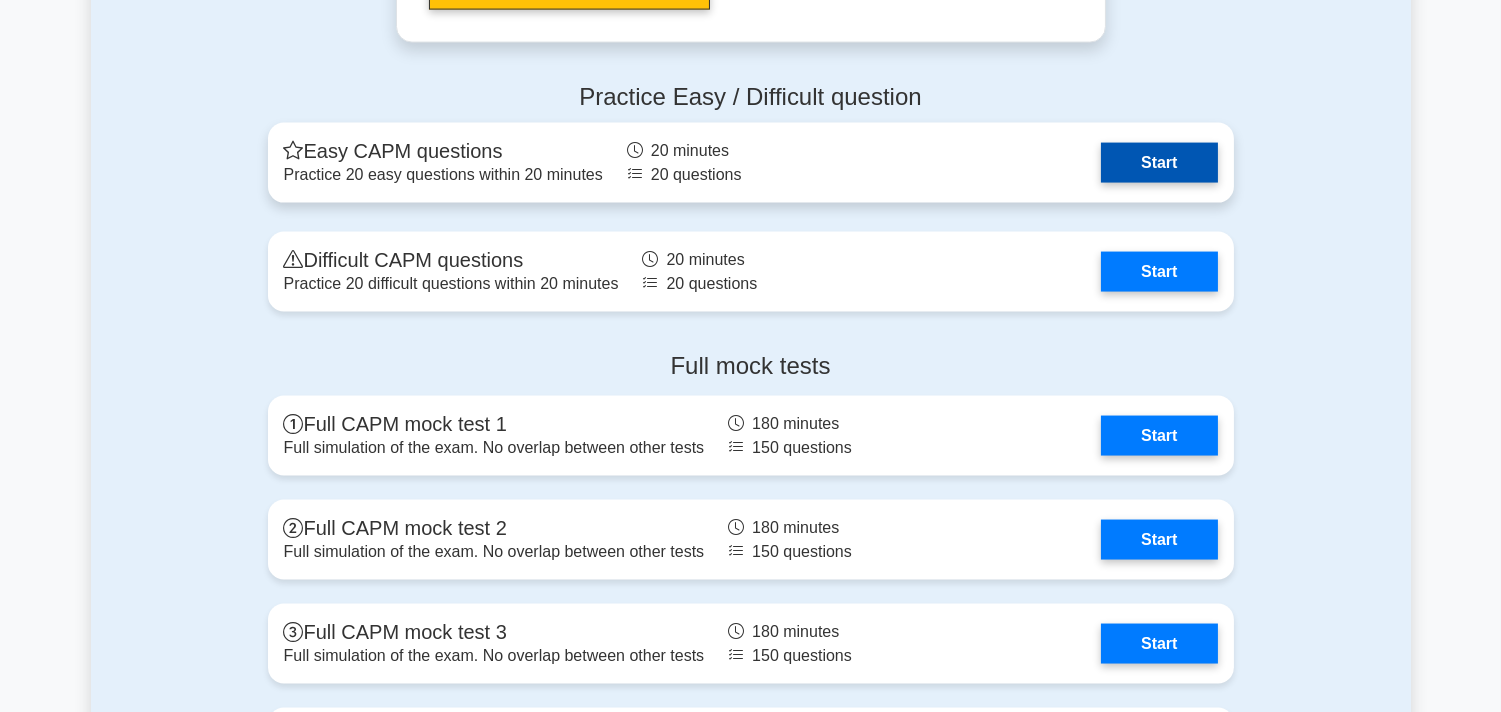 scroll, scrollTop: 5676, scrollLeft: 0, axis: vertical 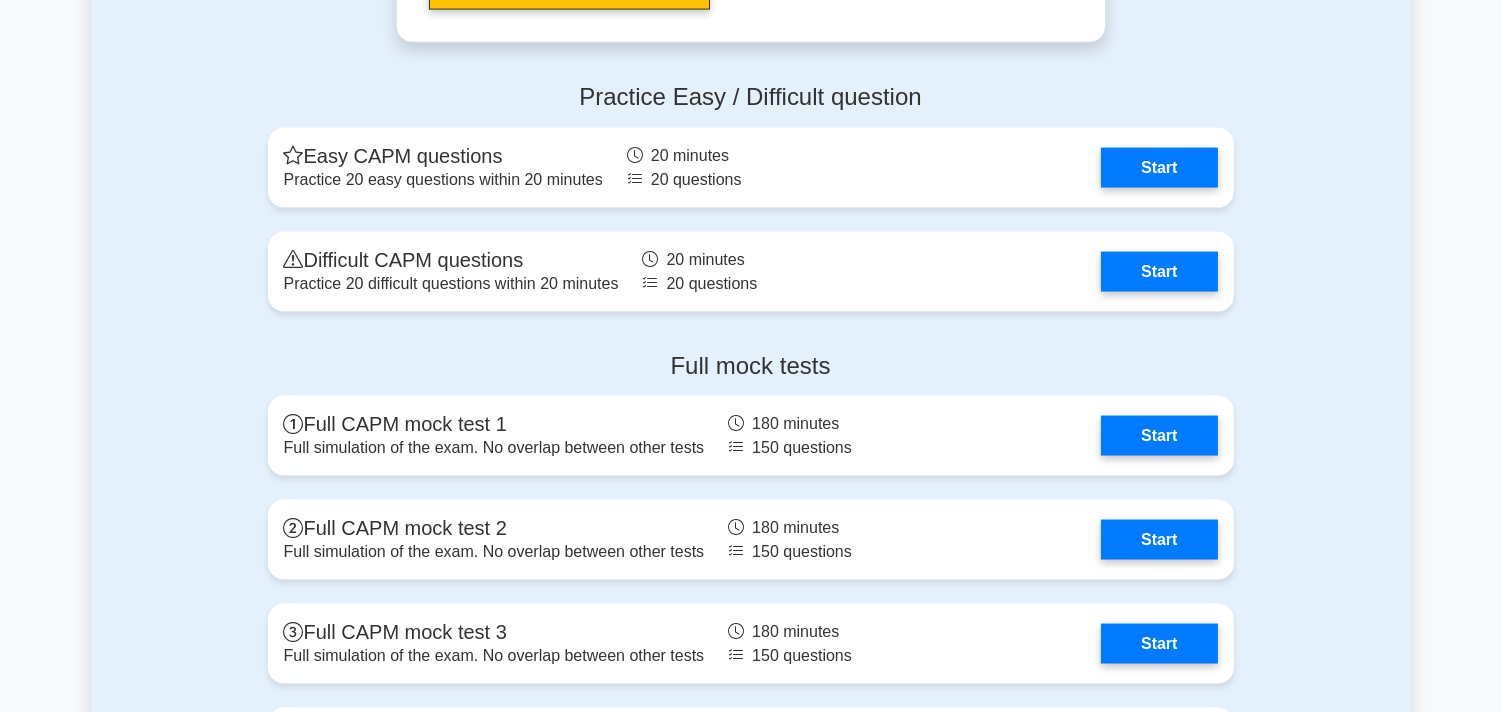 drag, startPoint x: 1201, startPoint y: 183, endPoint x: 1012, endPoint y: 64, distance: 223.34279 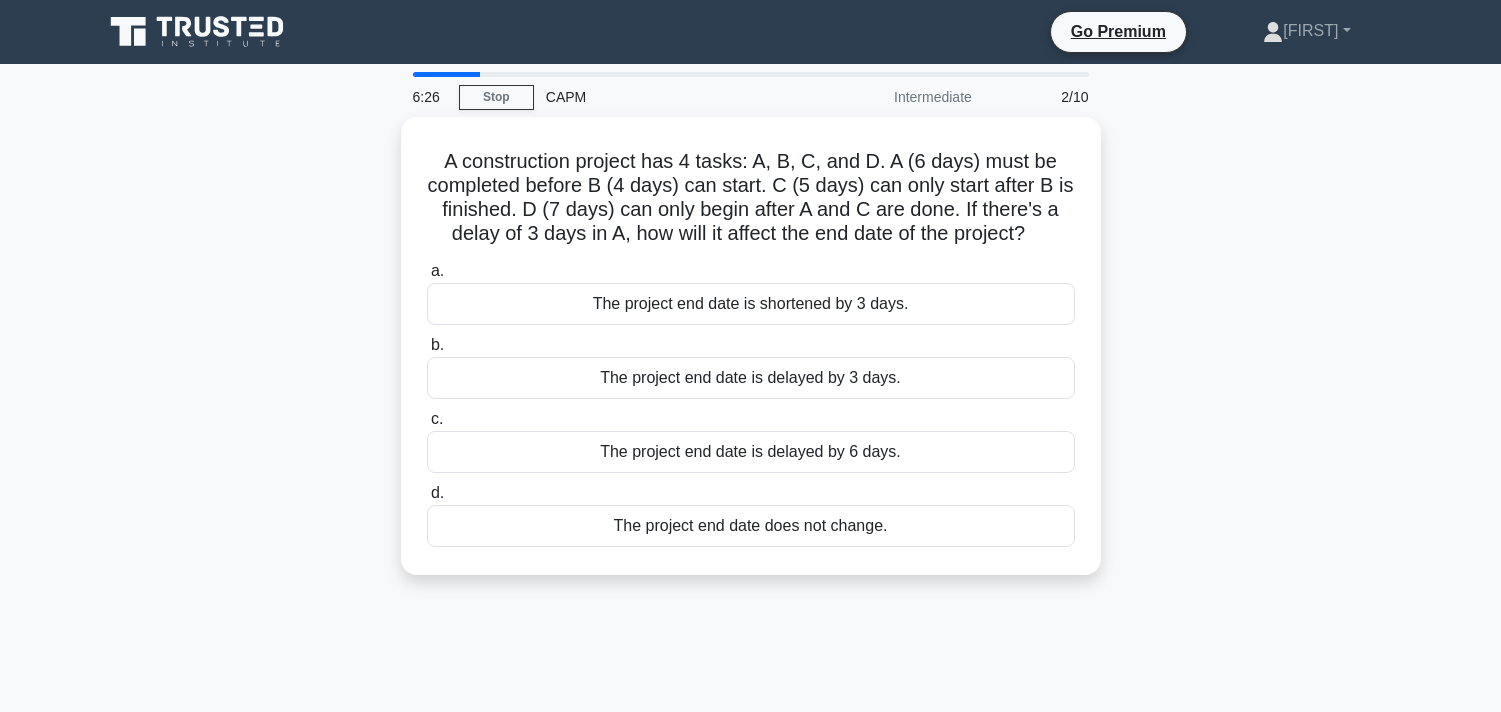 scroll, scrollTop: 0, scrollLeft: 0, axis: both 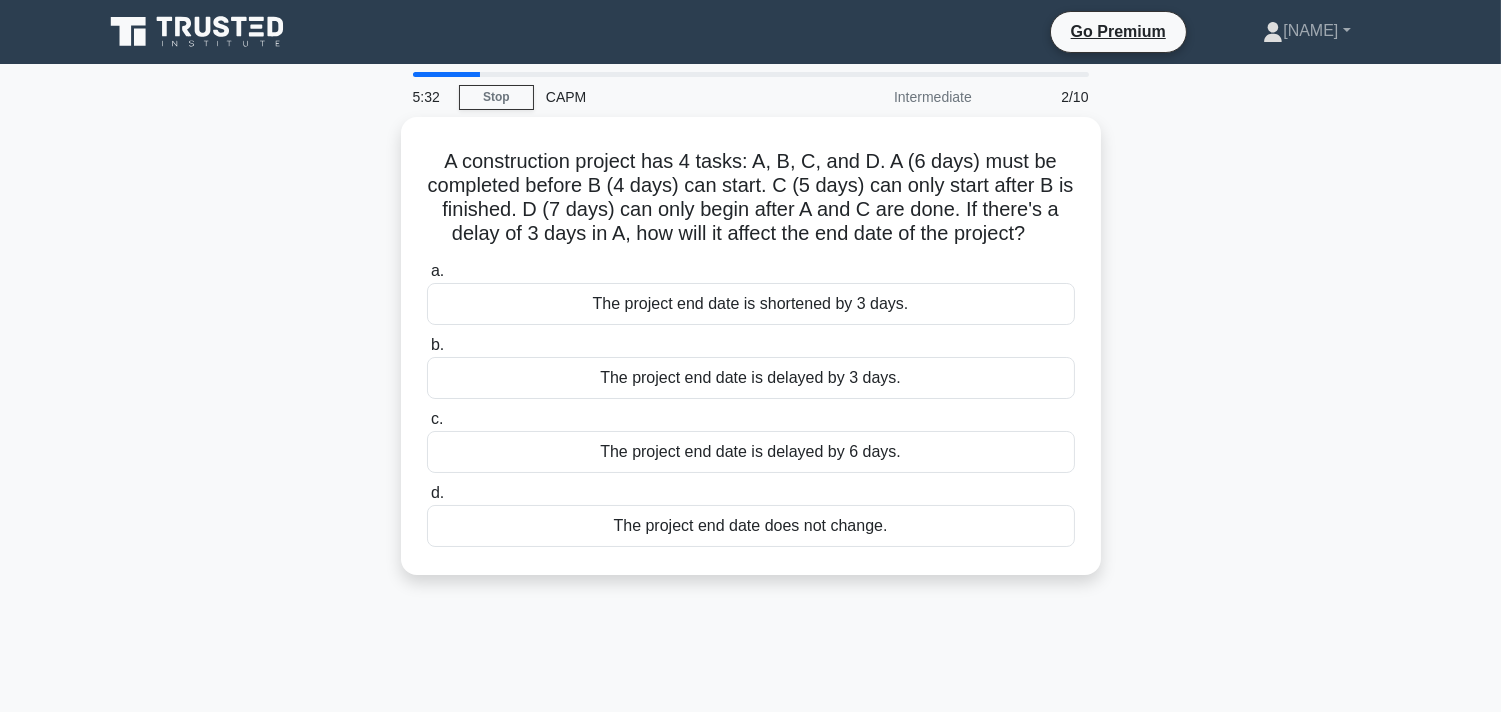 click on "Go Premium
Sanjay
Profile" at bounding box center (750, 32) 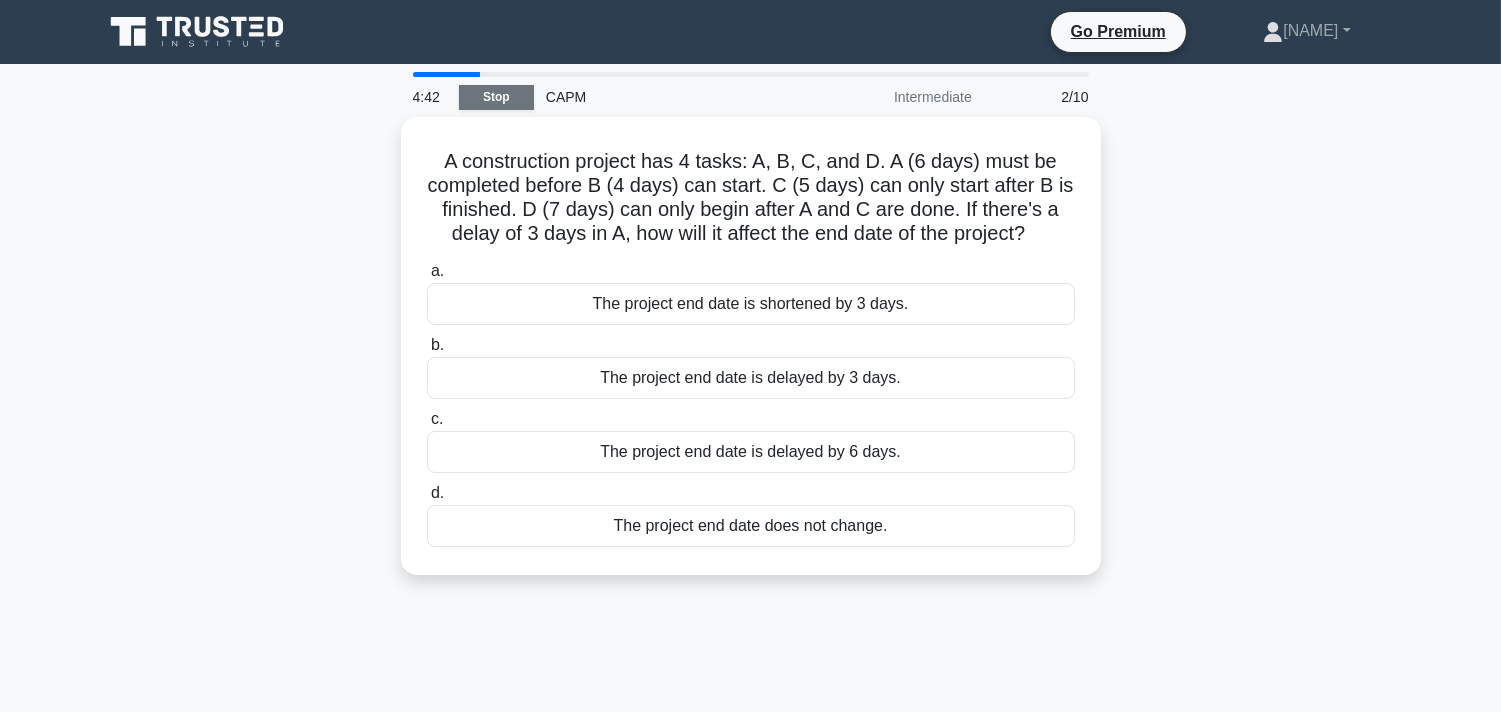 click on "Stop" at bounding box center (496, 97) 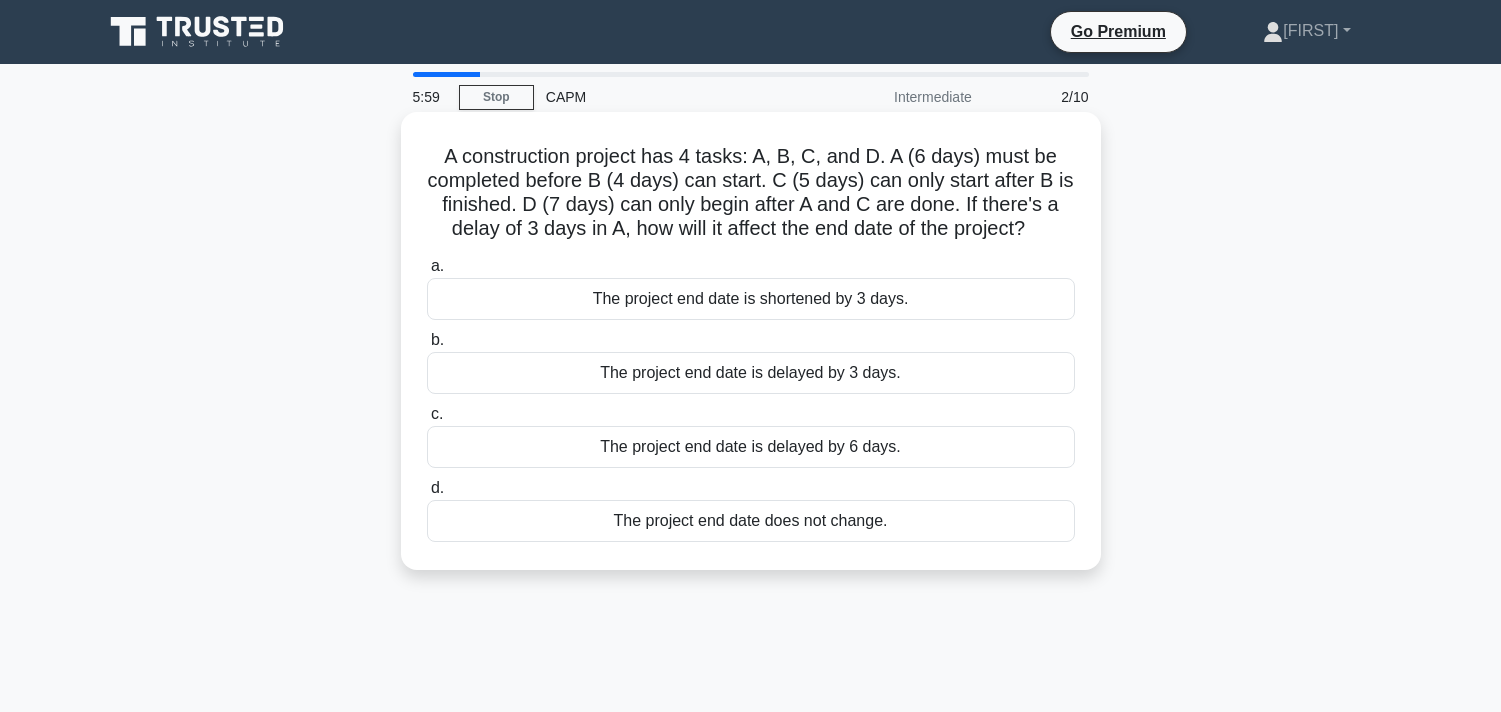 scroll, scrollTop: 0, scrollLeft: 0, axis: both 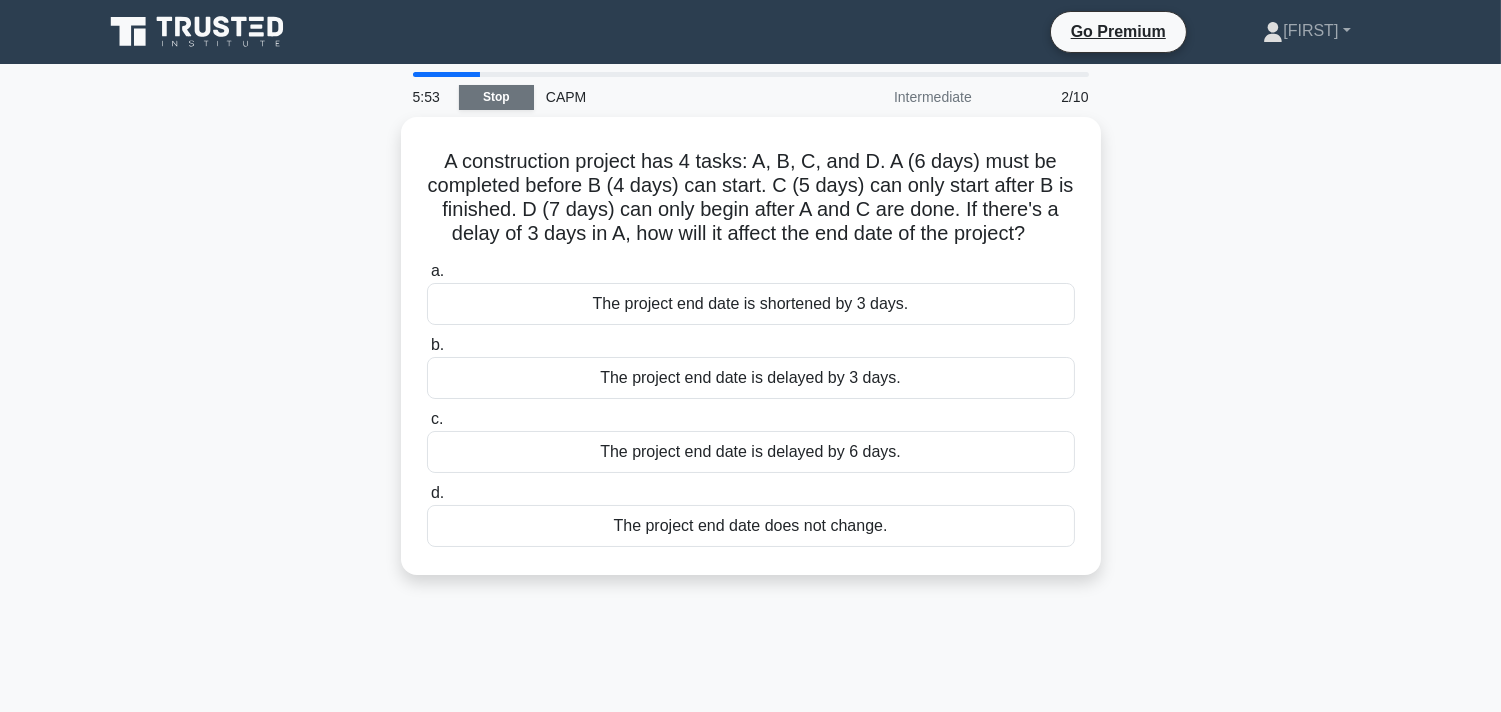click on "Stop" at bounding box center [496, 97] 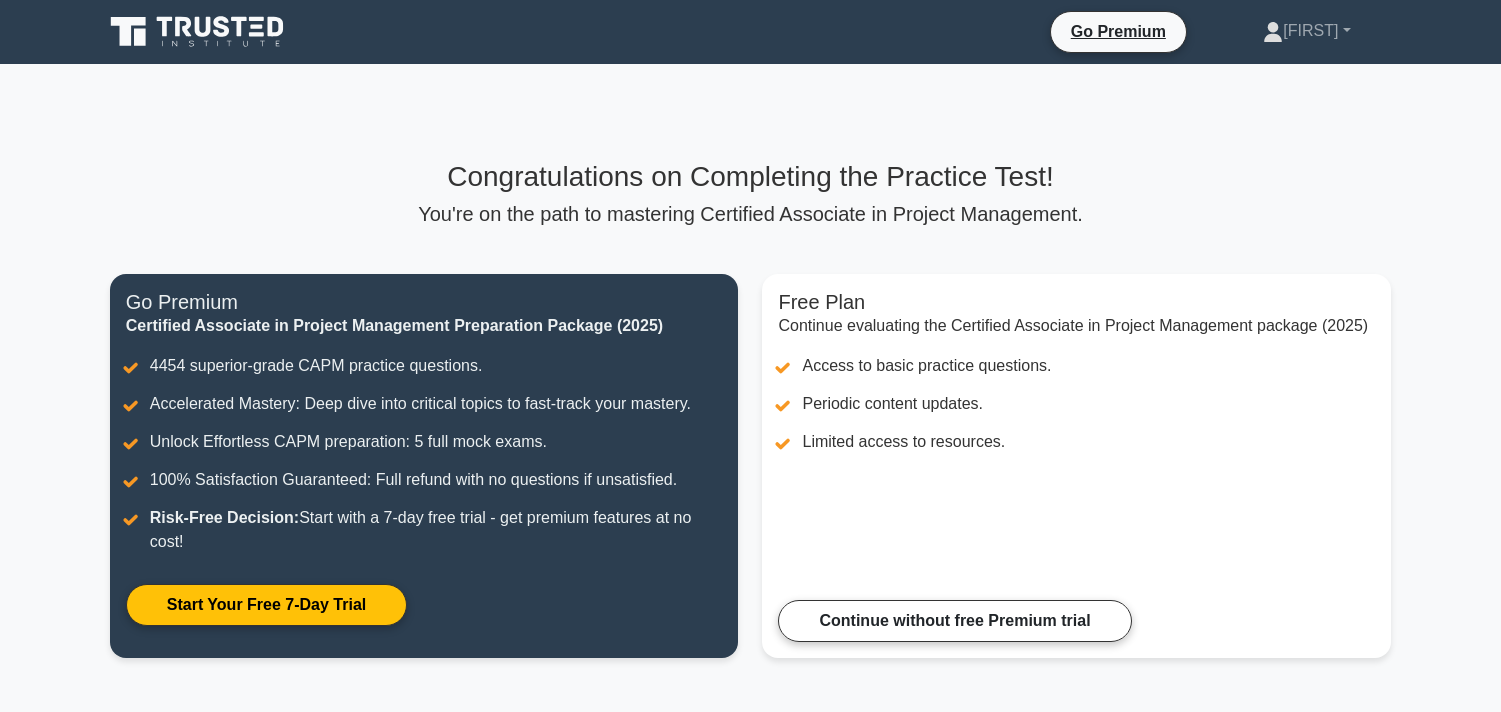 scroll, scrollTop: 0, scrollLeft: 0, axis: both 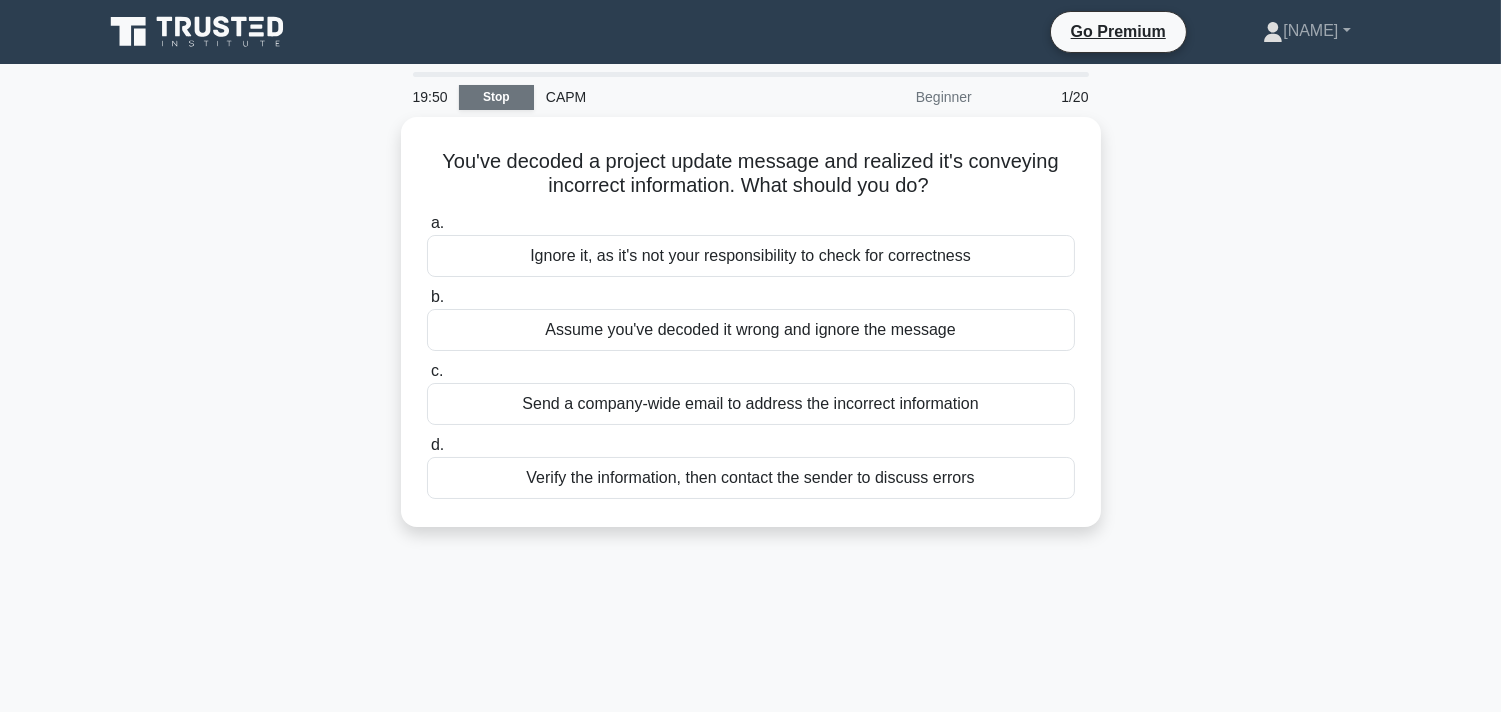 click on "Stop" at bounding box center (496, 97) 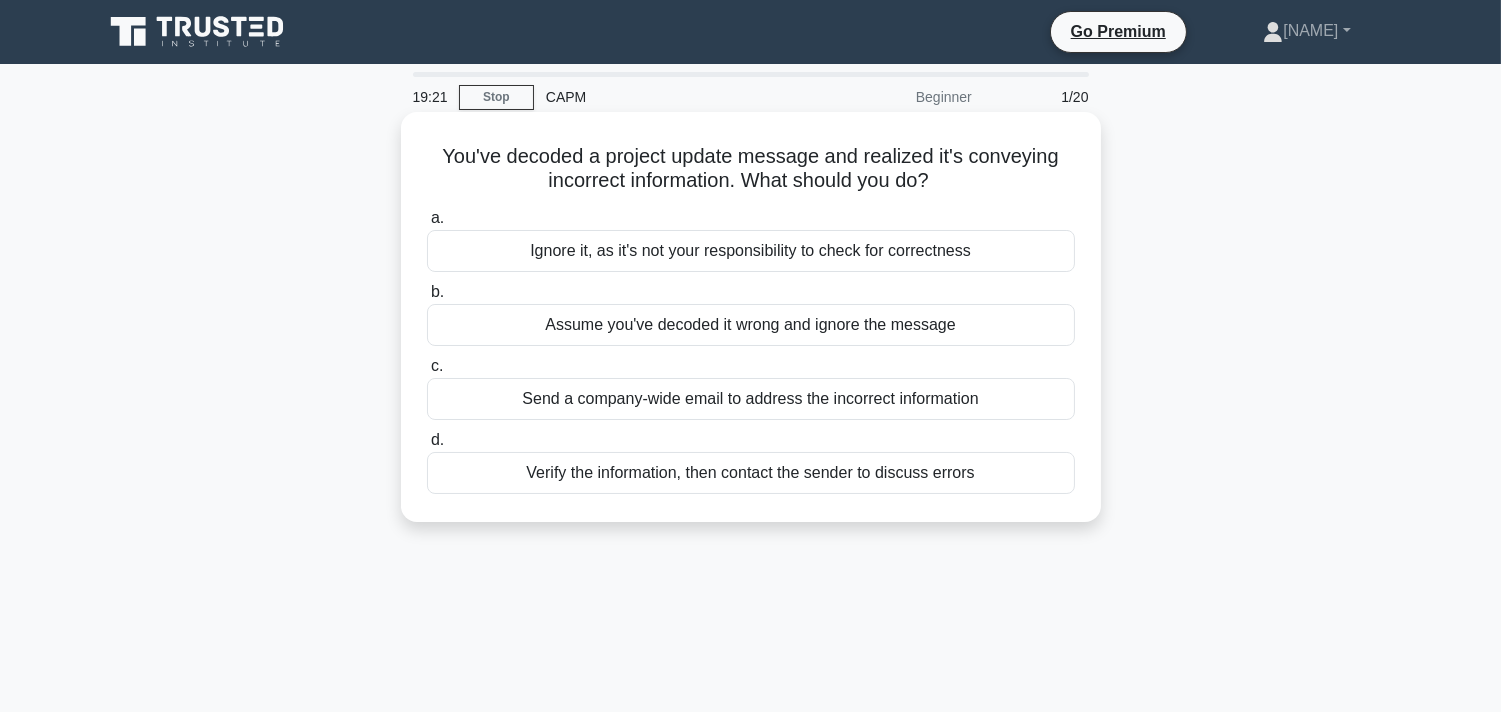 click on "Verify the information, then contact the sender to discuss errors" at bounding box center [751, 473] 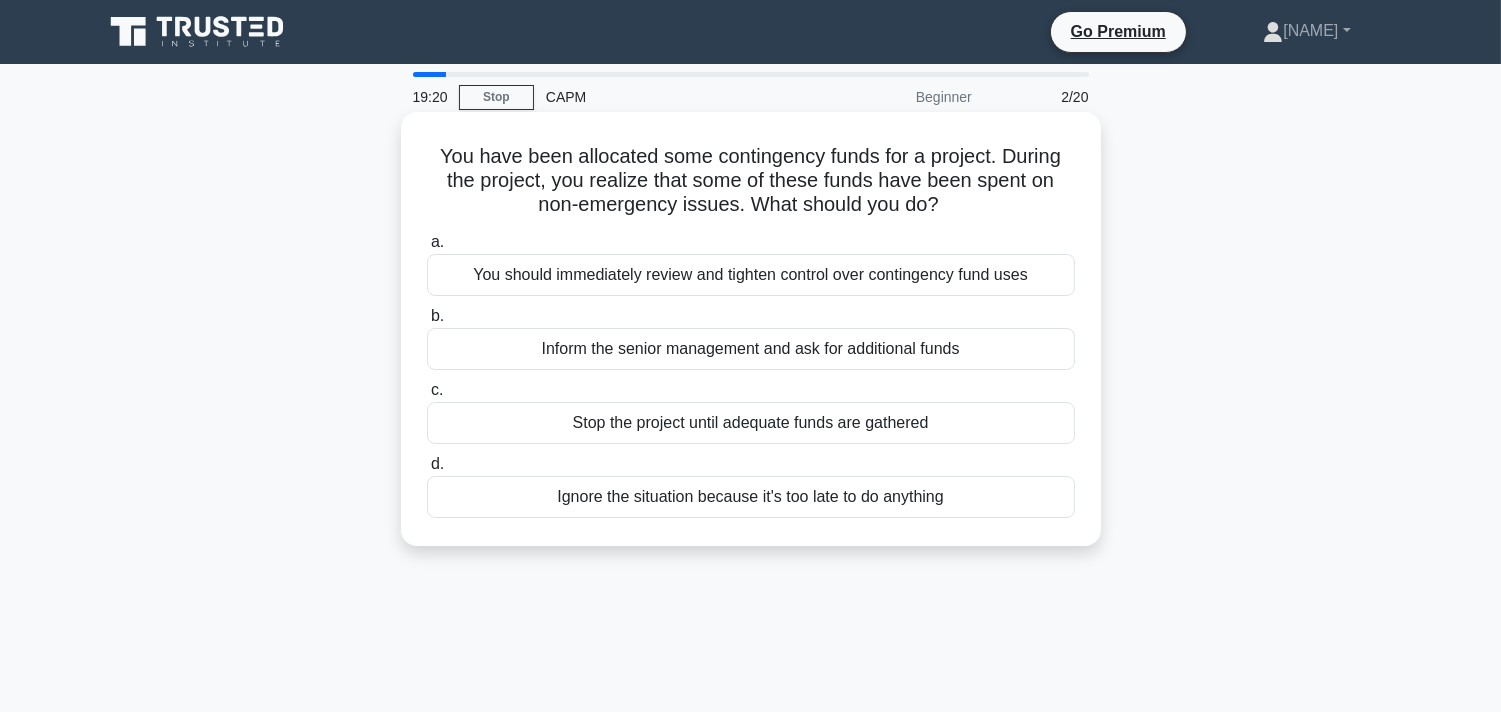 drag, startPoint x: 716, startPoint y: 476, endPoint x: 725, endPoint y: 417, distance: 59.682495 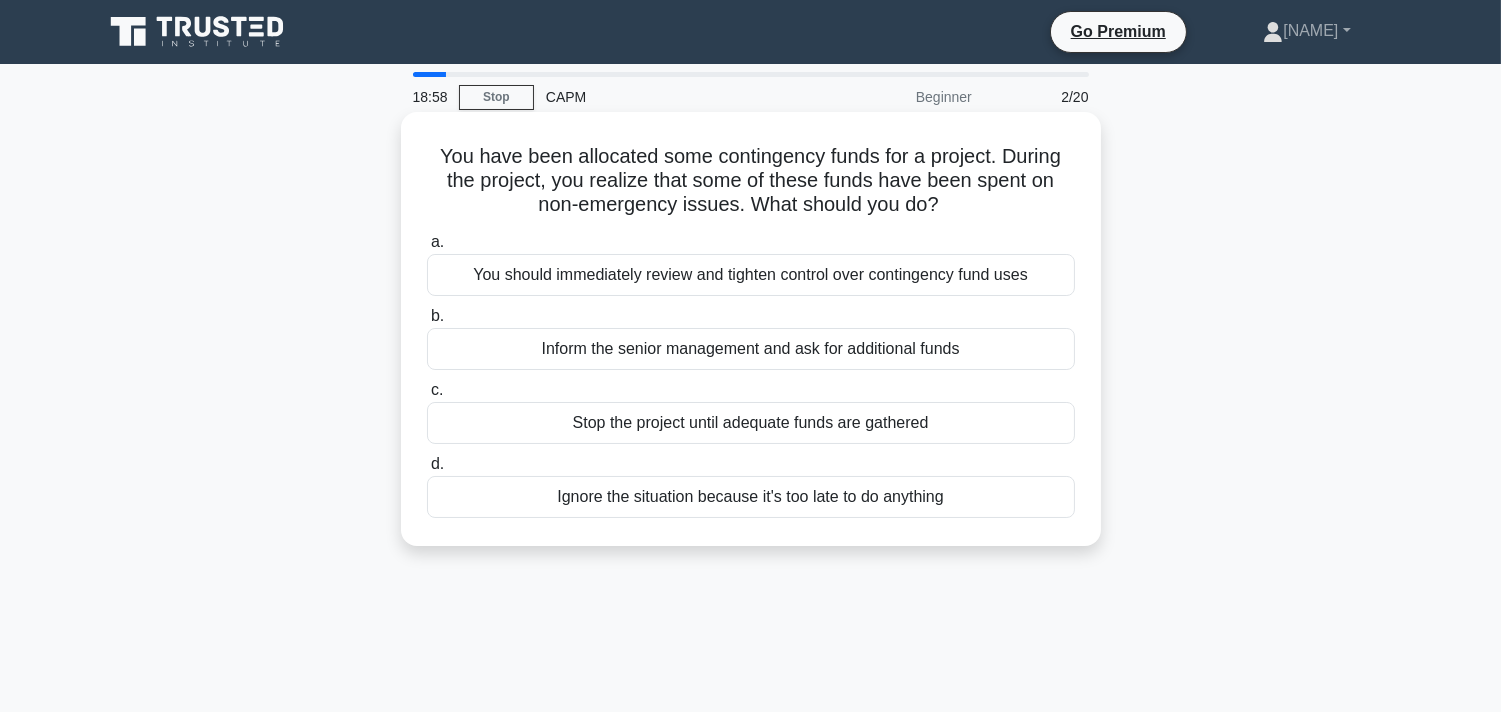 click on "You have been allocated some contingency funds for a project. During the project, you realize that some of these funds have been spent on non-emergency issues. What should you do?
.spinner_0XTQ{transform-origin:center;animation:spinner_y6GP .75s linear infinite}@keyframes spinner_y6GP{100%{transform:rotate(360deg)}}" at bounding box center [751, 181] 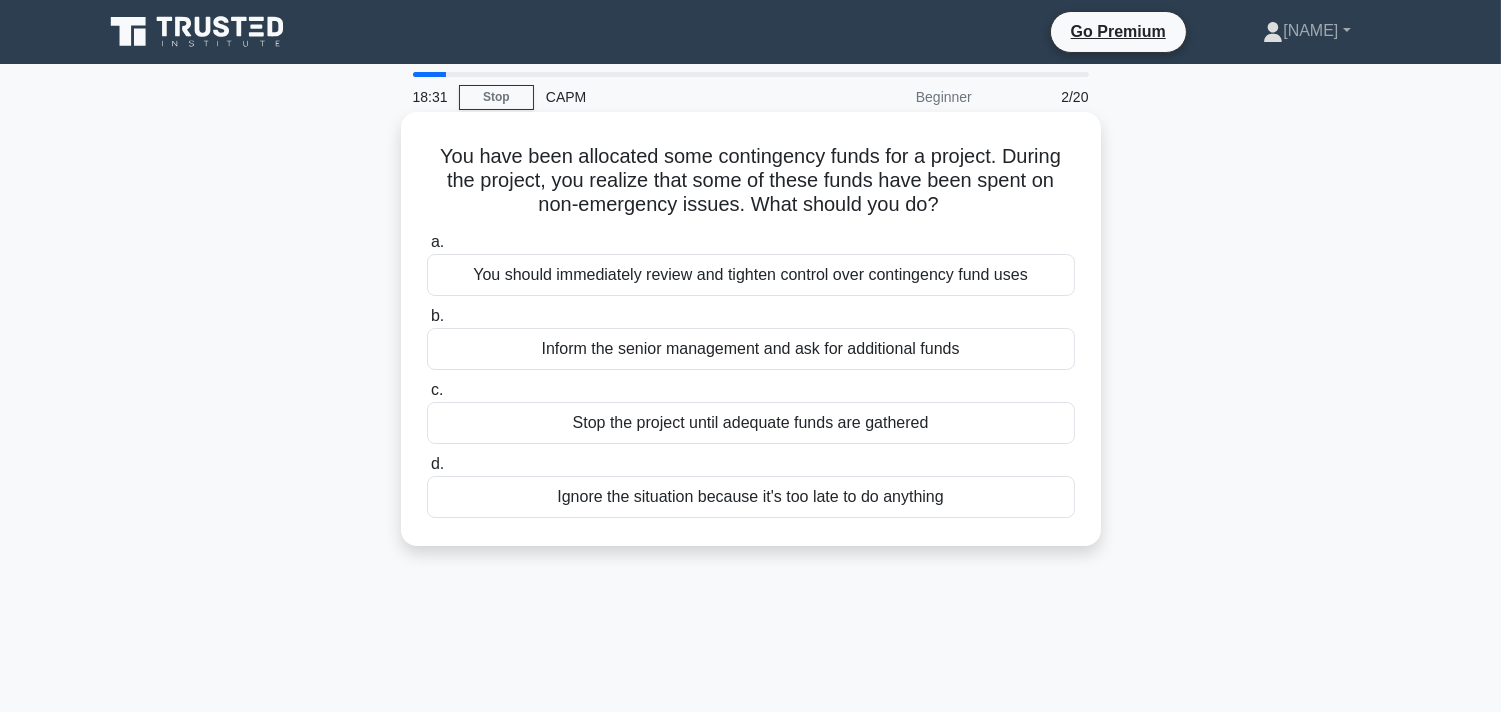click on "Stop the project until adequate funds are gathered" at bounding box center (751, 423) 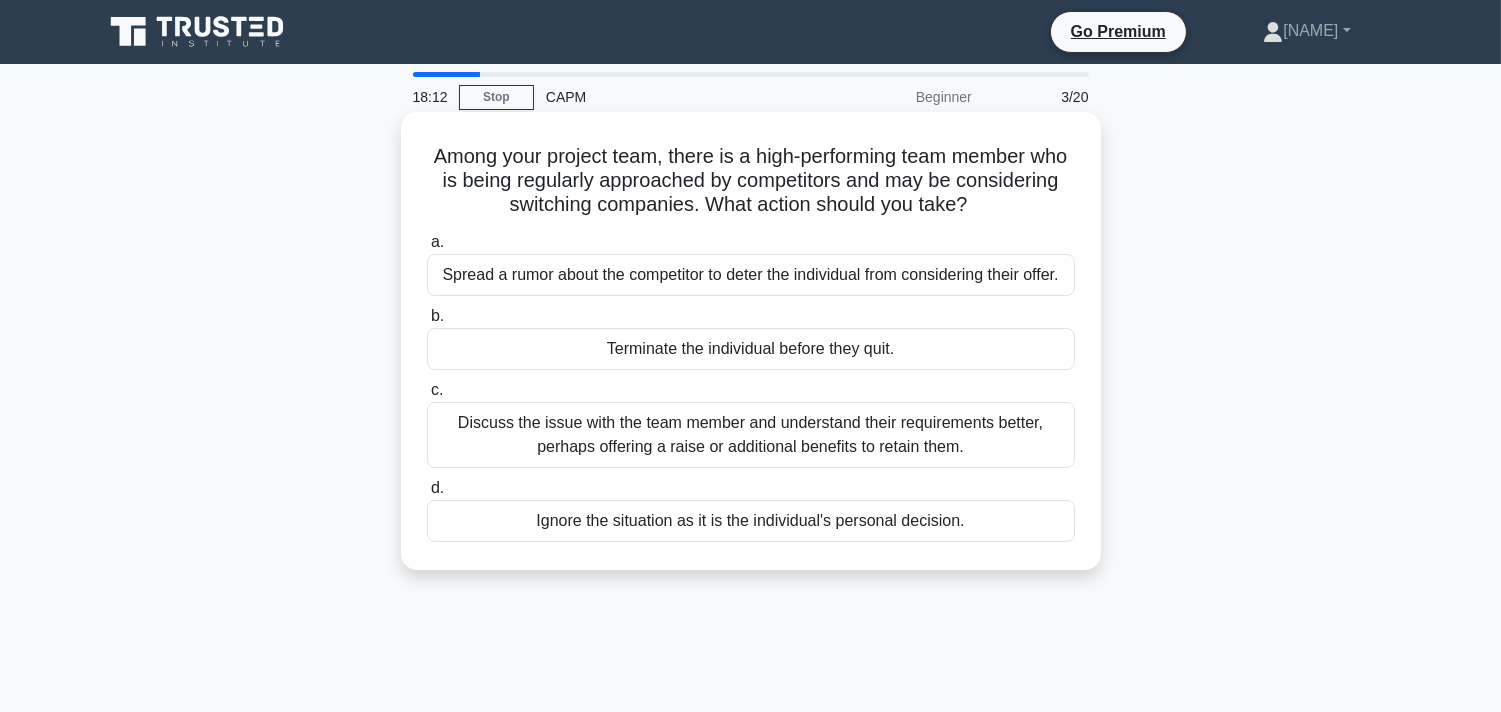 click on "Discuss the issue with the team member and understand their requirements better, perhaps offering a raise or additional benefits to retain them." at bounding box center [751, 435] 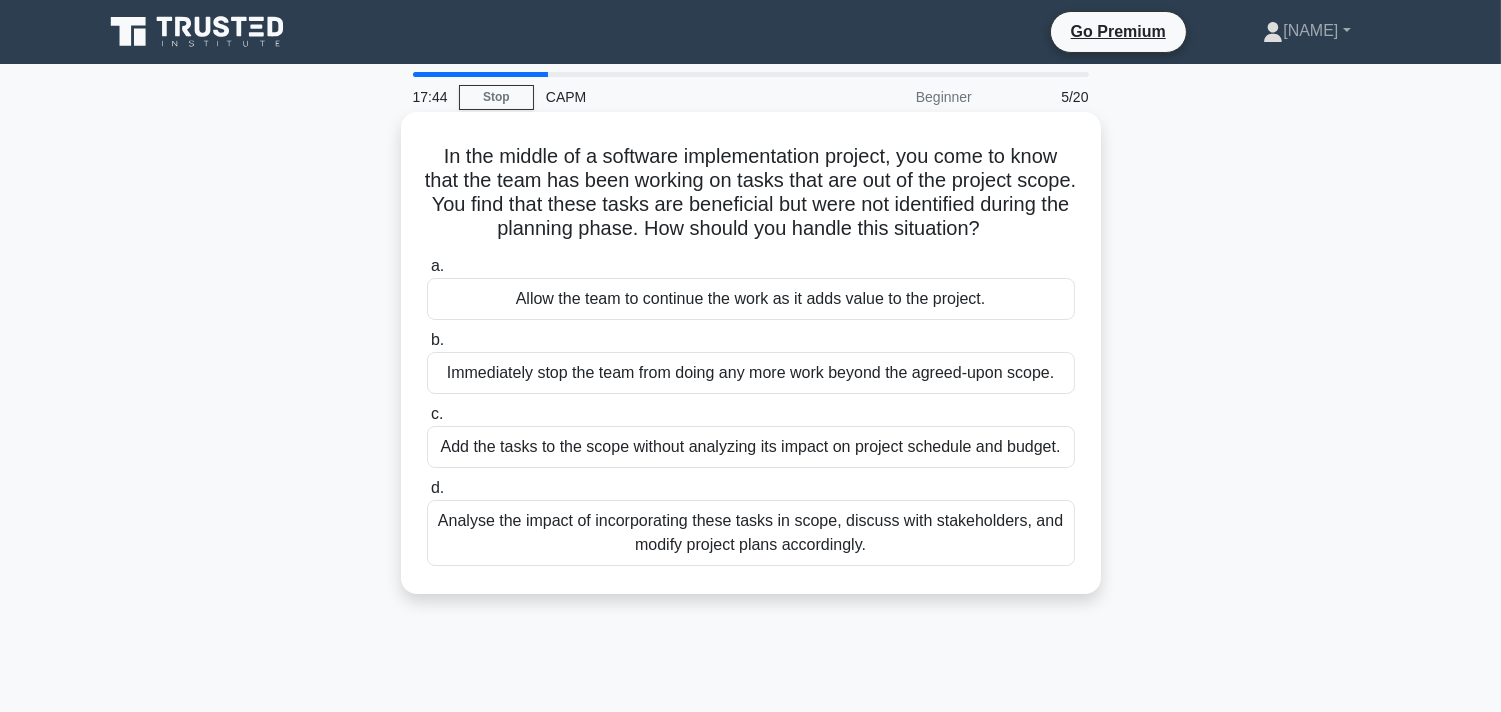 click on "Analyse the impact of incorporating these tasks in scope, discuss with stakeholders, and modify project plans accordingly." at bounding box center (751, 533) 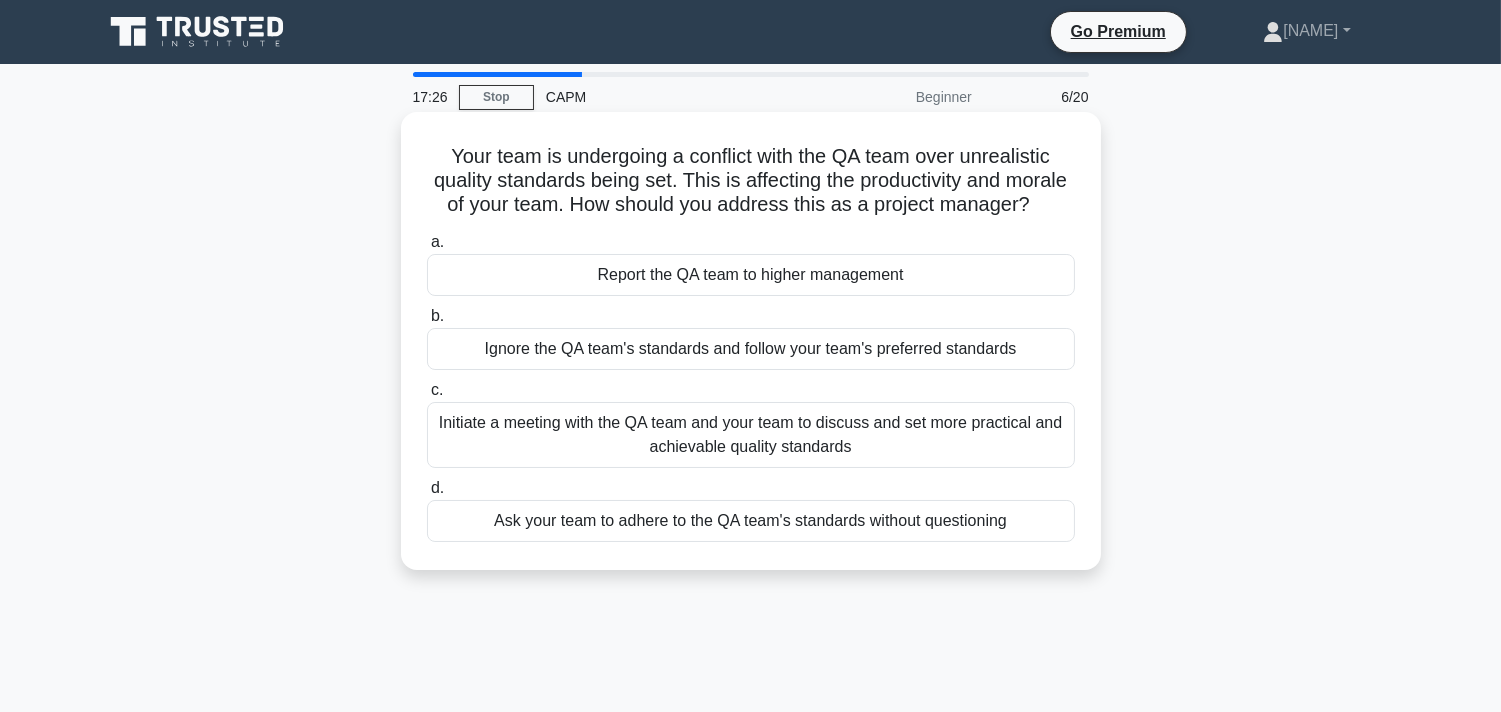 click on "Initiate a meeting with the QA team and your team to discuss and set more practical and achievable quality standards" at bounding box center [751, 435] 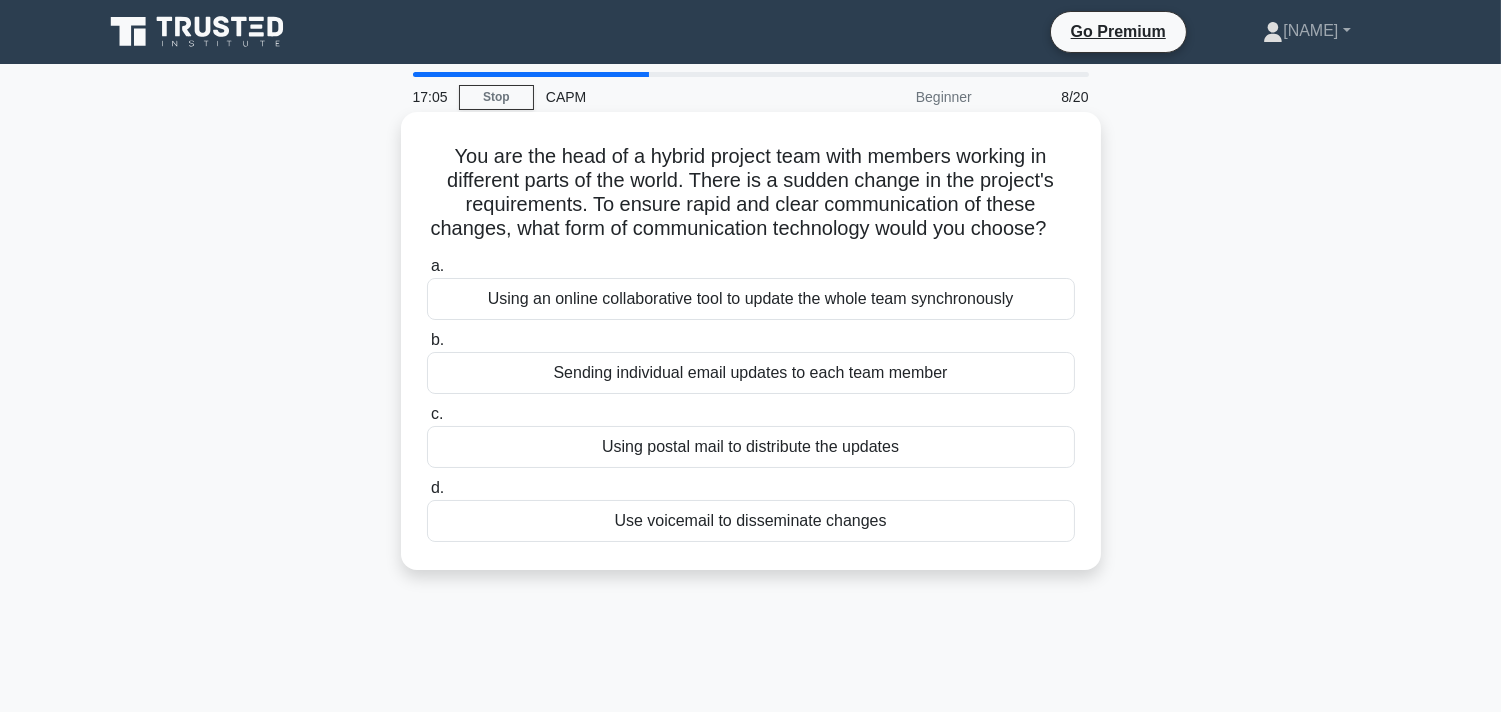 click on "Using an online collaborative tool to update the whole team synchronously" at bounding box center [751, 299] 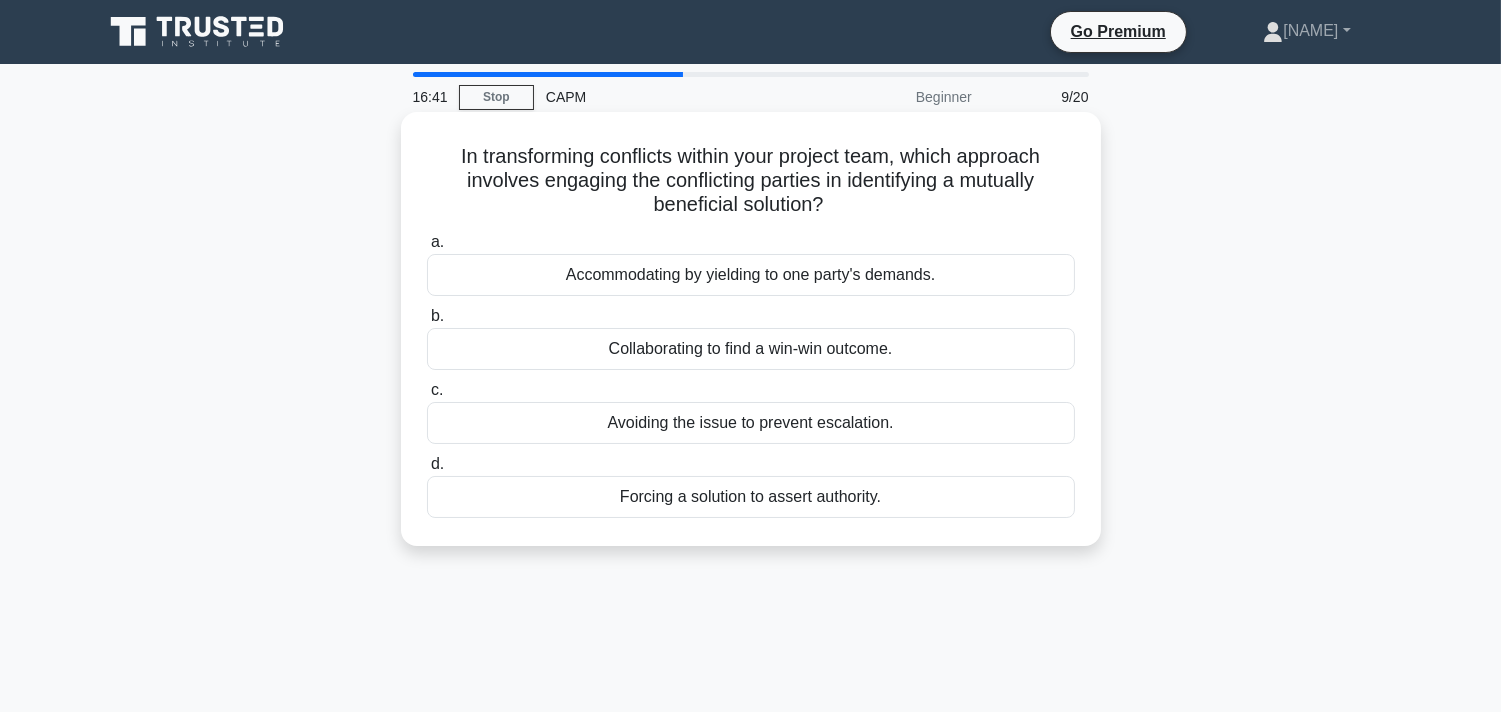 click on "Collaborating to find a win-win outcome." at bounding box center (751, 349) 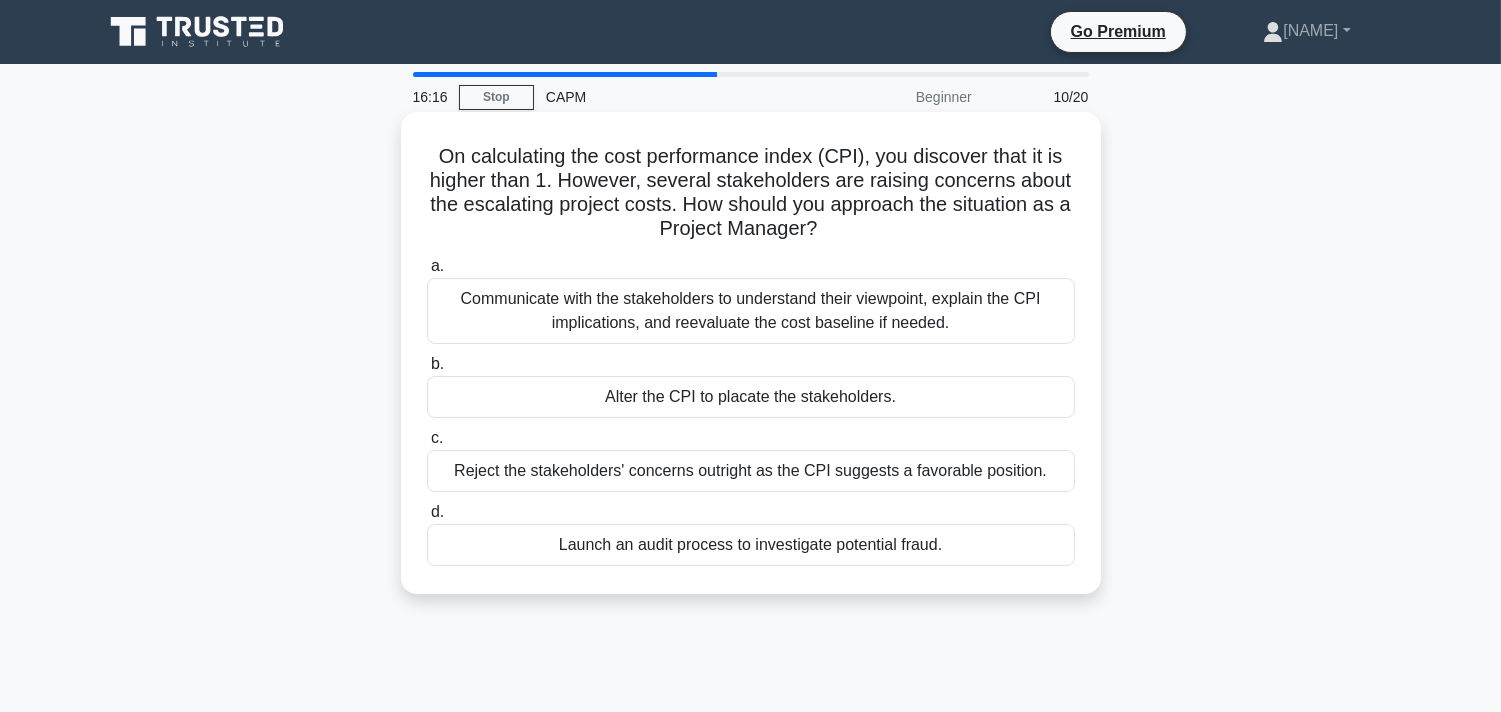 click on "Communicate with the stakeholders to understand their viewpoint, explain the CPI implications, and reevaluate the cost baseline if needed." at bounding box center [751, 311] 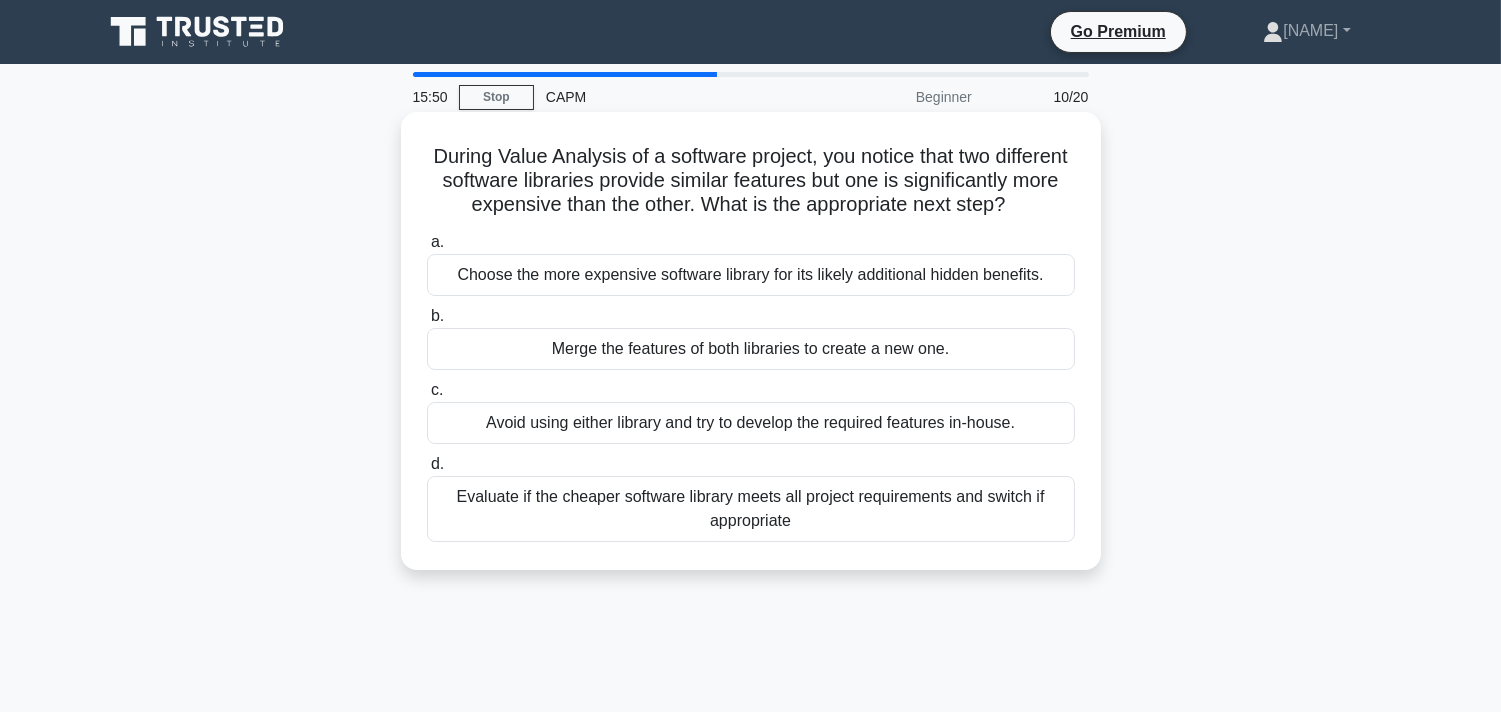click on "Evaluate if the cheaper software library meets all project requirements and switch if appropriate" at bounding box center [751, 509] 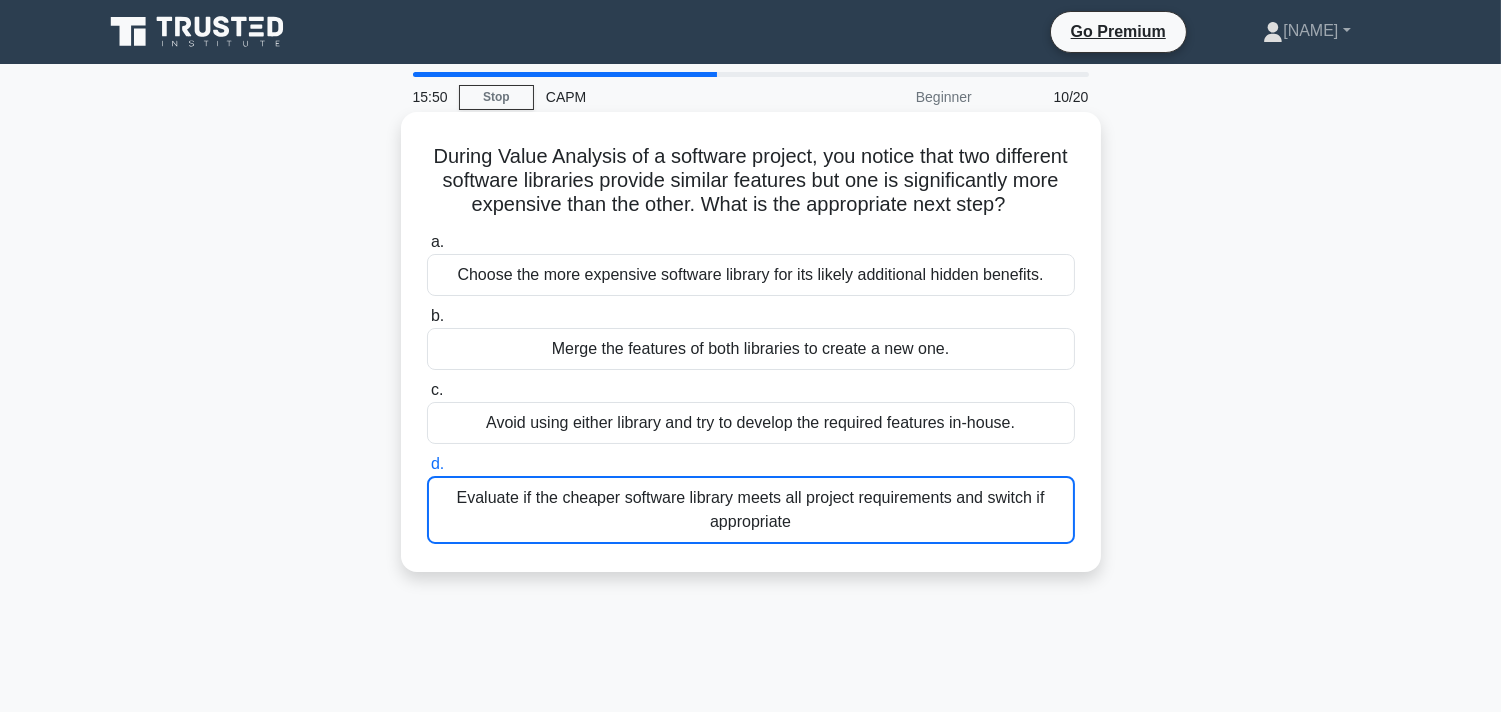 click on "Evaluate if the cheaper software library meets all project requirements and switch if appropriate" at bounding box center [751, 510] 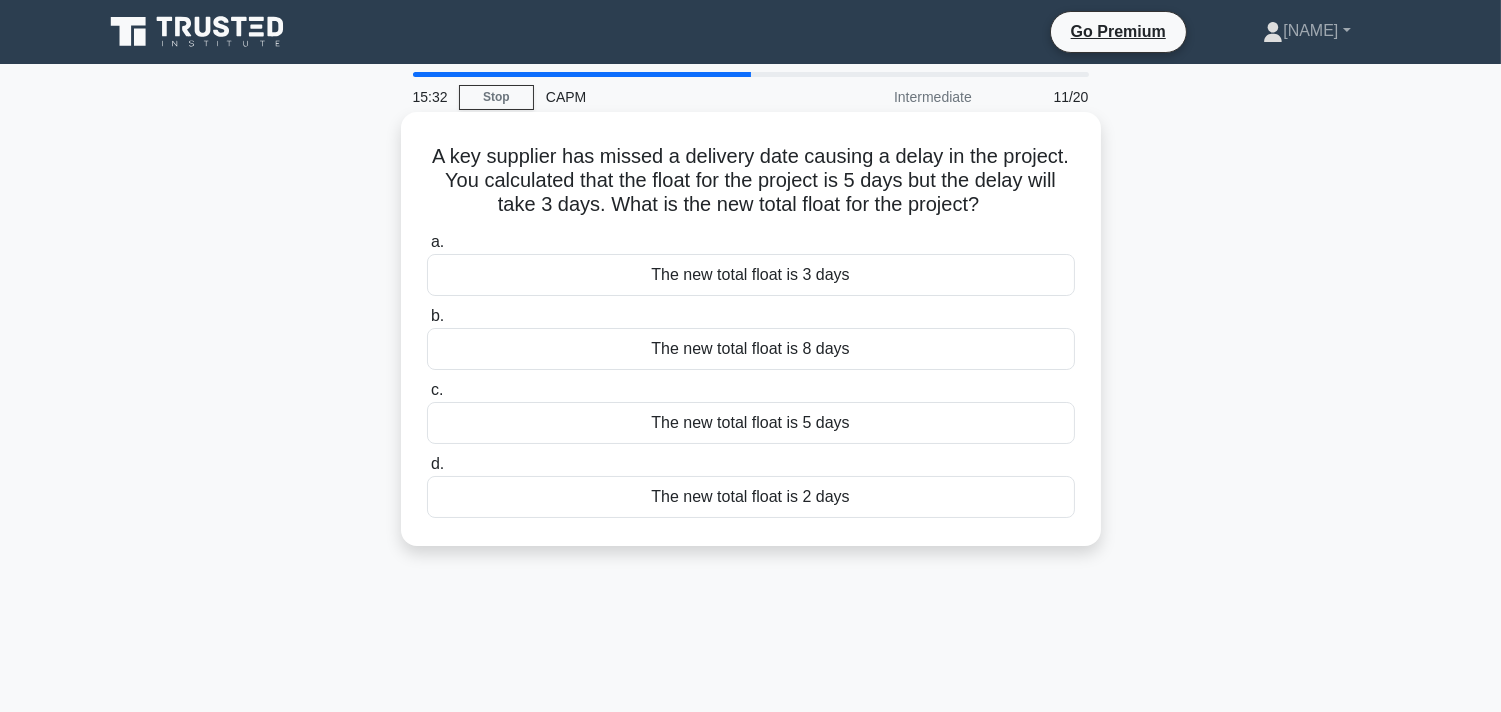 click on "The new total float is 2 days" at bounding box center [751, 497] 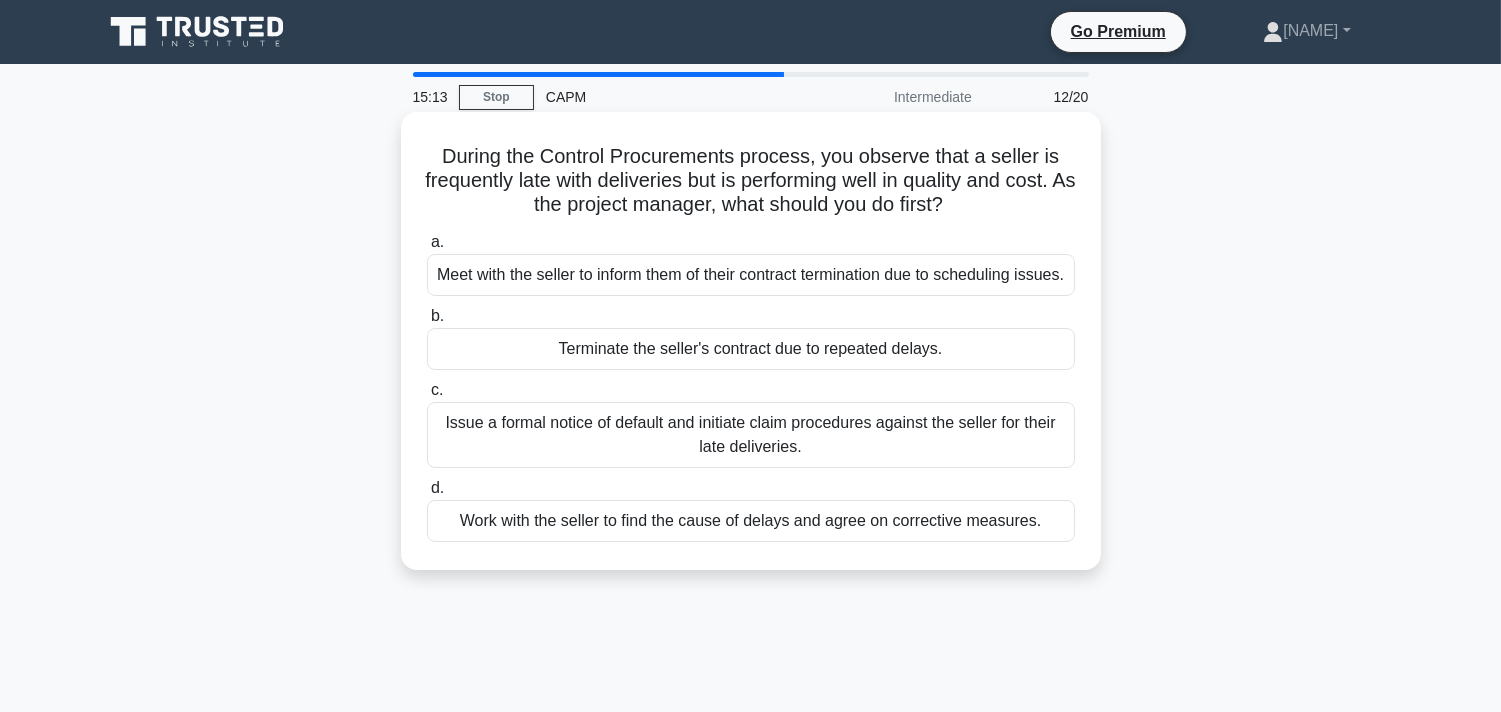 click on "Work with the seller to find the cause of delays and agree on corrective measures." at bounding box center (751, 521) 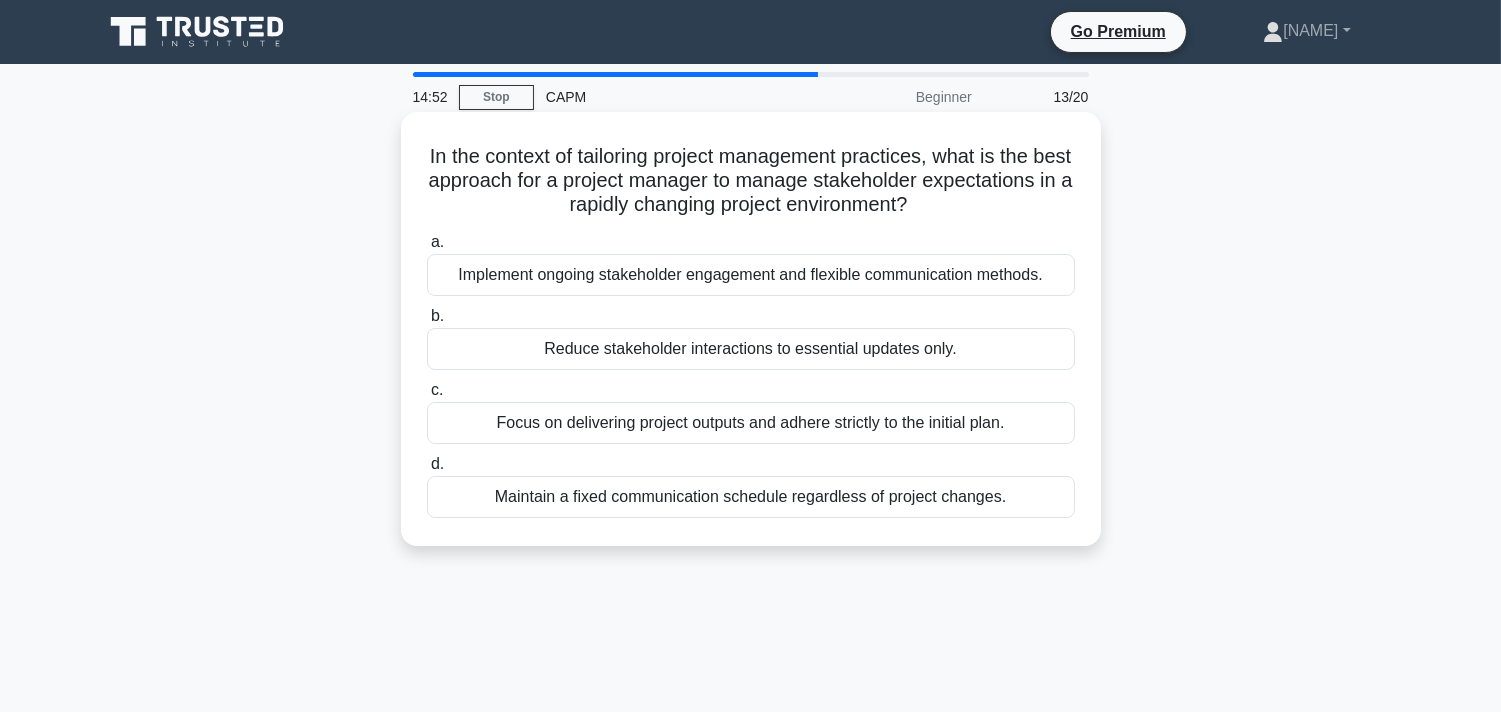 click on "Maintain a fixed communication schedule regardless of project changes." at bounding box center [751, 497] 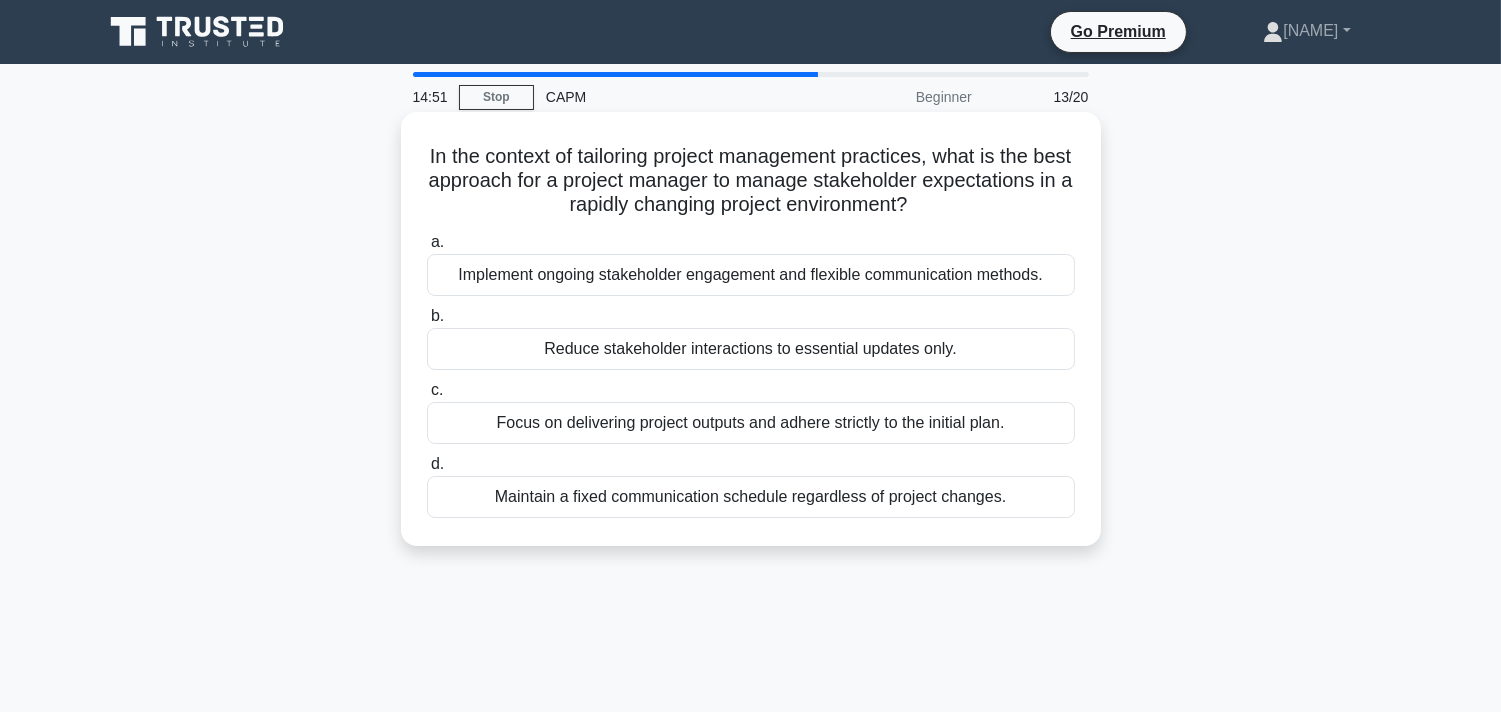 click on "Maintain a fixed communication schedule regardless of project changes." at bounding box center [751, 497] 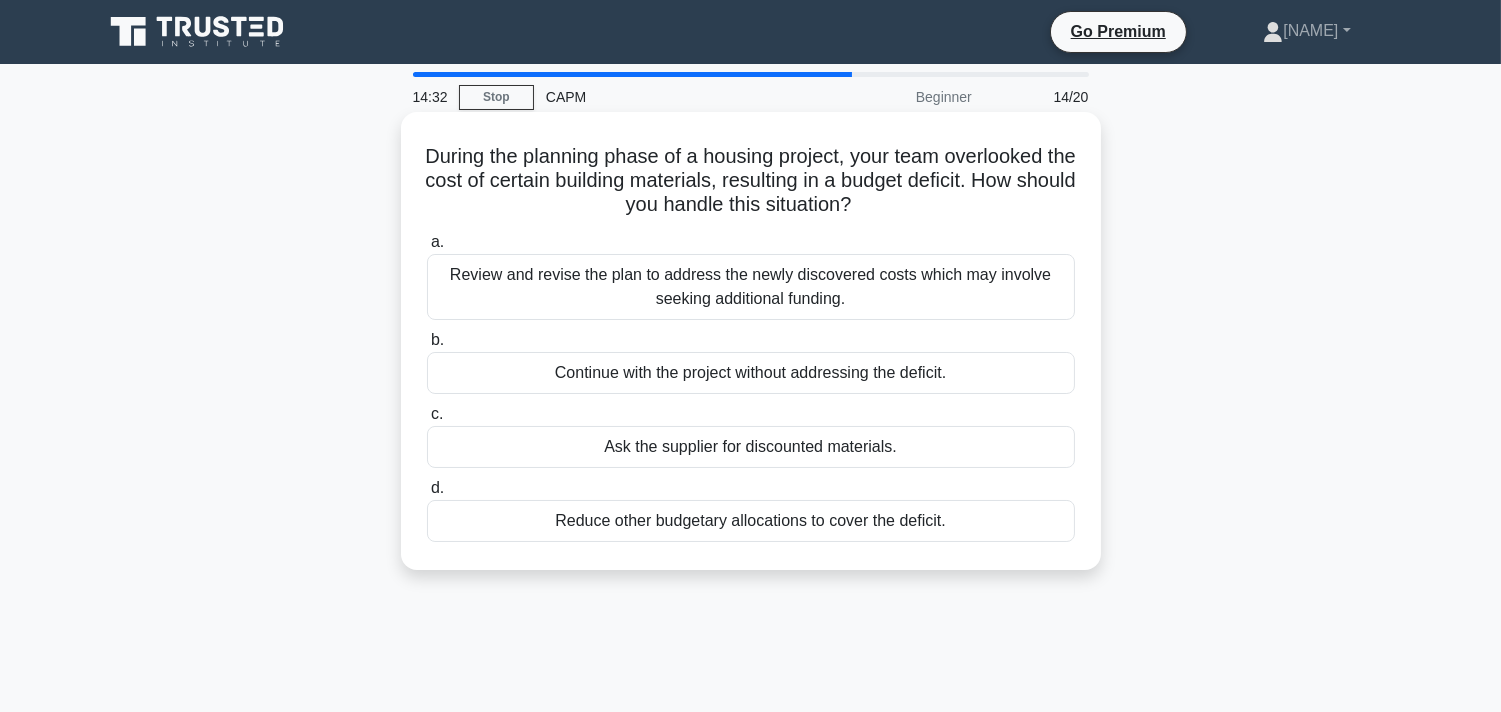 click on "Review and revise the plan to address the newly discovered costs which may involve seeking additional funding." at bounding box center (751, 287) 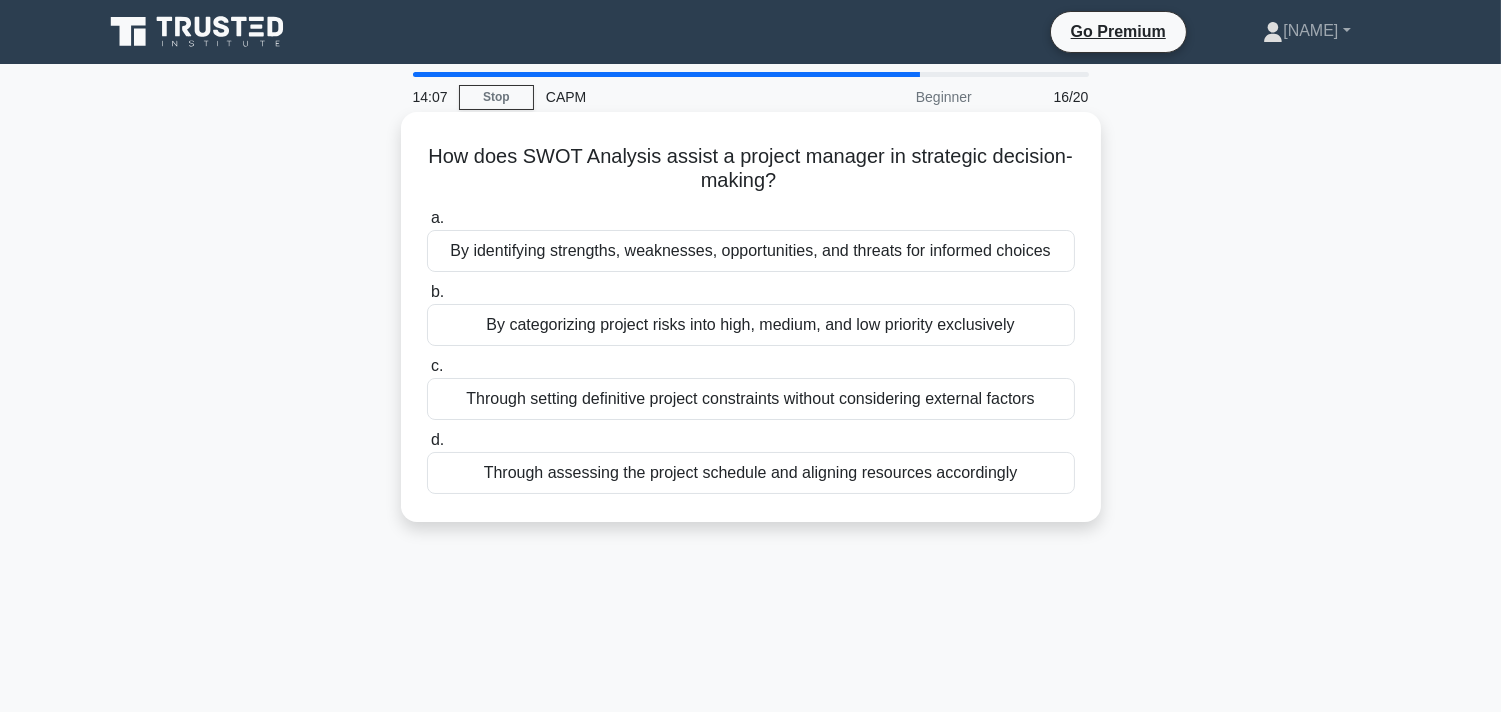 click on "By identifying strengths, weaknesses, opportunities, and threats for informed choices" at bounding box center (751, 251) 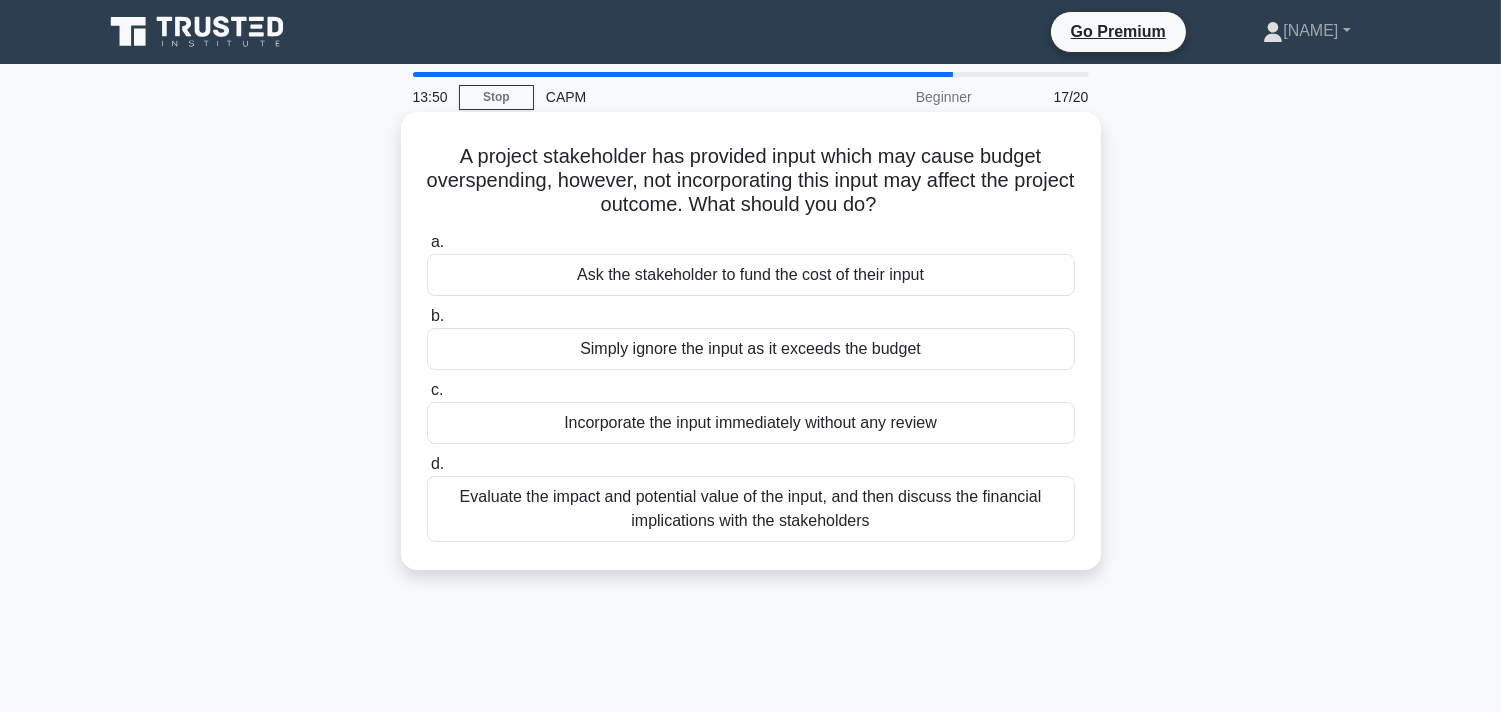 click on "Evaluate the impact and potential value of the input, and then discuss the financial implications with the stakeholders" at bounding box center (751, 509) 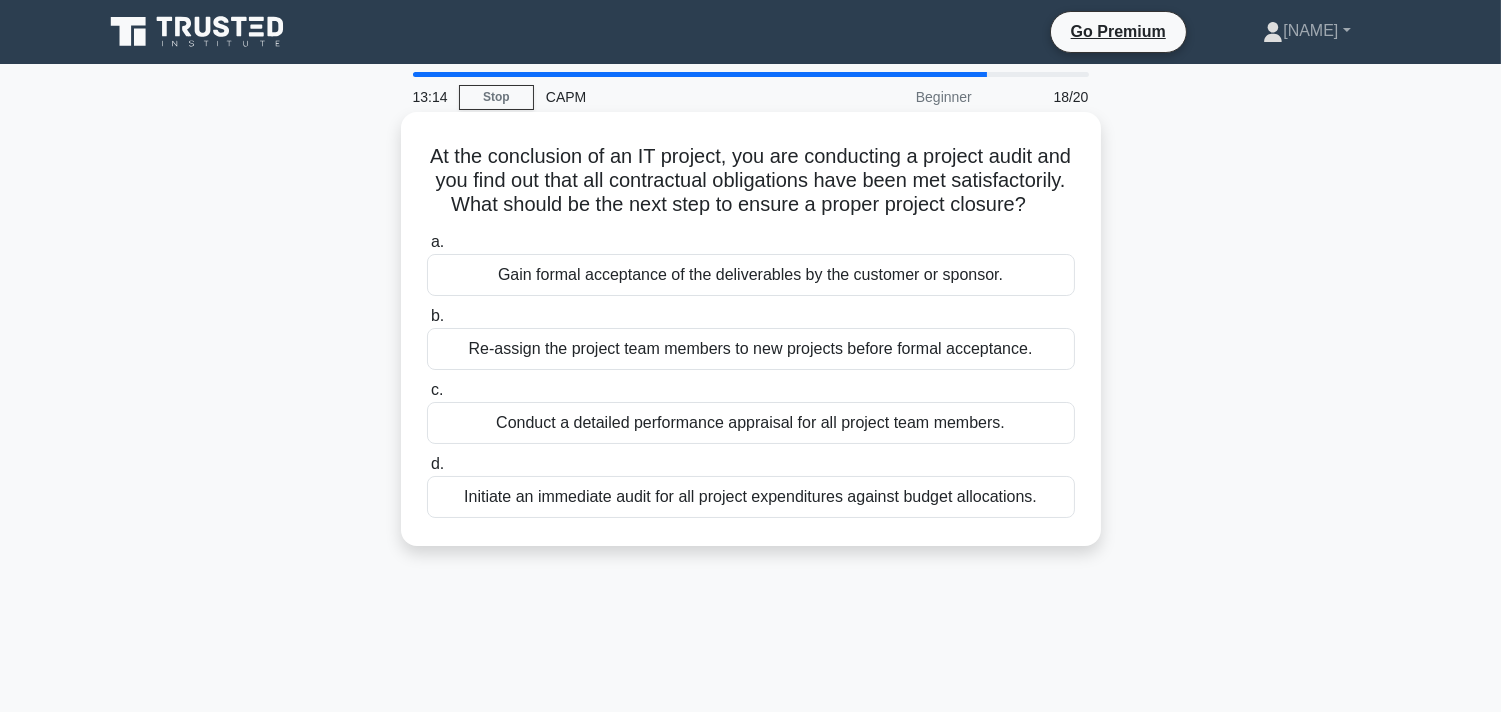 click on "Conduct a detailed performance appraisal for all project team members." at bounding box center [751, 423] 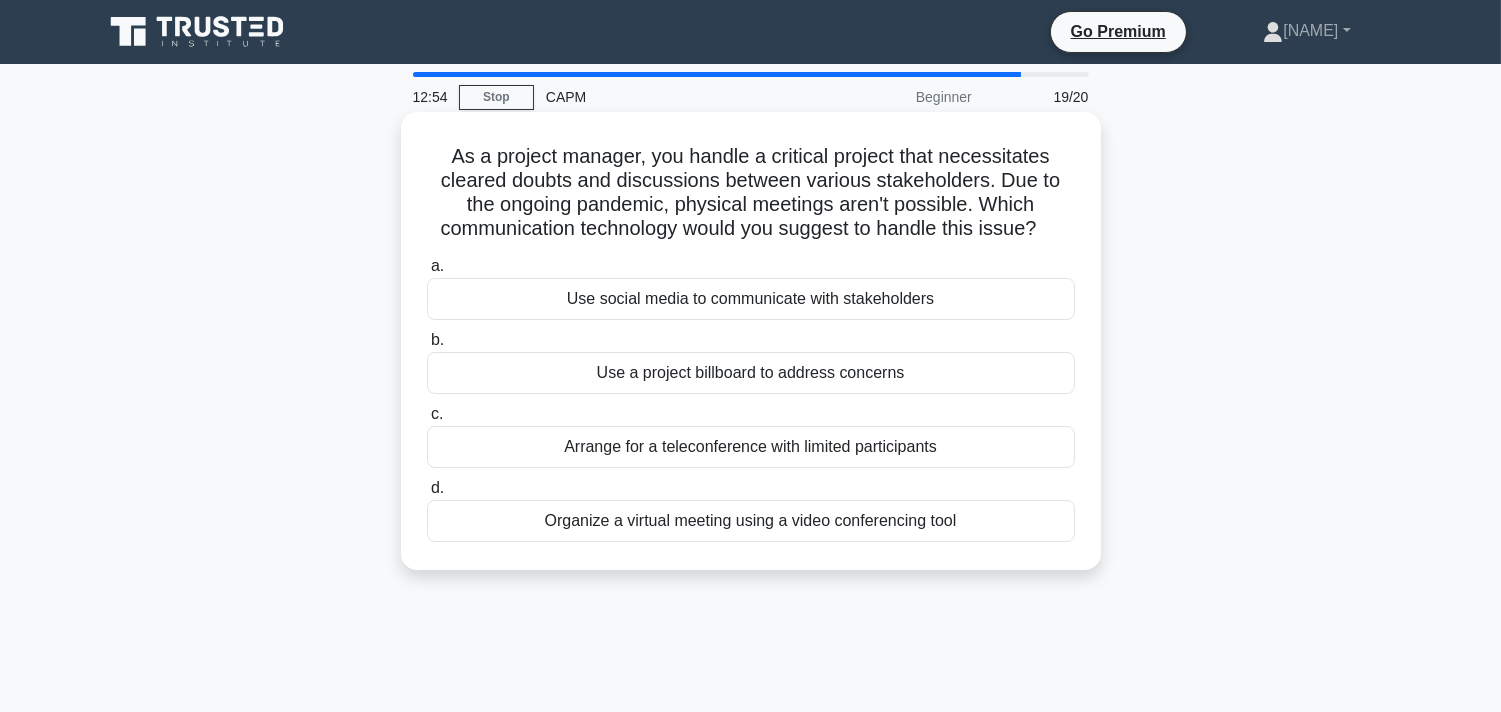 click on "Organize a virtual meeting using a video conferencing tool" at bounding box center (751, 521) 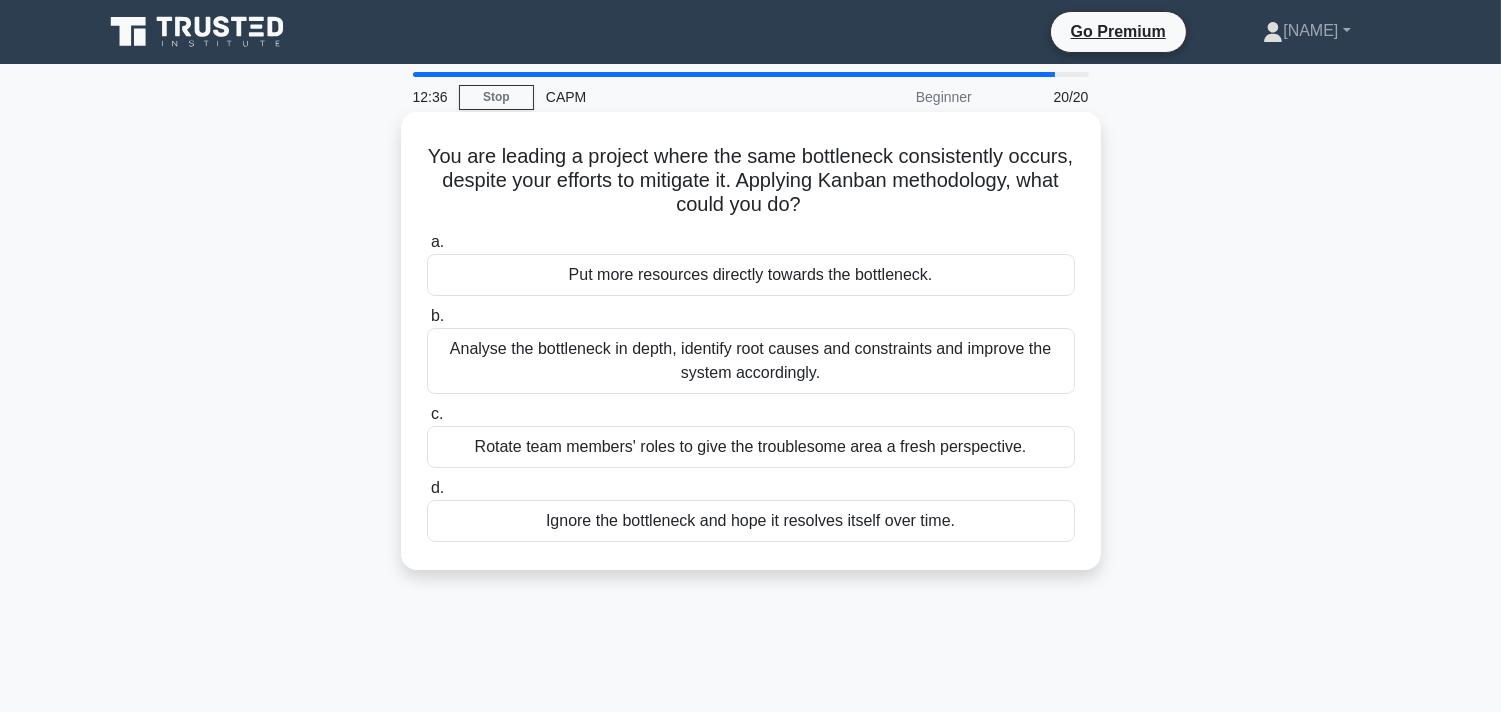 click on "Analyse the bottleneck in depth, identify root causes and constraints and improve the system accordingly." at bounding box center (751, 361) 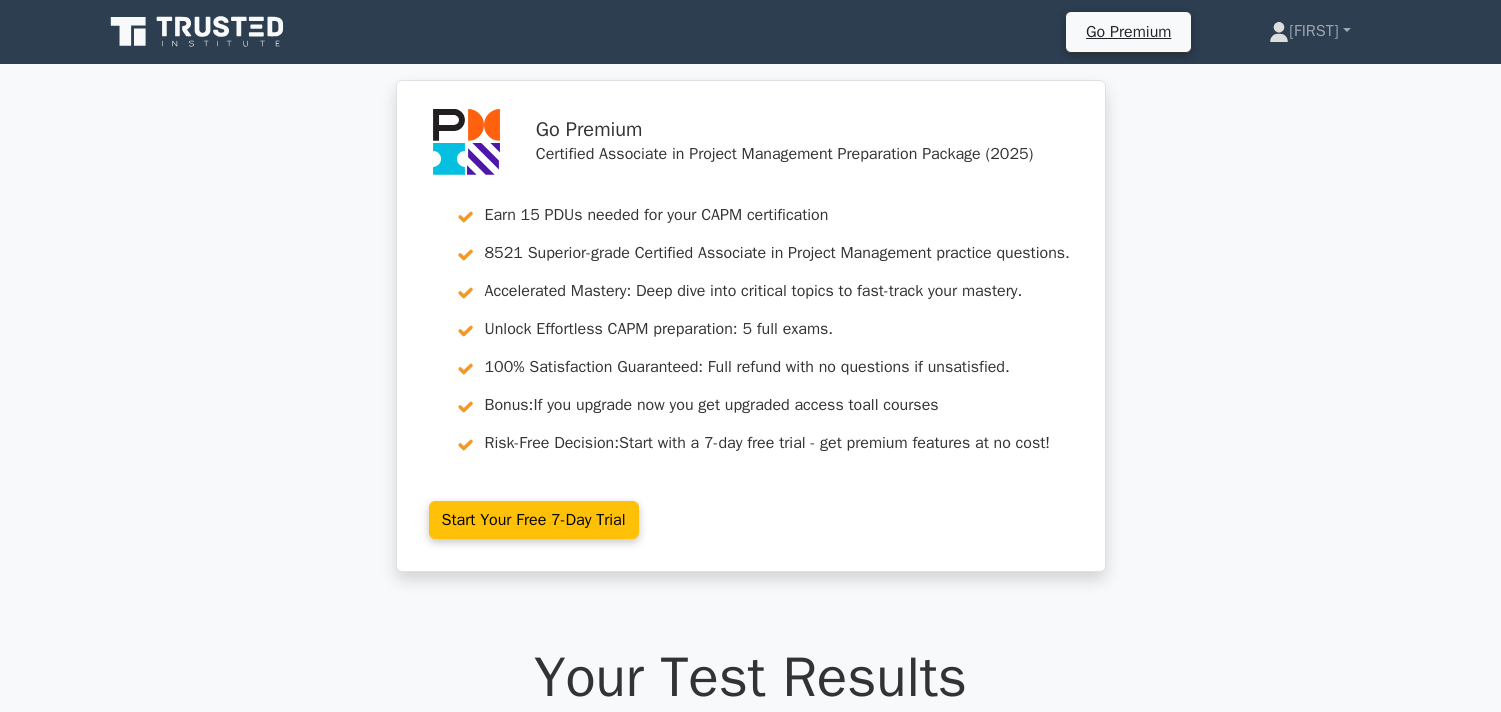 scroll, scrollTop: 0, scrollLeft: 0, axis: both 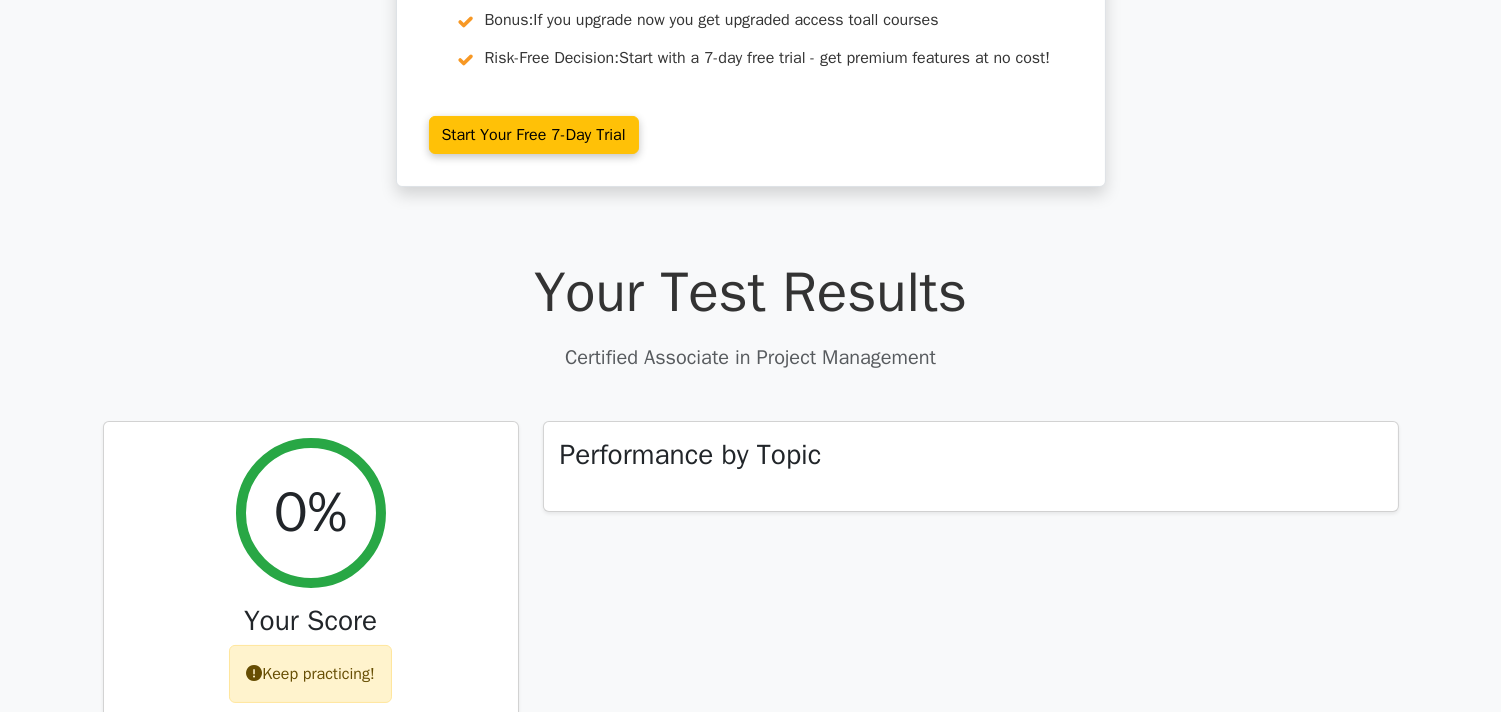 click on "Go Premium
Certified Associate in Project Management Preparation Package (2025)
Earn 15 PDUs needed for your CAPM certification
8521 Superior-grade  Certified Associate in Project Management practice questions.
Accelerated Mastery: Deep dive into critical topics to fast-track your mastery.
Unlock Effortless CAPM preparation: 5 full exams.
100% Satisfaction Guaranteed: Full refund with no questions if unsatisfied.
Bonus:" at bounding box center [750, 796] 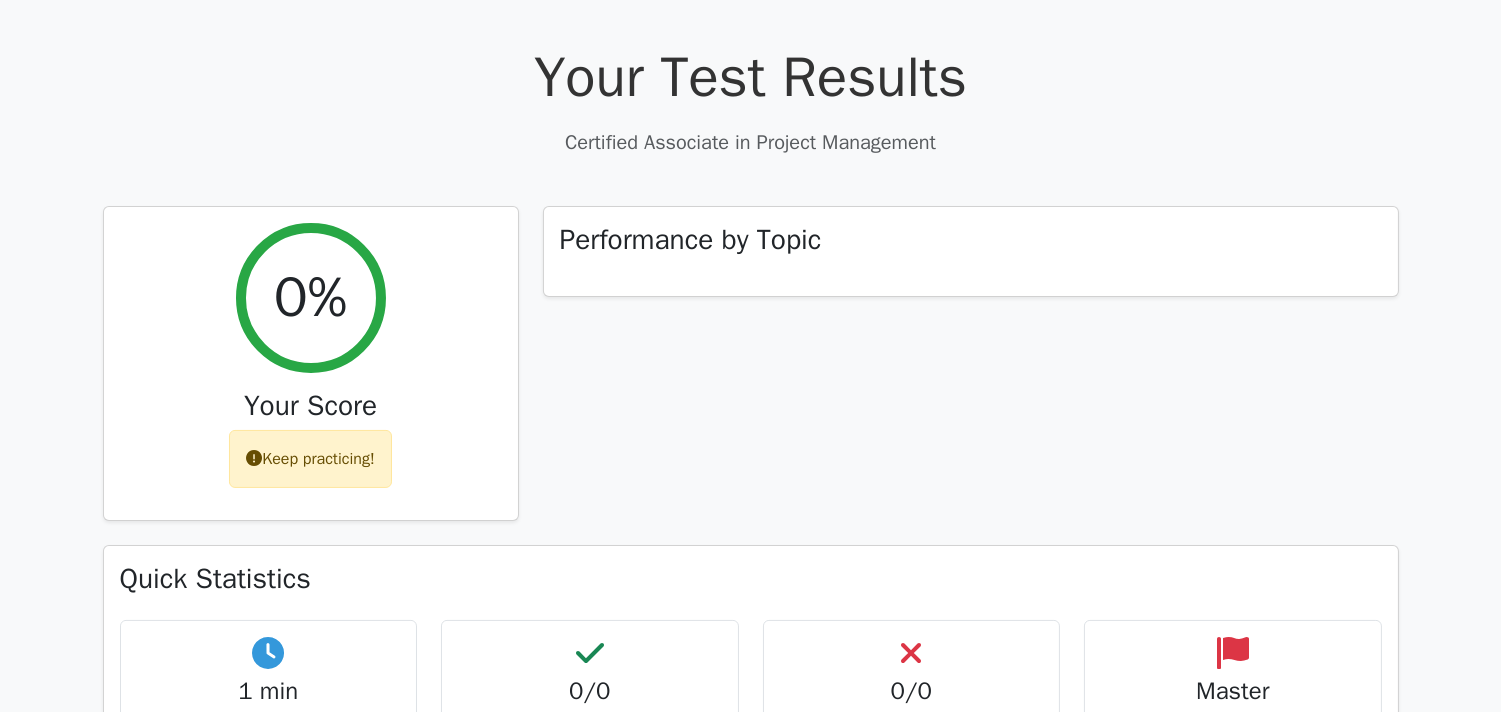 scroll, scrollTop: 604, scrollLeft: 0, axis: vertical 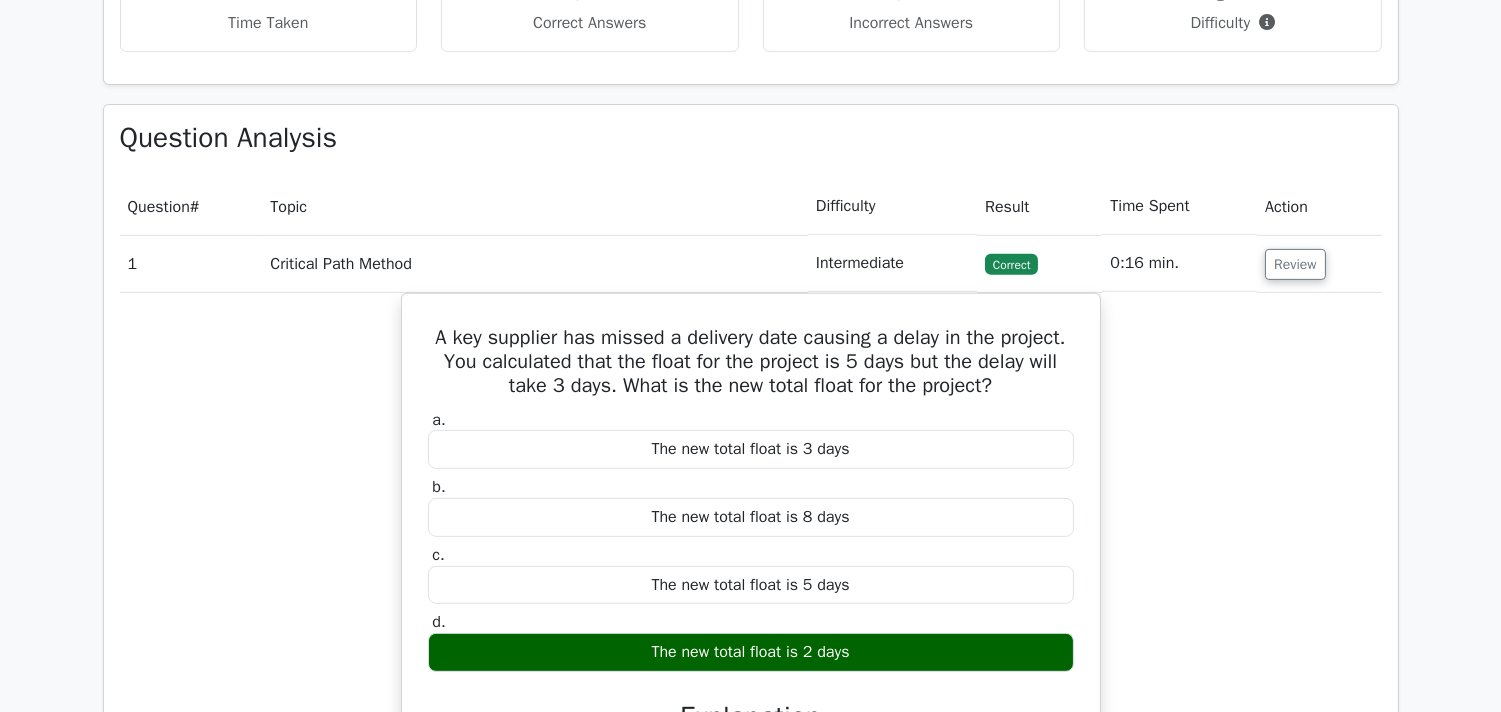 click on "Topic" at bounding box center (535, 206) 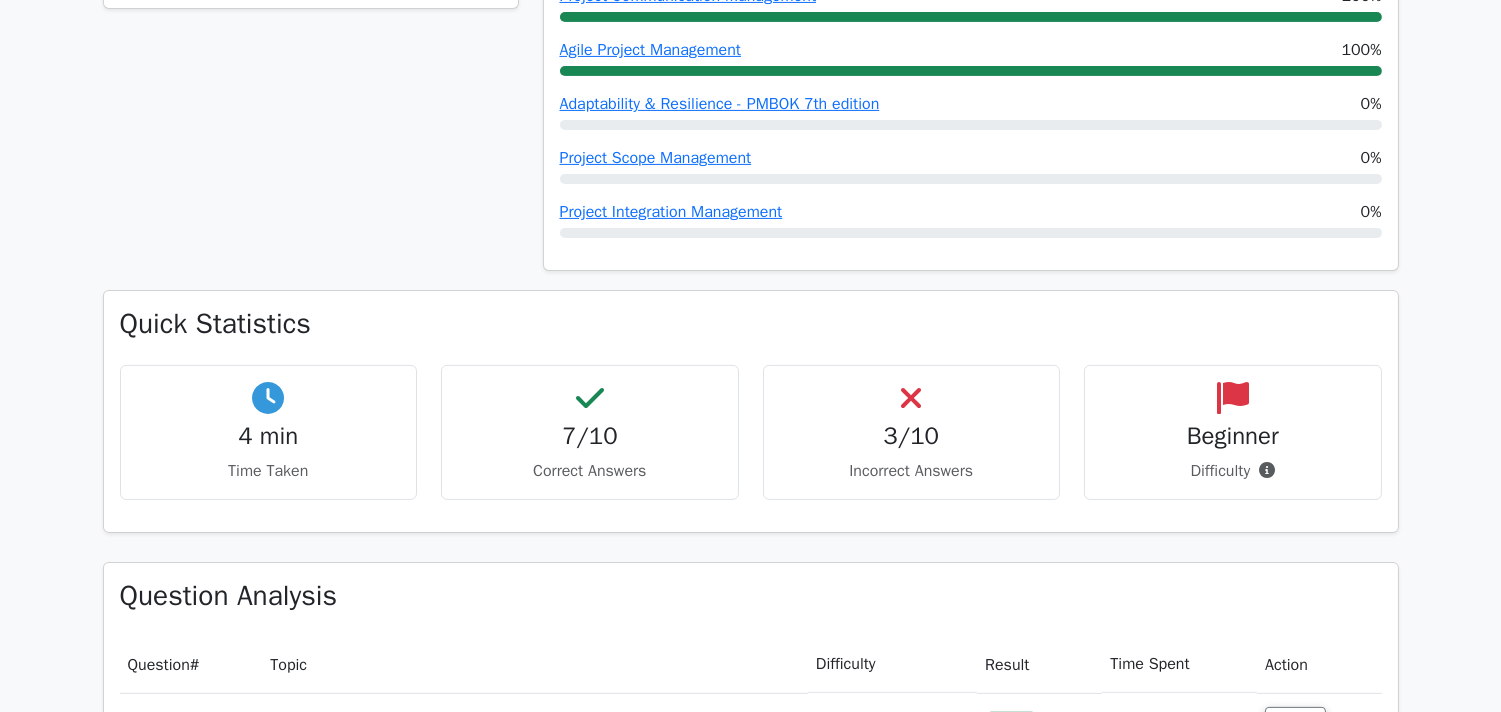 scroll, scrollTop: 1232, scrollLeft: 0, axis: vertical 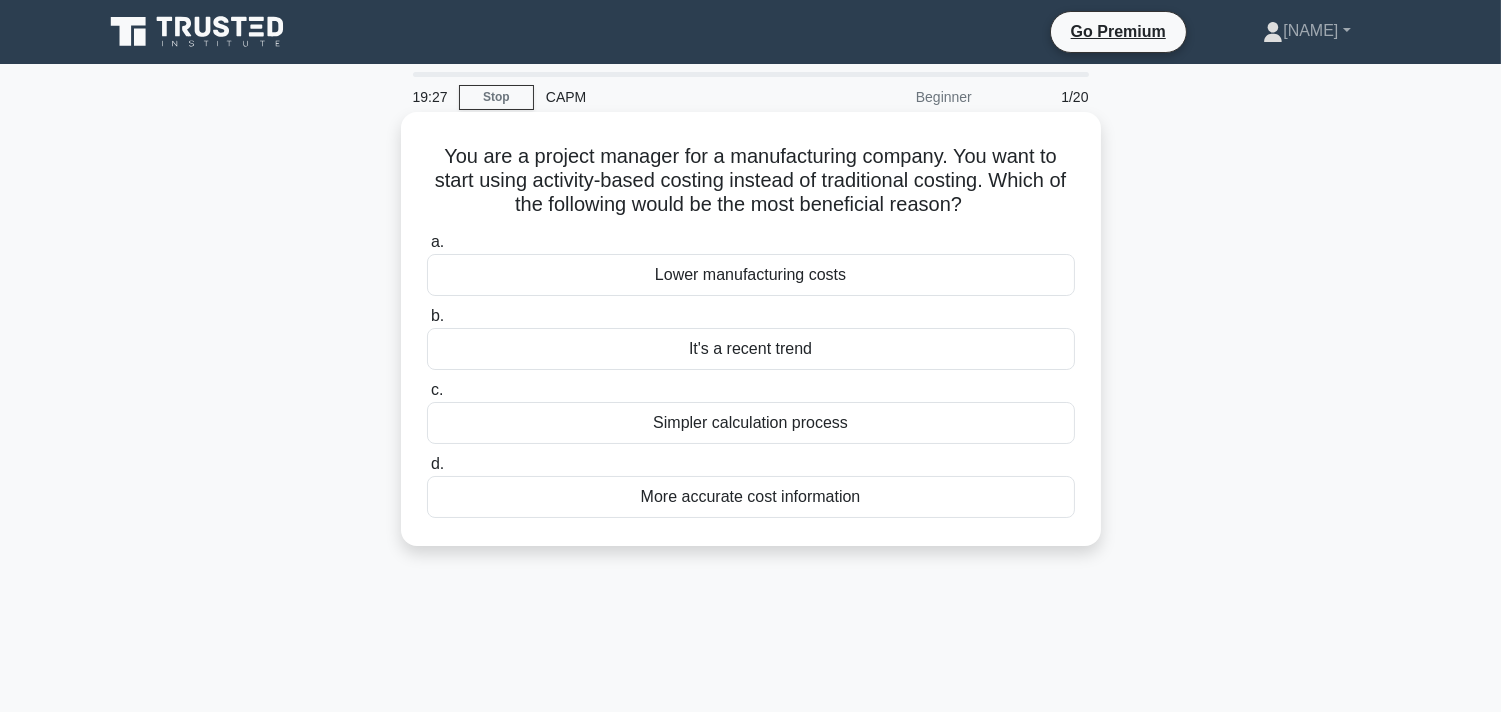 click on "More accurate cost information" at bounding box center (751, 497) 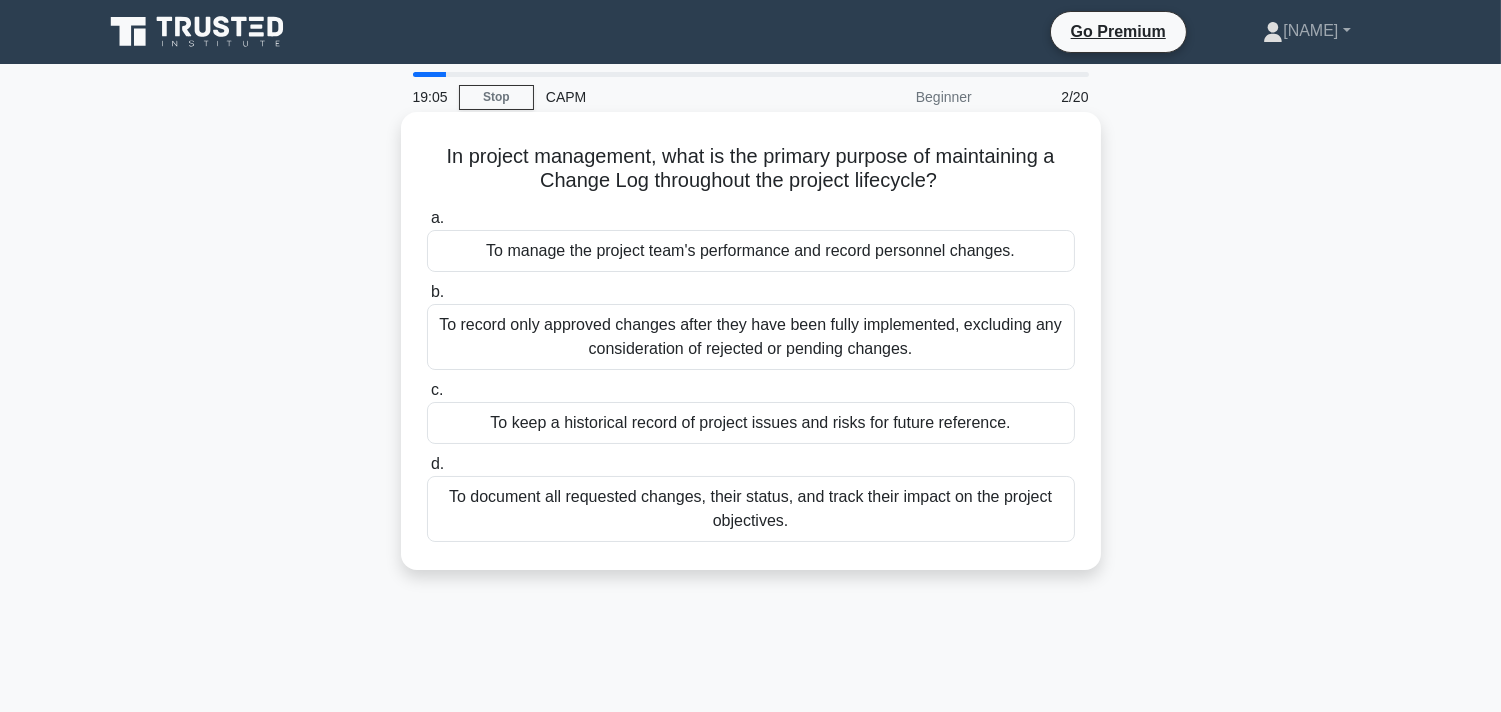 click on "To document all requested changes, their status, and track their impact on the project objectives." at bounding box center [751, 509] 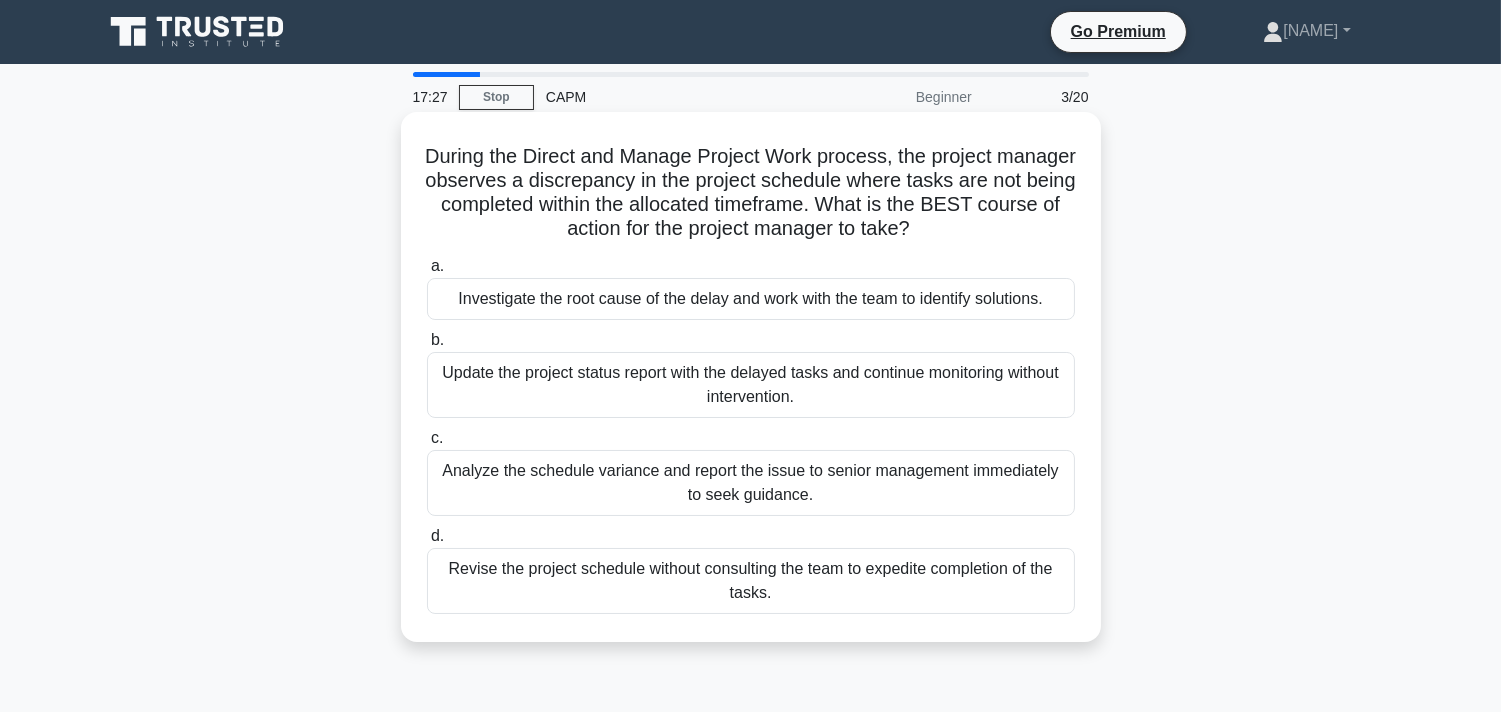 click on "Investigate the root cause of the delay and work with the team to identify solutions." at bounding box center (751, 299) 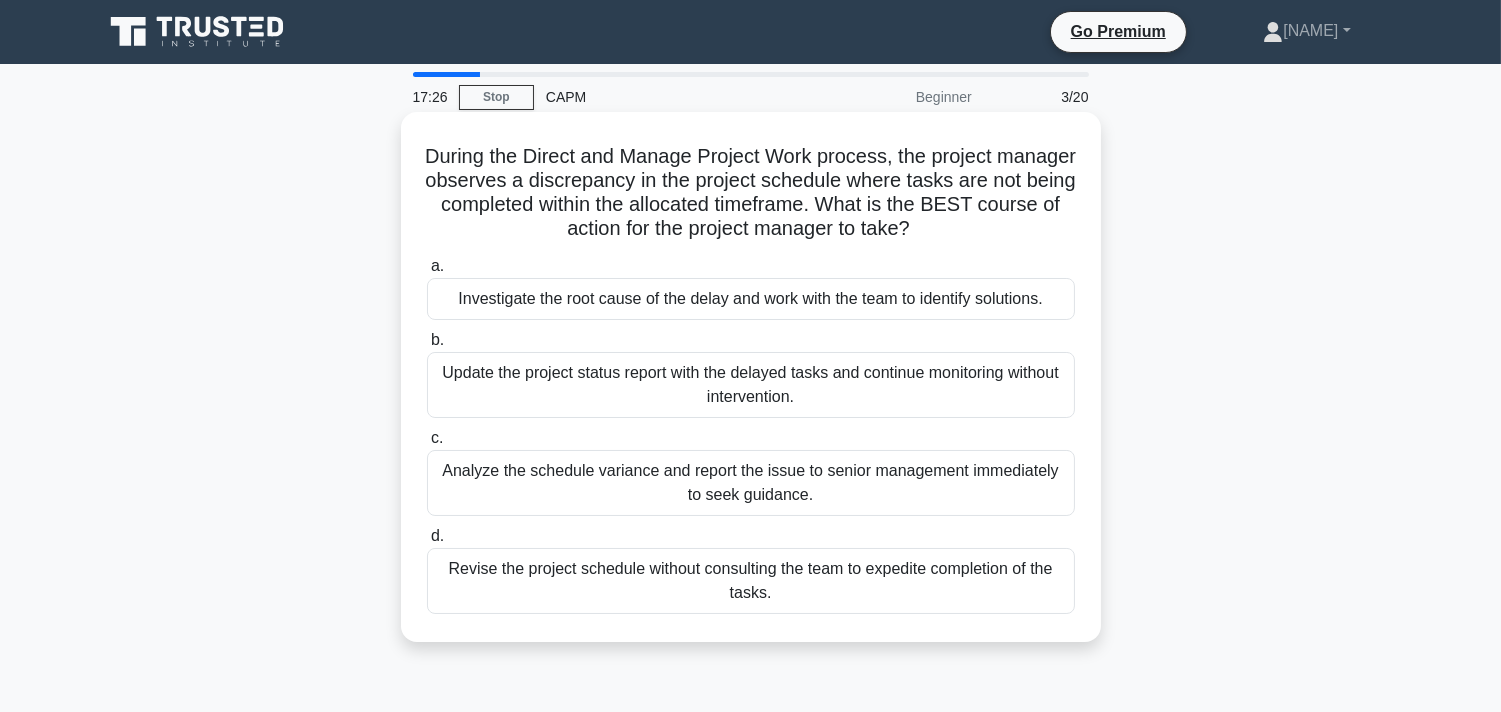click on "Investigate the root cause of the delay and work with the team to identify solutions." at bounding box center (751, 299) 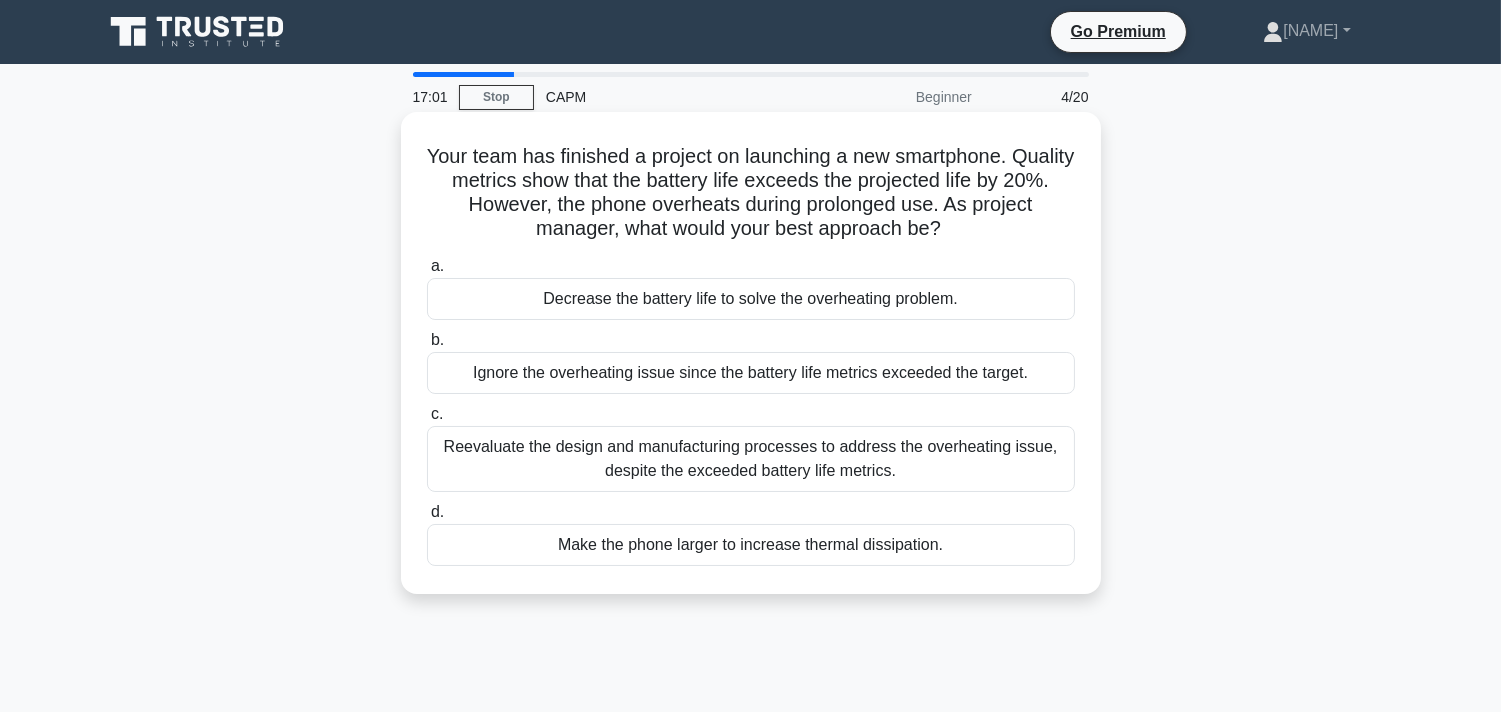 click on "Reevaluate the design and manufacturing processes to address the overheating issue, despite the exceeded battery life metrics." at bounding box center (751, 459) 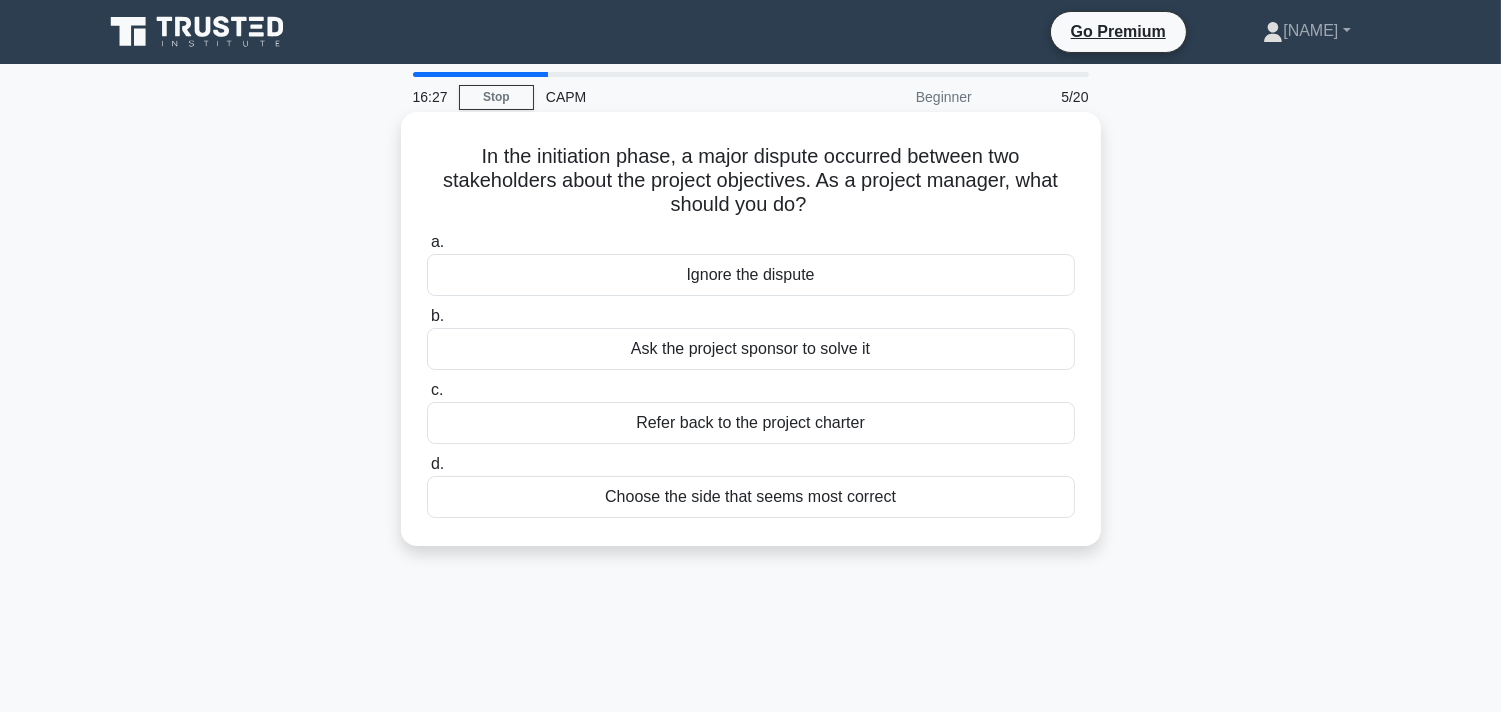 click on "Refer back to the project charter" at bounding box center [751, 423] 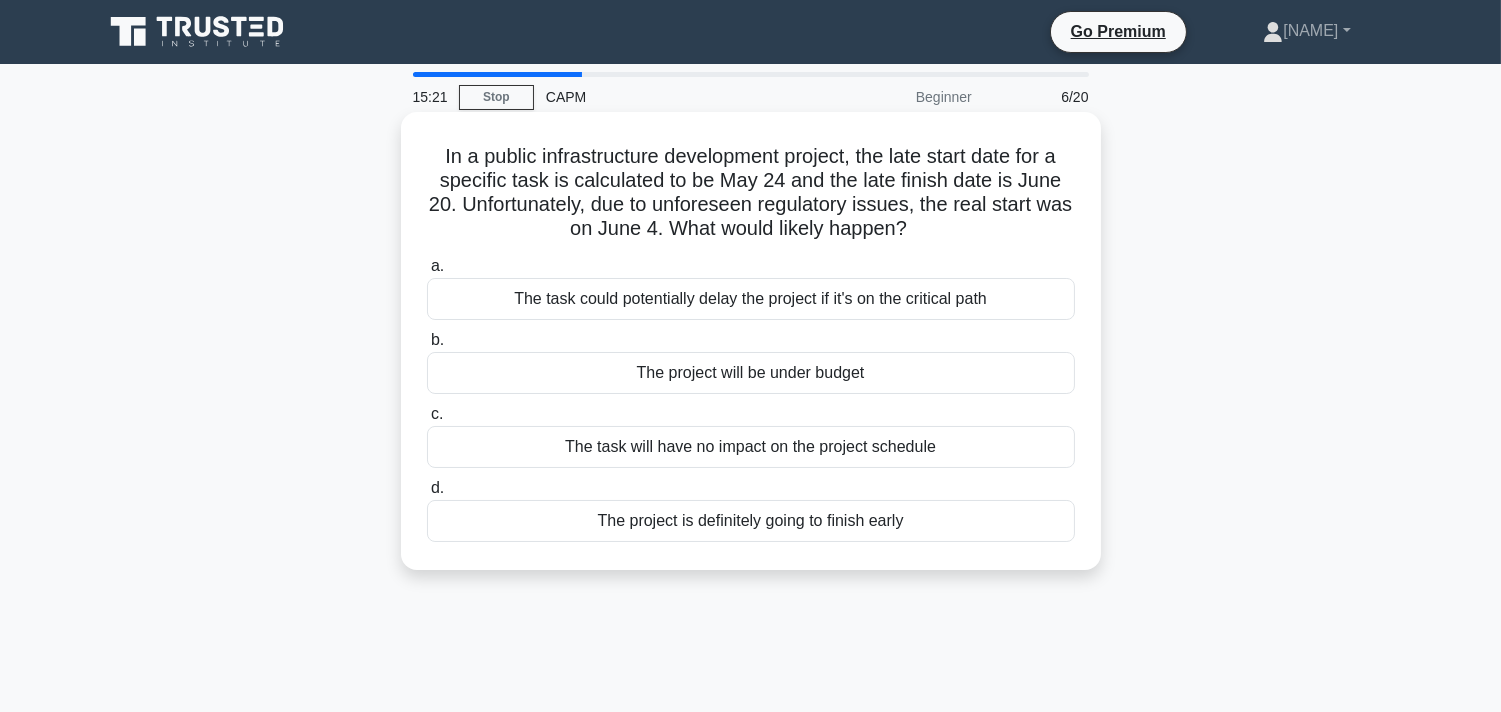 click on "The task could potentially delay the project if it's on the critical path" at bounding box center (751, 299) 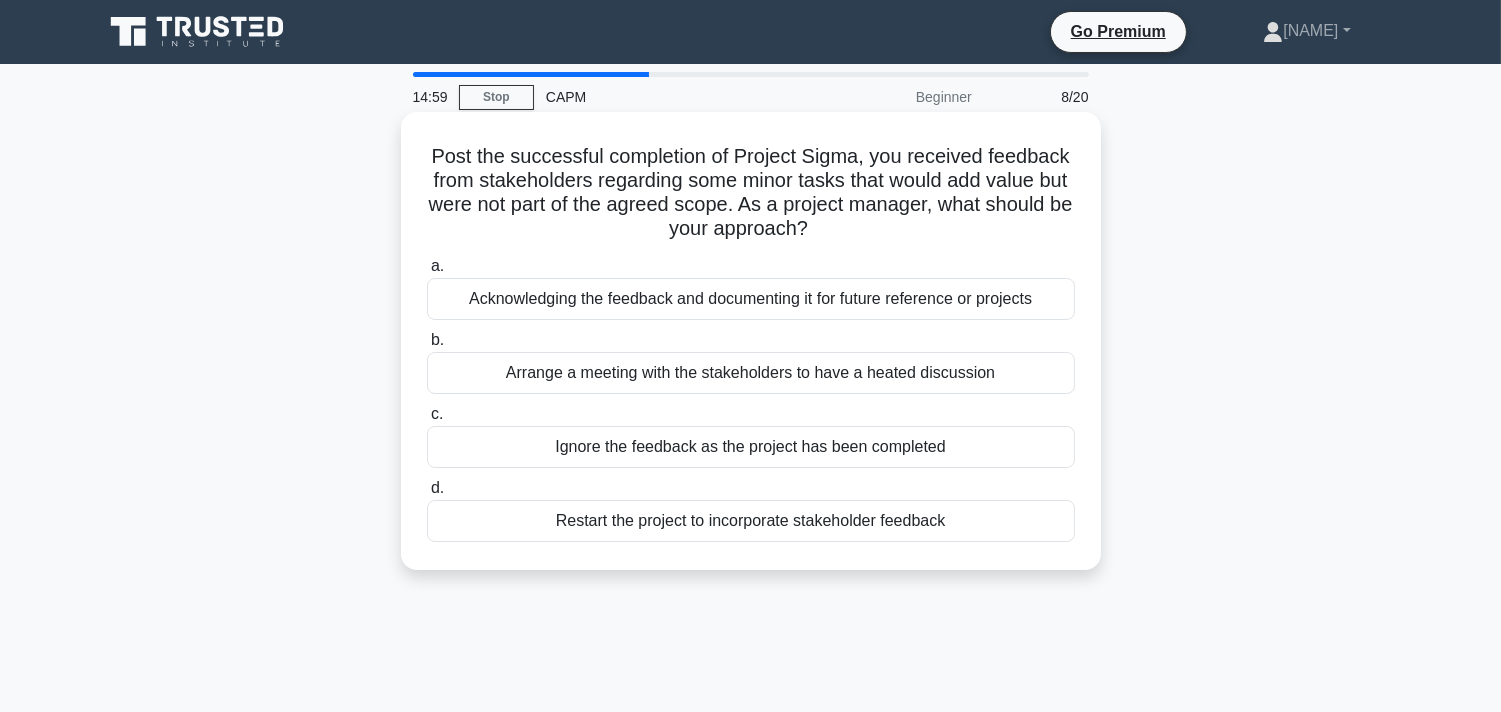 click on "Acknowledging the feedback and documenting it for future reference or projects" at bounding box center [751, 299] 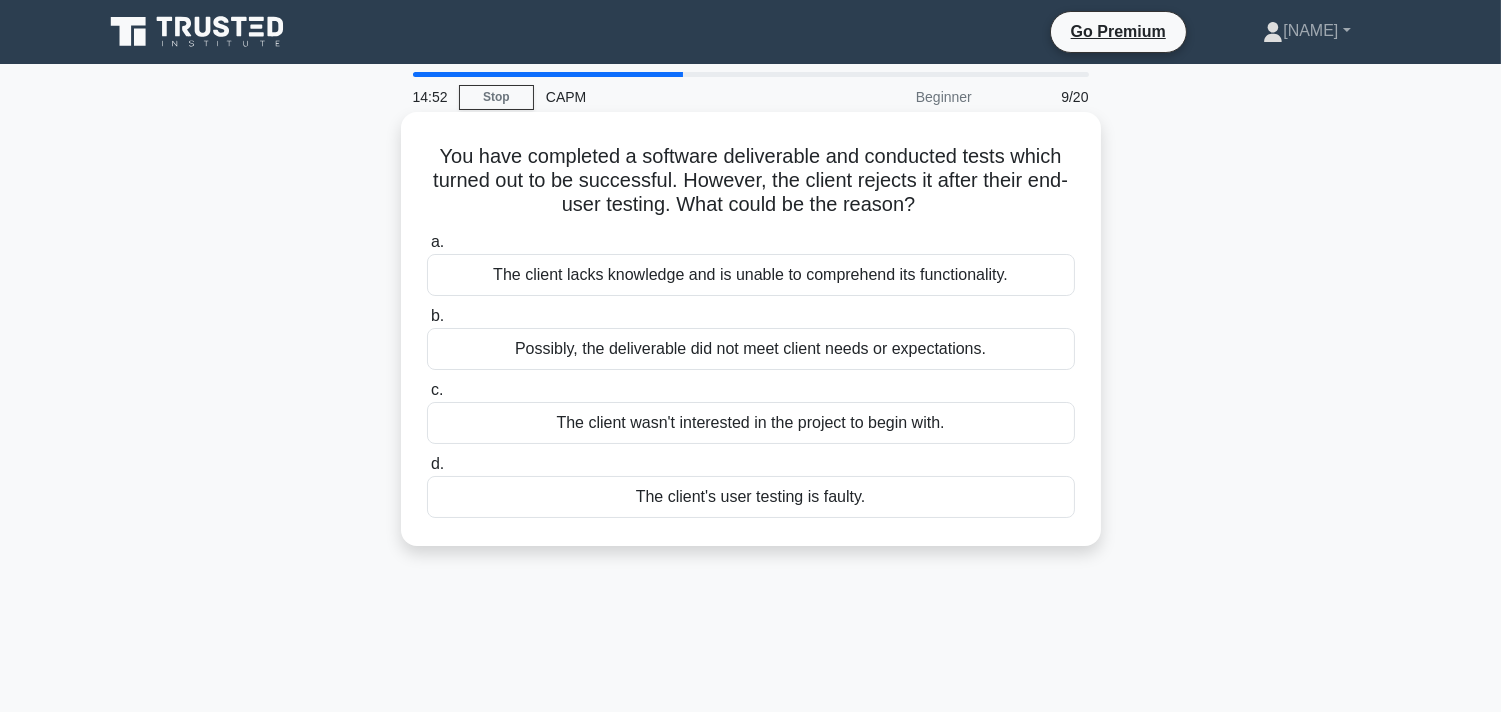 click on "You have completed a software deliverable and conducted tests which turned out to be successful. However, the client rejects it after their end-user testing. What could be the reason?
.spinner_0XTQ{transform-origin:center;animation:spinner_y6GP .75s linear infinite}@keyframes spinner_y6GP{100%{transform:rotate(360deg)}}" at bounding box center [751, 181] 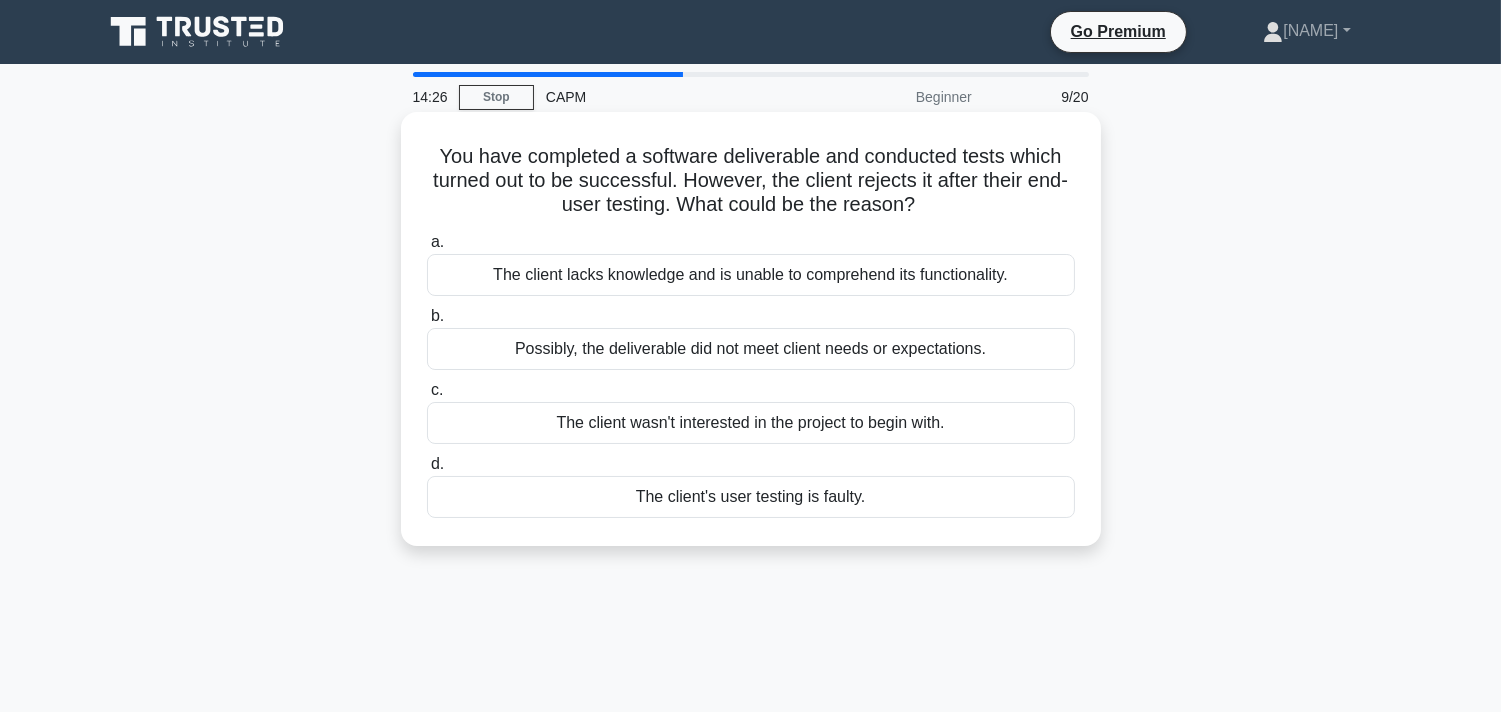click on "The client's user testing is faulty." at bounding box center (751, 497) 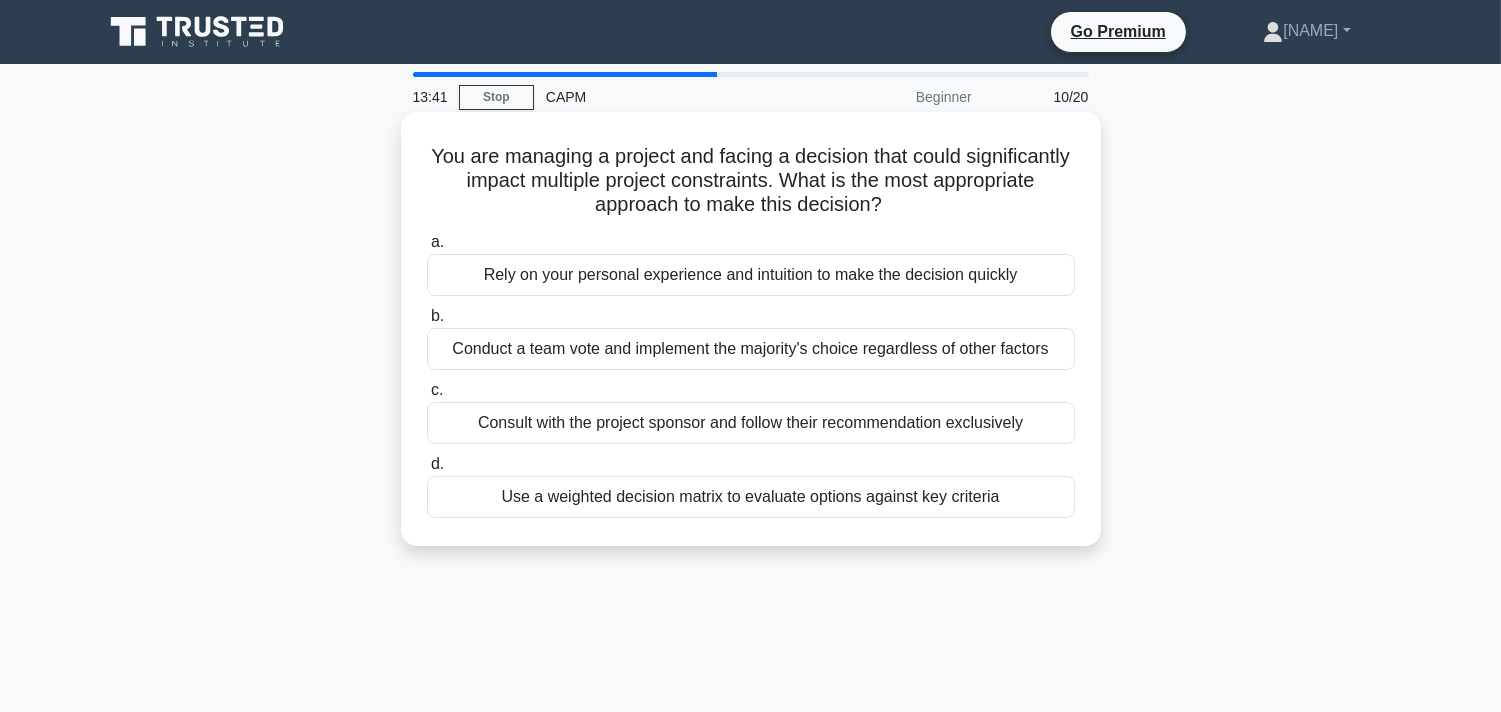click on "Consult with the project sponsor and follow their recommendation exclusively" at bounding box center (751, 423) 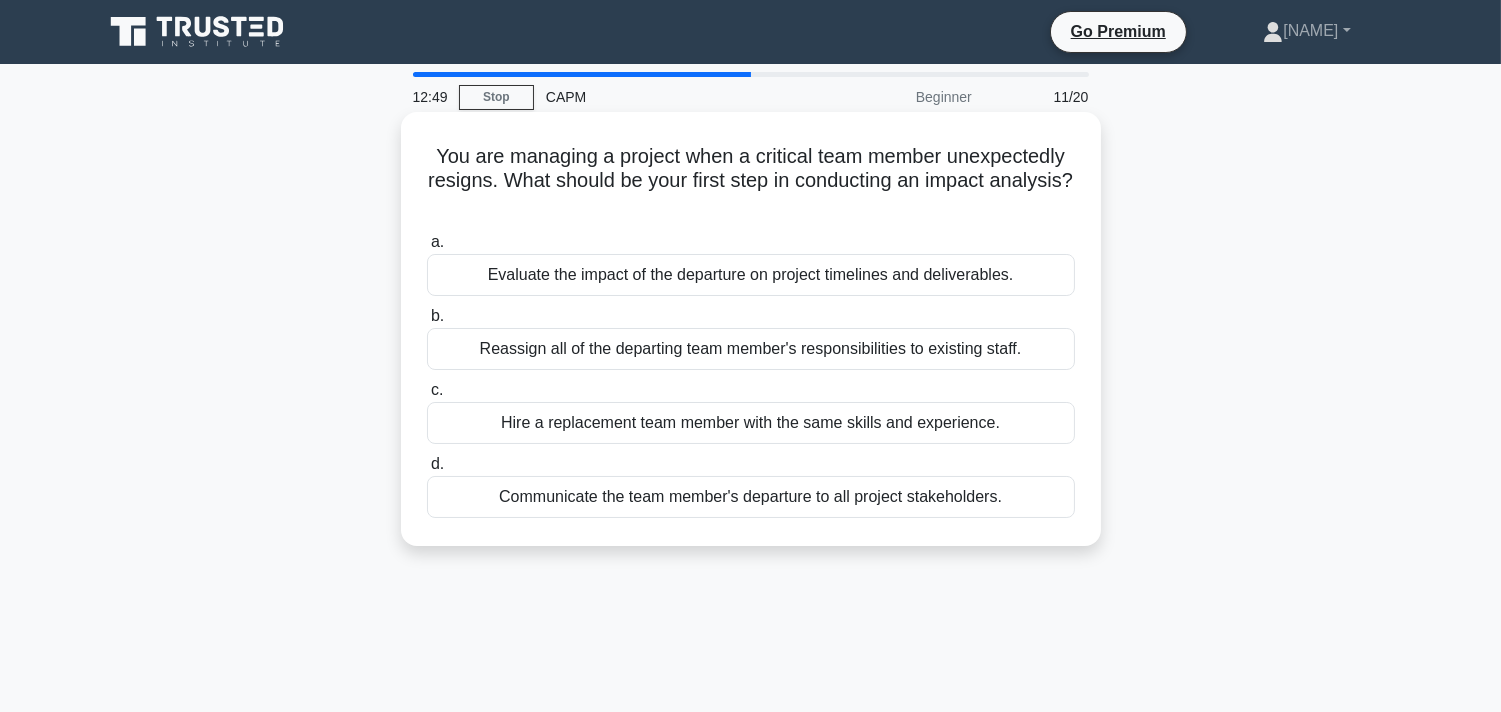 click on "Hire a replacement team member with the same skills and experience." at bounding box center (751, 423) 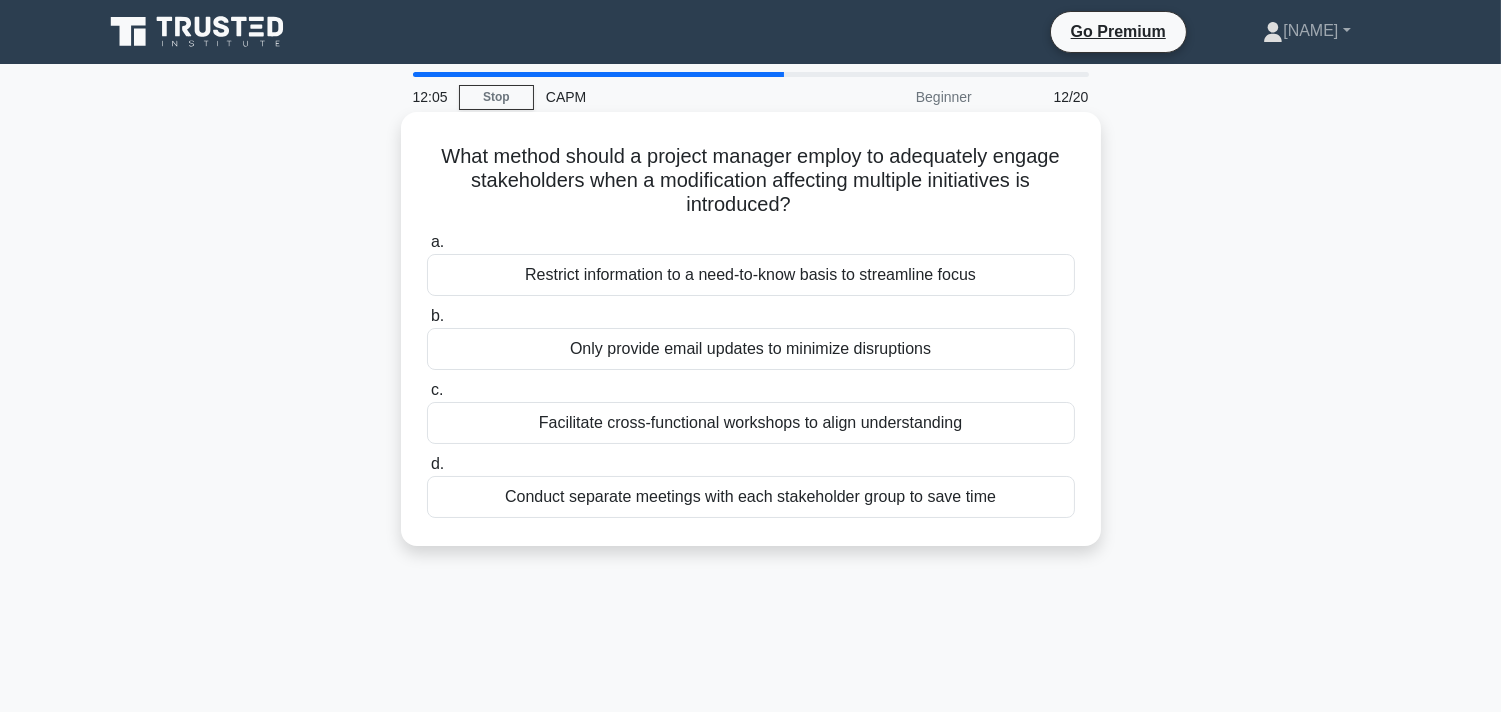 click on "Conduct separate meetings with each stakeholder group to save time" at bounding box center (751, 497) 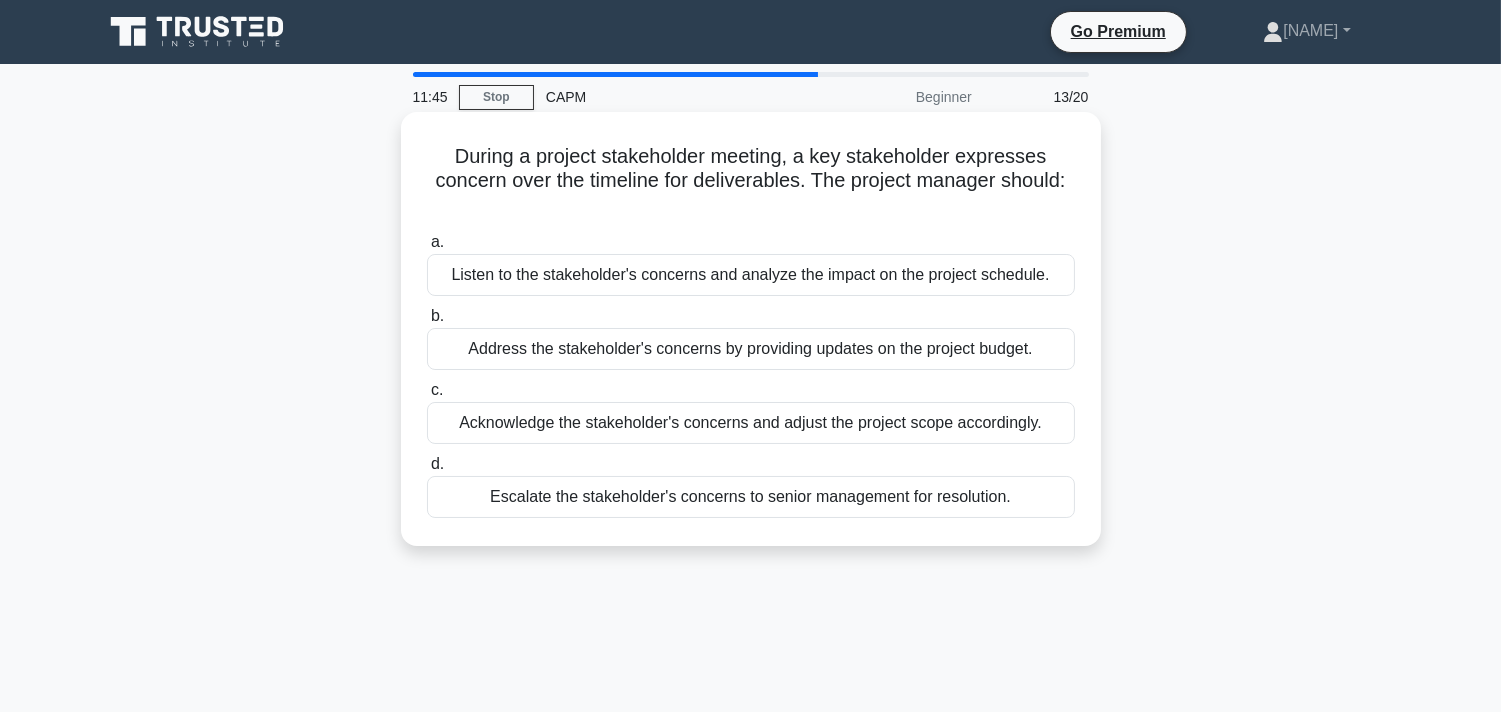 click on "Listen to the stakeholder's concerns and analyze the impact on the project schedule." at bounding box center (751, 275) 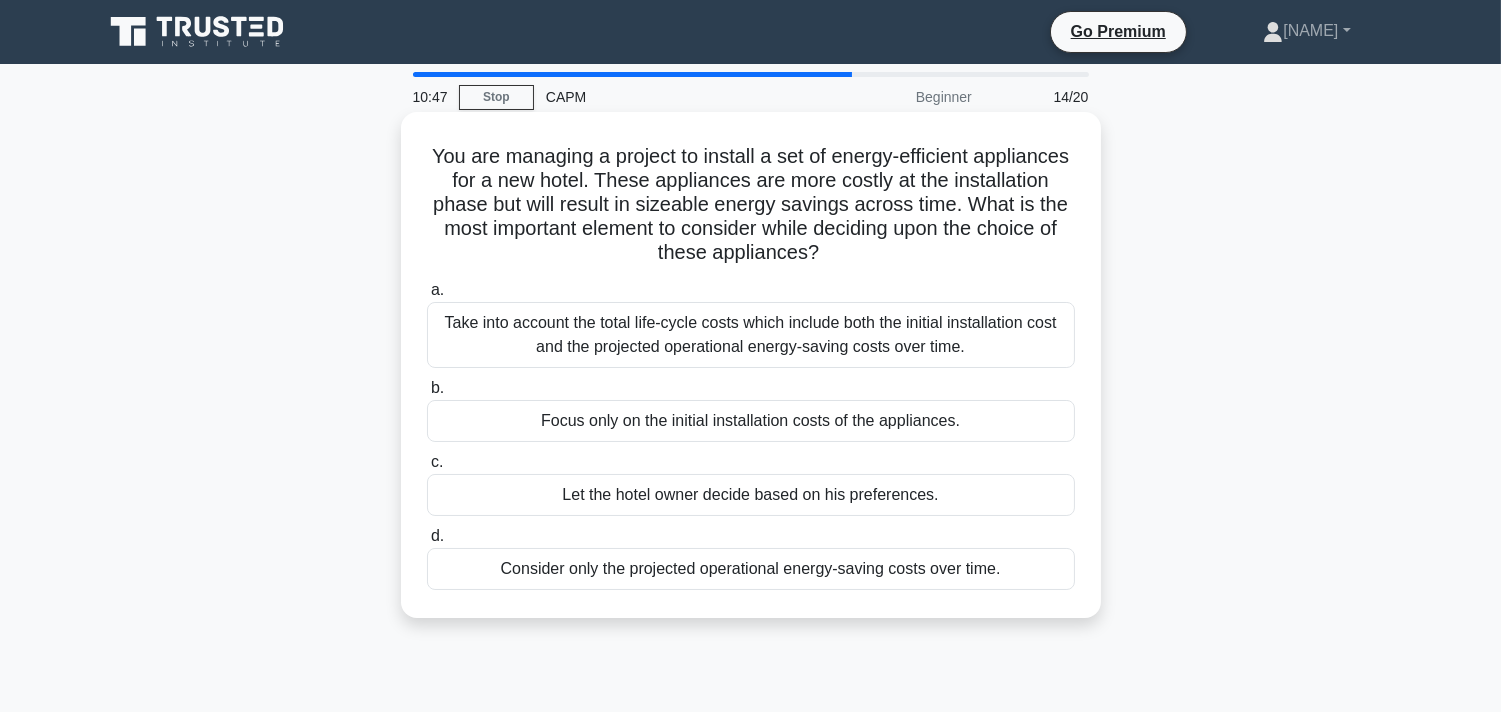 click on "Let the hotel owner decide based on his preferences." at bounding box center [751, 495] 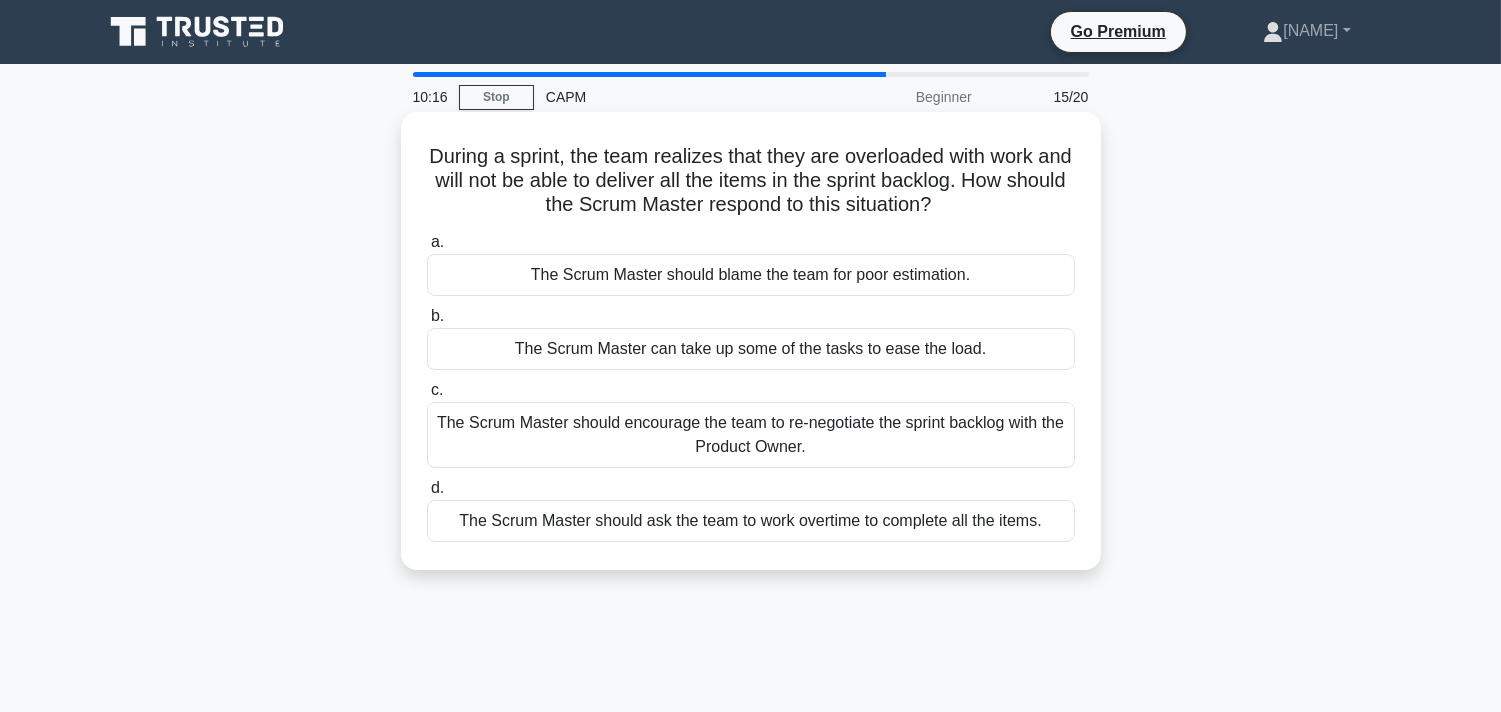 click on "The Scrum Master should encourage the team to re-negotiate the sprint backlog with the Product Owner." at bounding box center [751, 435] 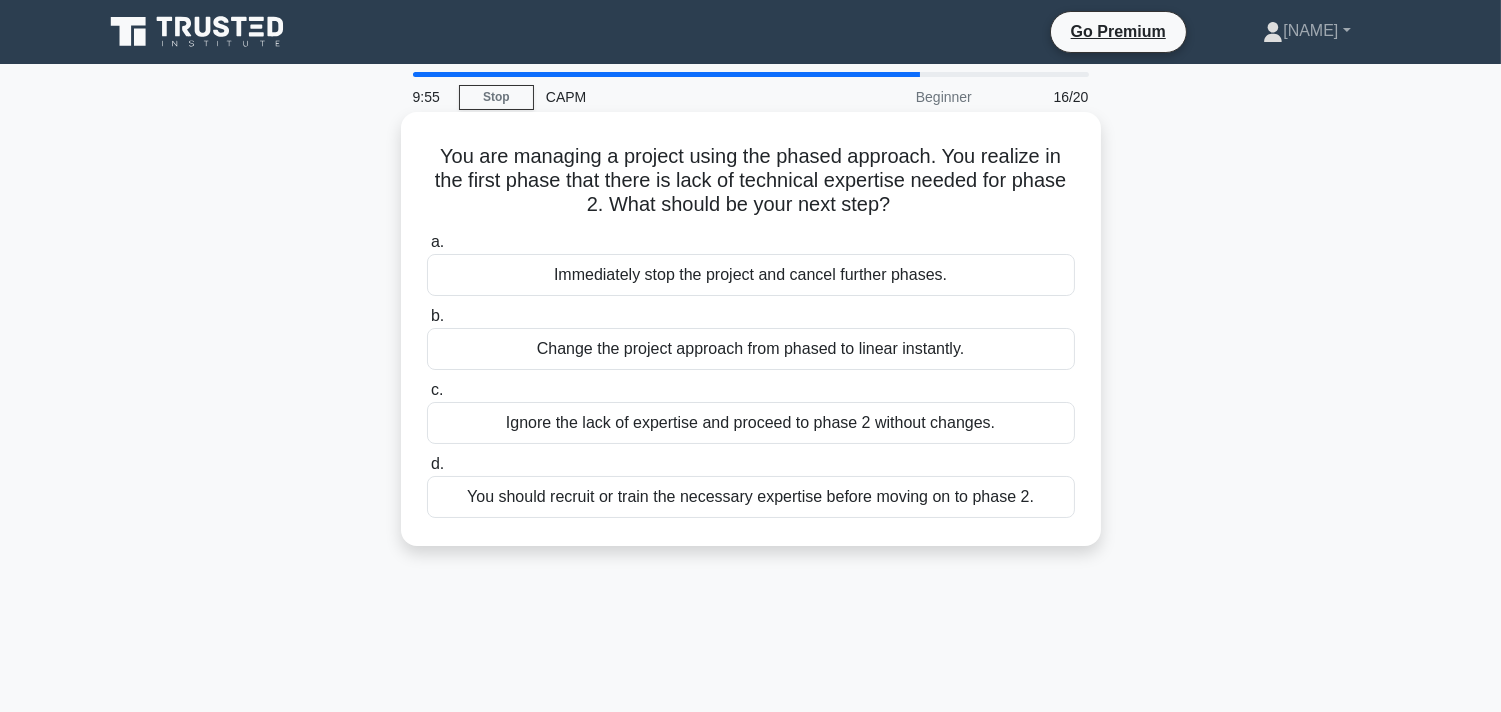 click on "You should recruit or train the necessary expertise before moving on to phase 2." at bounding box center (751, 497) 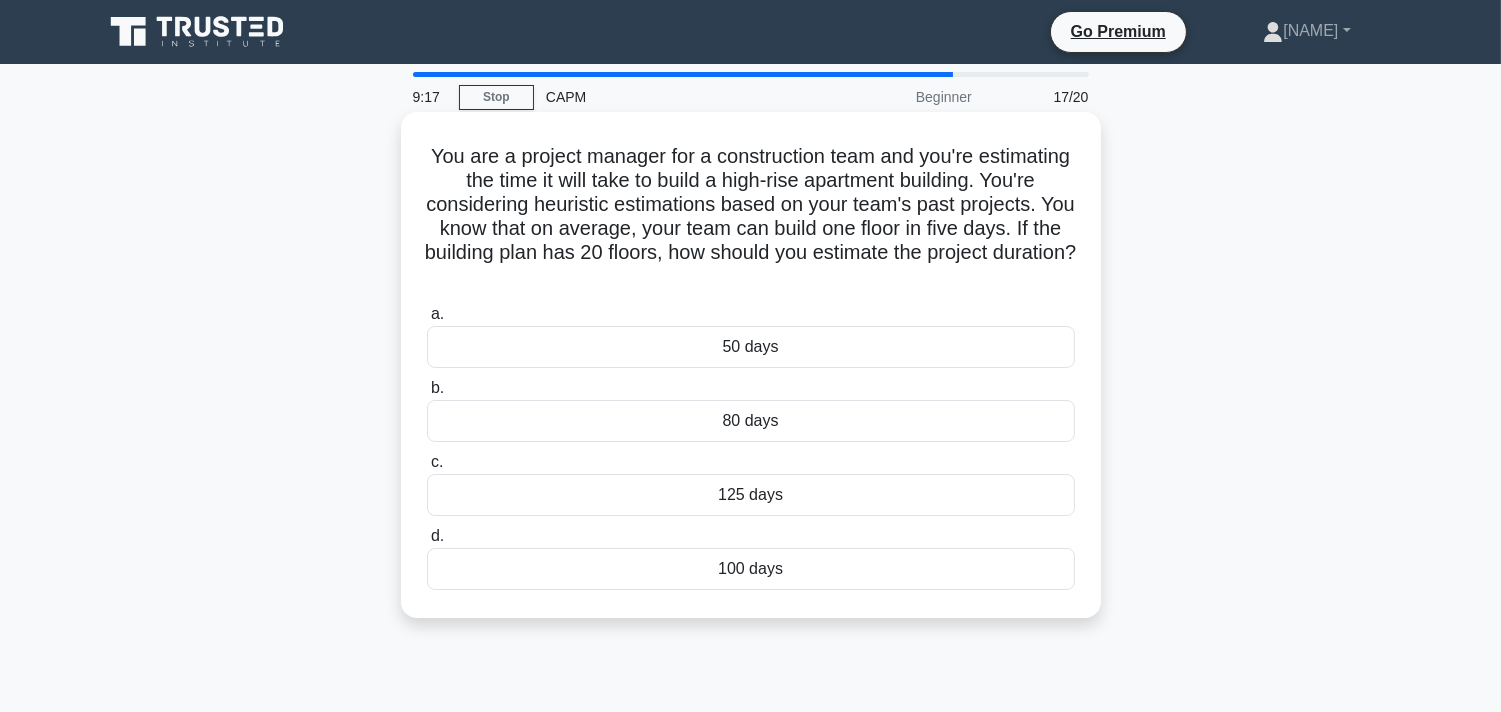 click on "100 days" at bounding box center [751, 569] 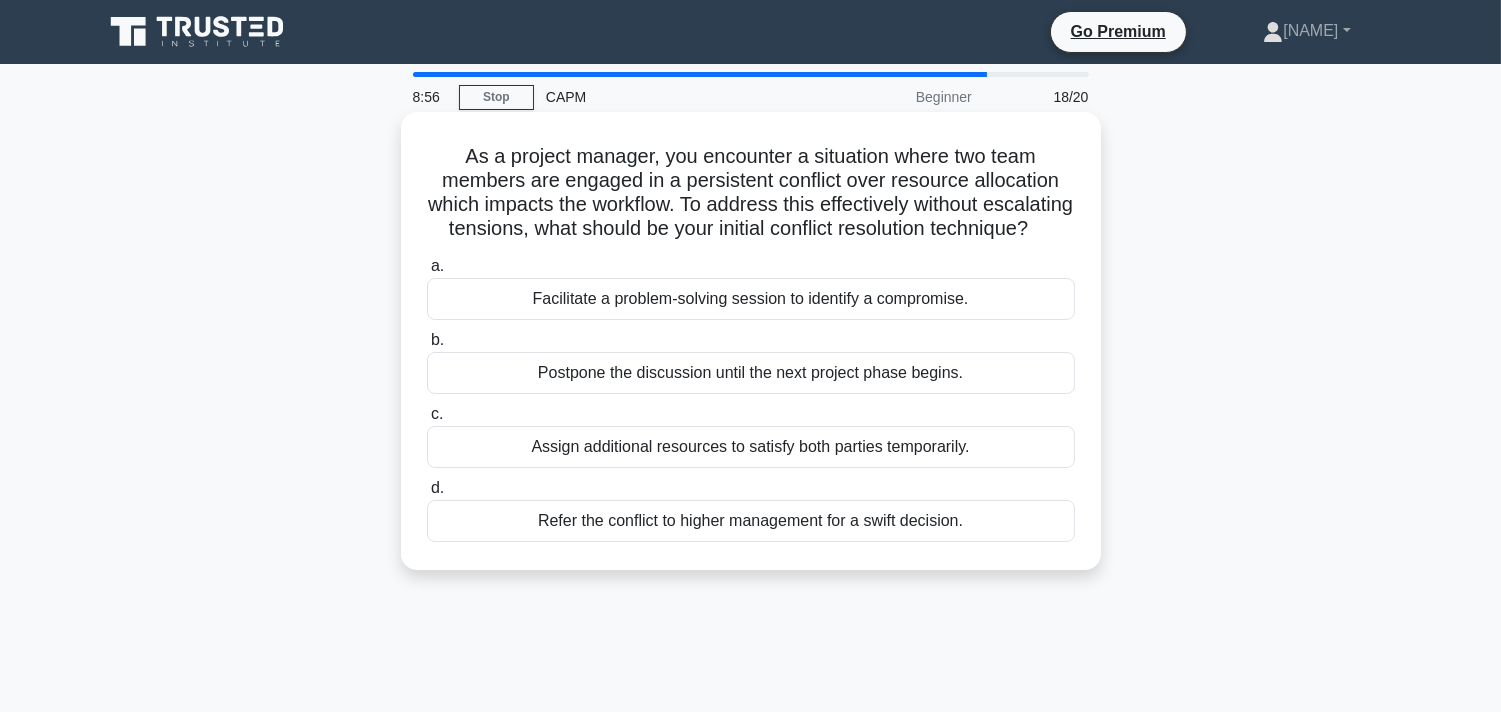 click on "Facilitate a problem-solving session to identify a compromise." at bounding box center (751, 299) 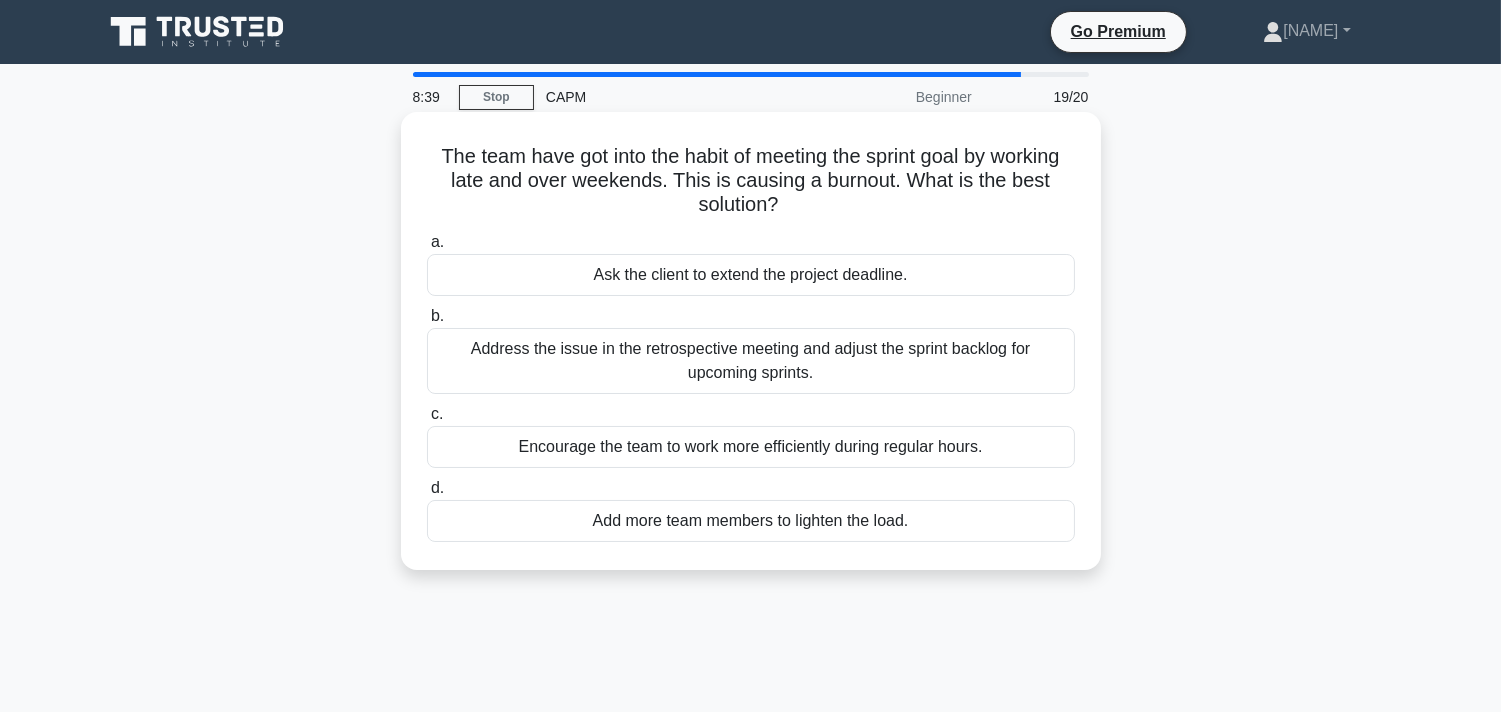 click on "Address the issue in the retrospective meeting and adjust the sprint backlog for upcoming sprints." at bounding box center [751, 361] 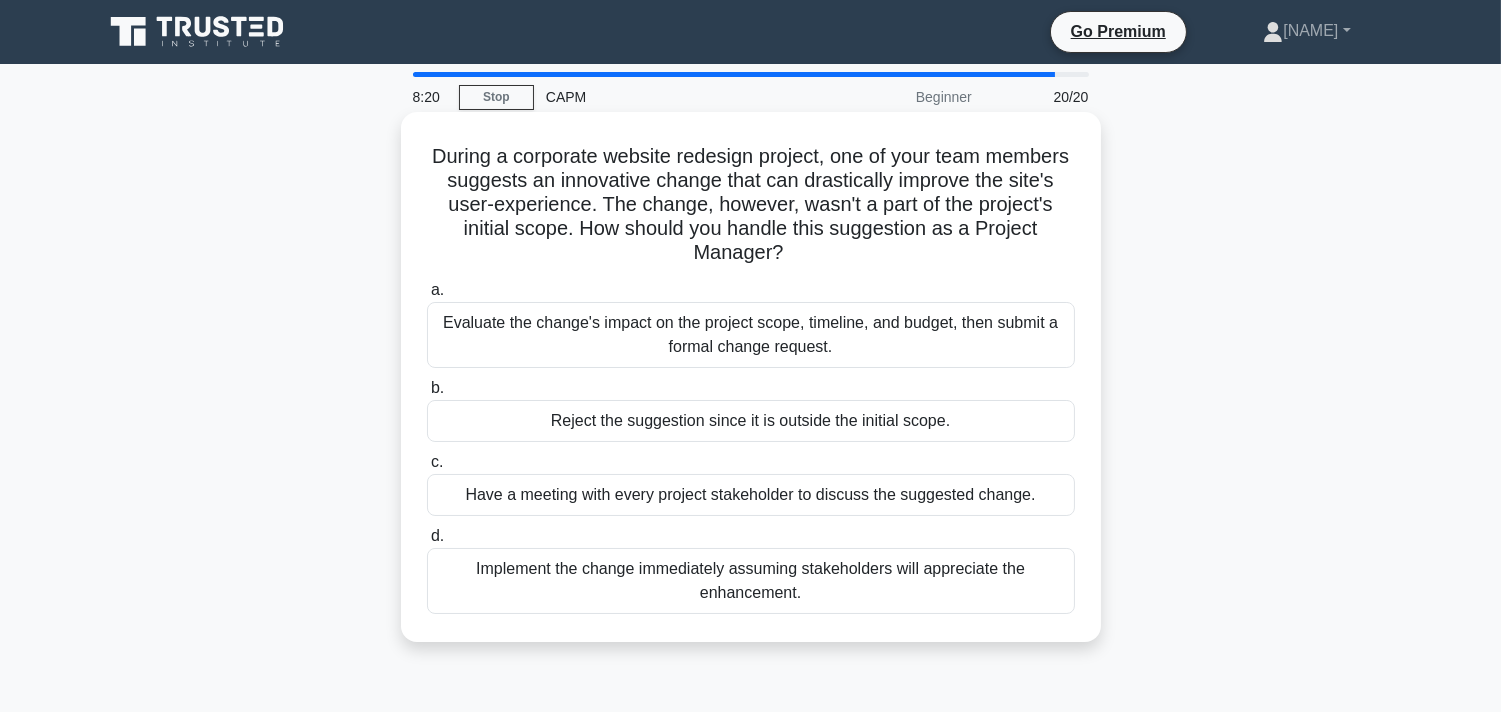 click on "Evaluate the change's impact on the project scope, timeline, and budget, then submit a formal change request." at bounding box center [751, 335] 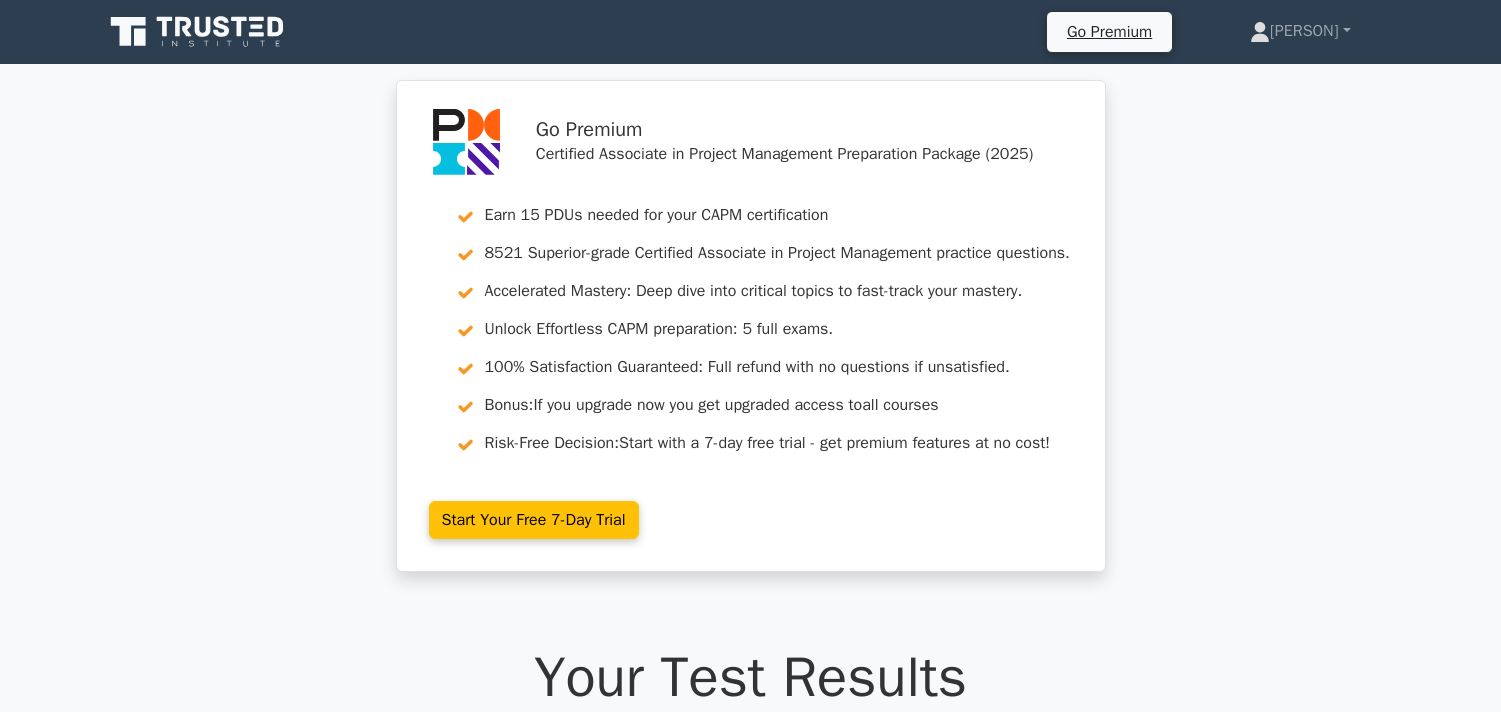 scroll, scrollTop: 111, scrollLeft: 0, axis: vertical 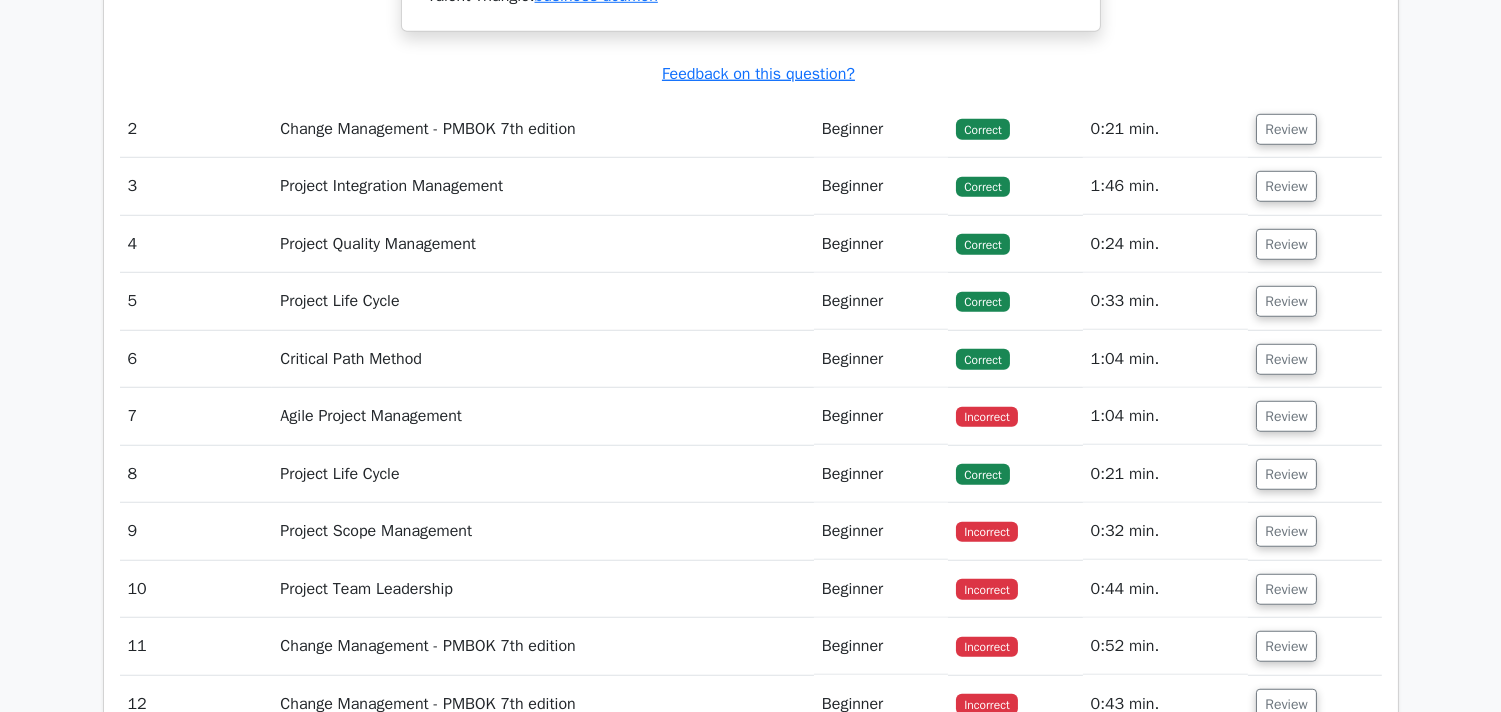 click on "Incorrect" at bounding box center [986, 417] 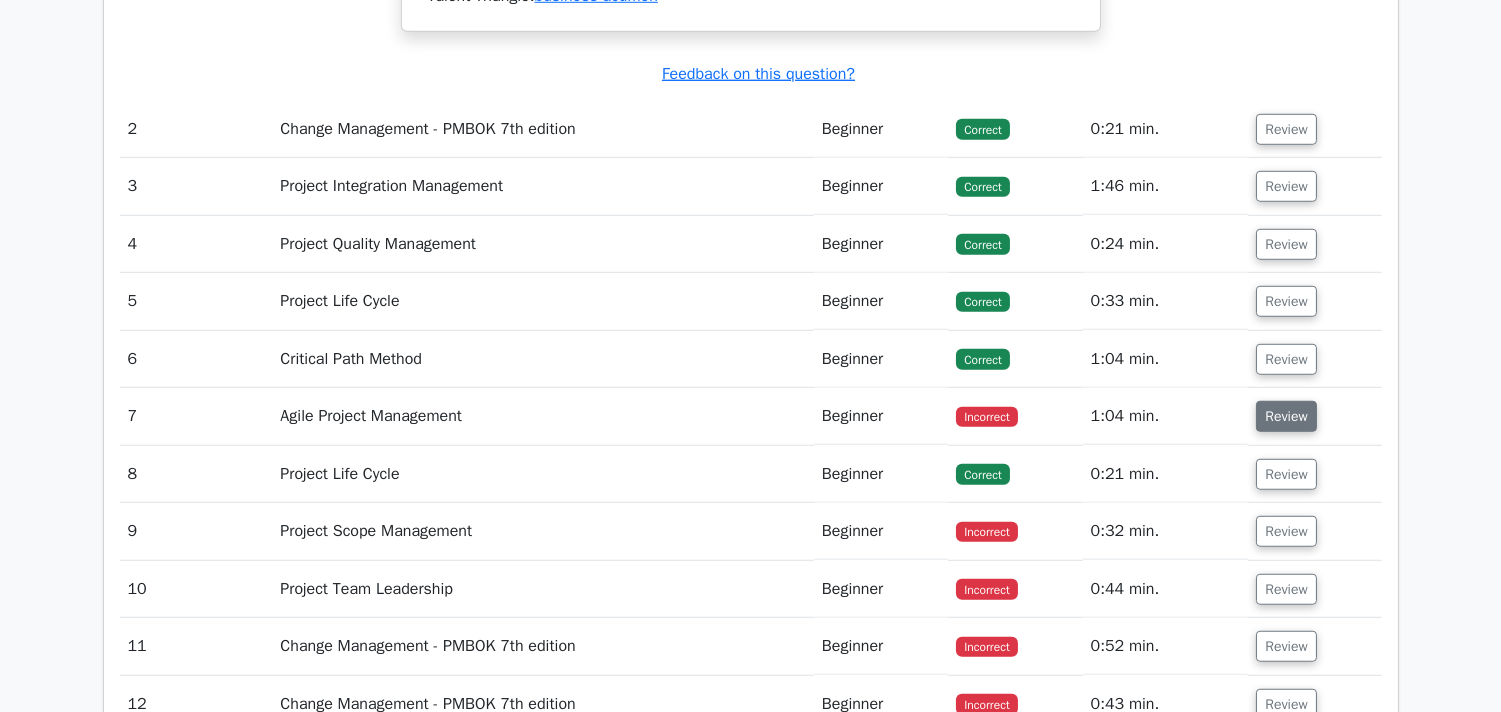 click on "Review" at bounding box center (1286, 416) 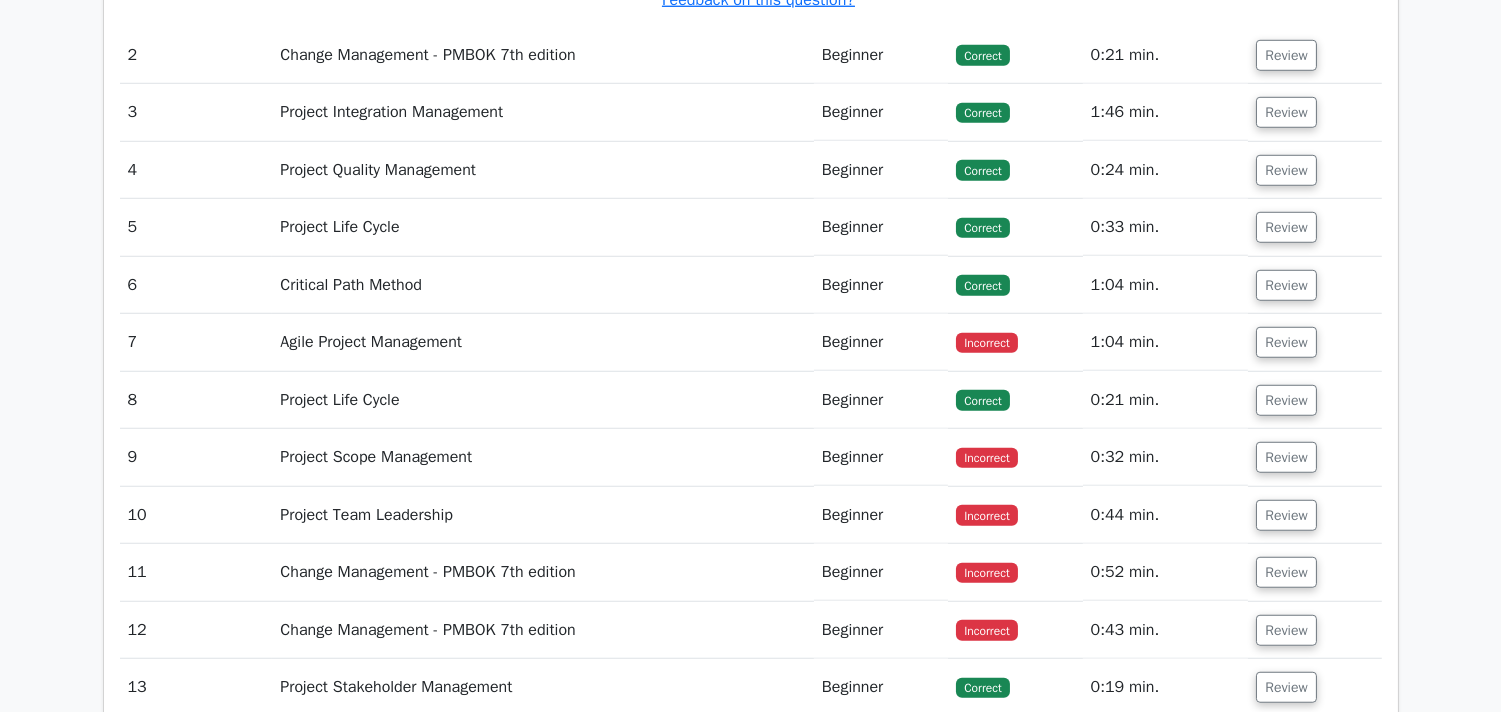scroll, scrollTop: 2888, scrollLeft: 0, axis: vertical 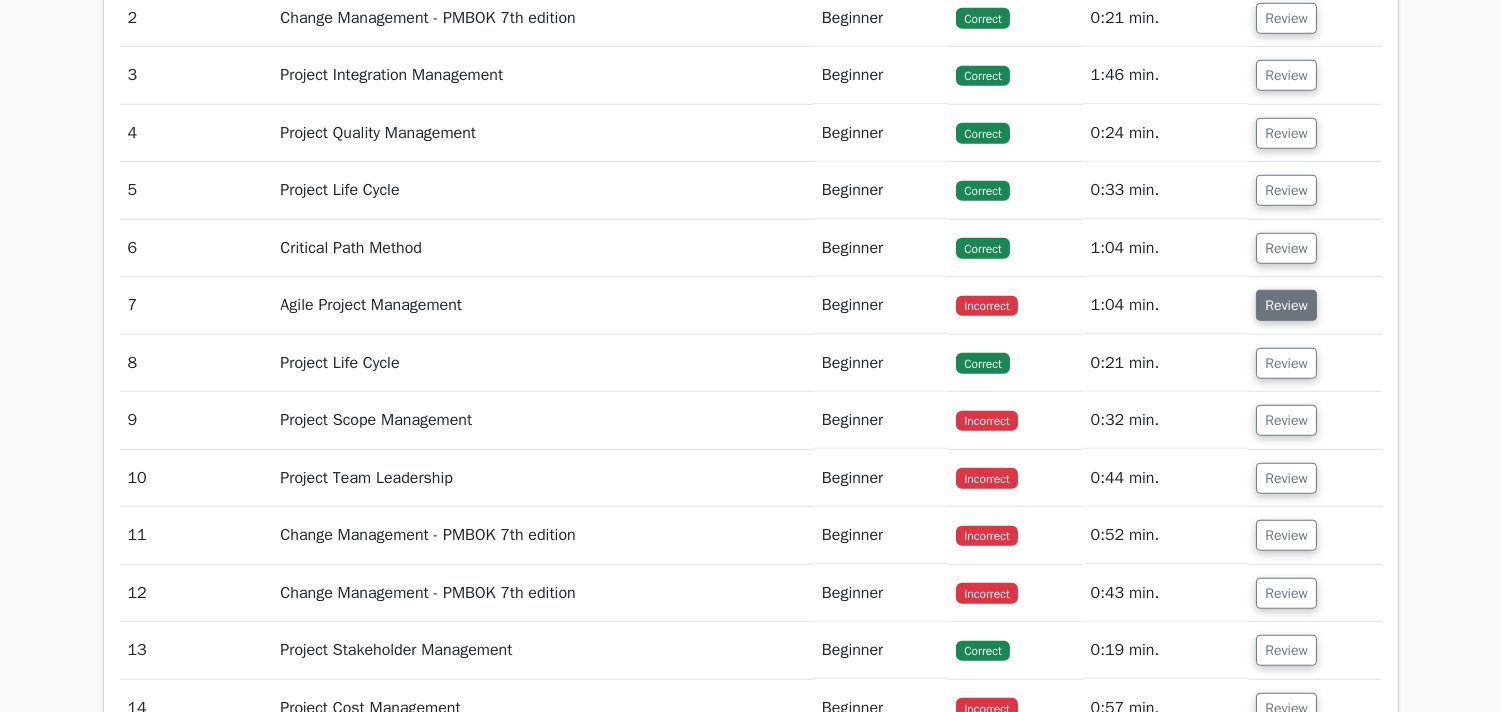 click on "Review" at bounding box center (1286, 305) 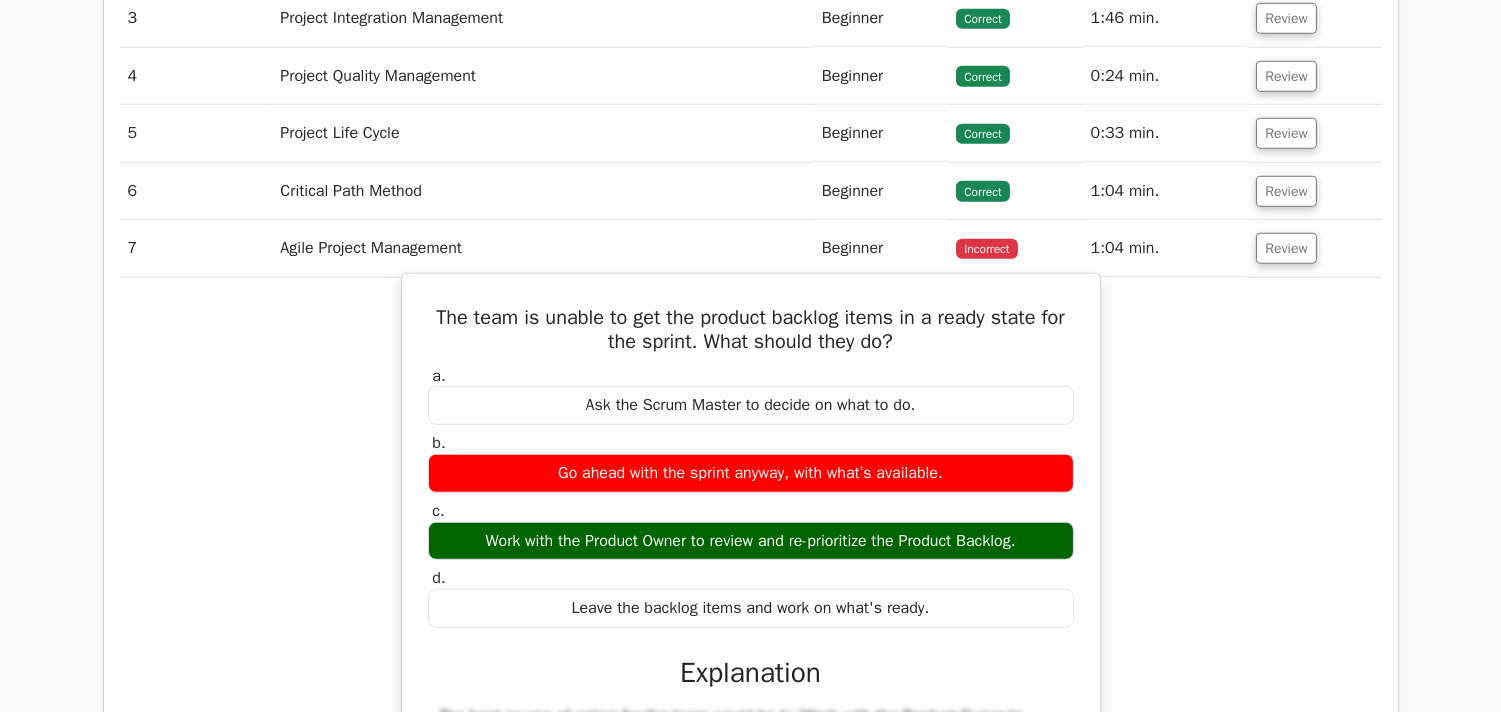 scroll, scrollTop: 3000, scrollLeft: 0, axis: vertical 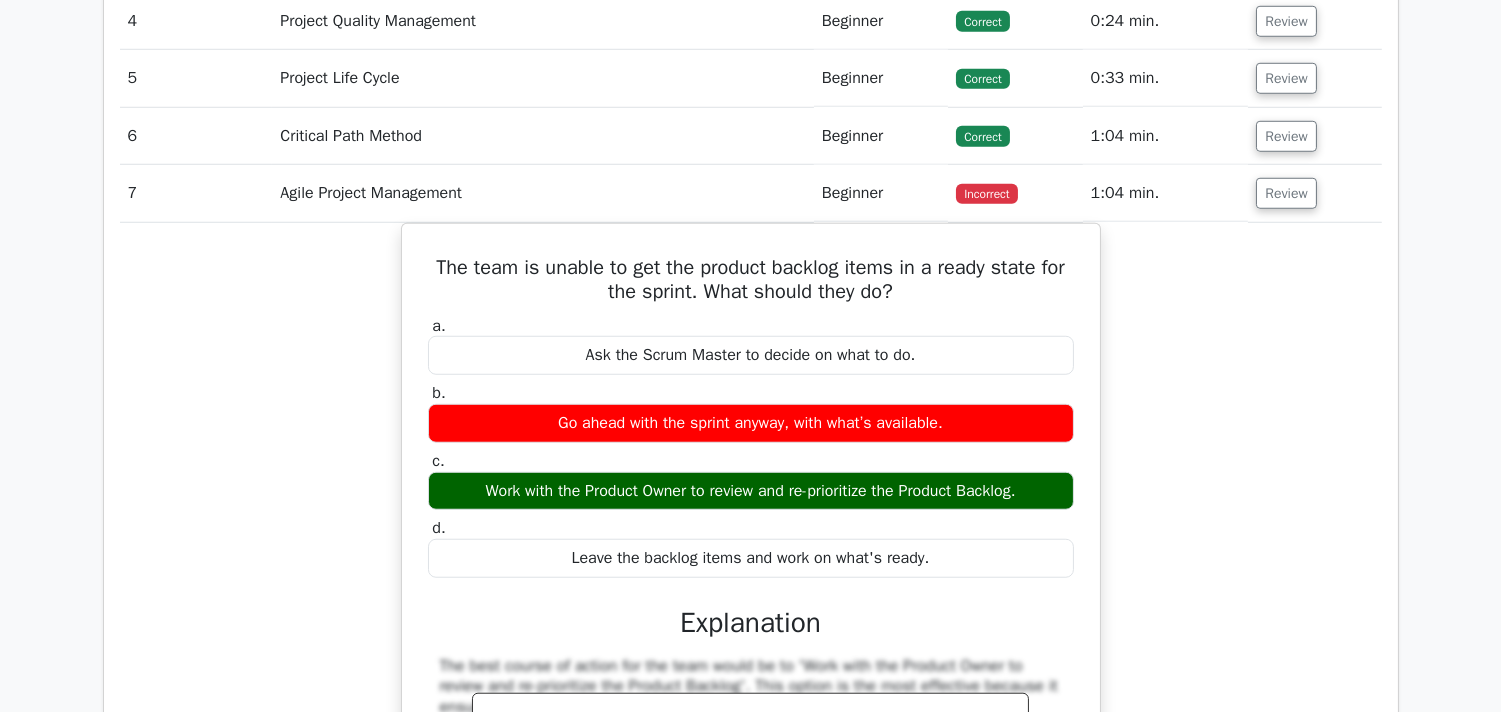click on "Agile Project Management" at bounding box center [543, 193] 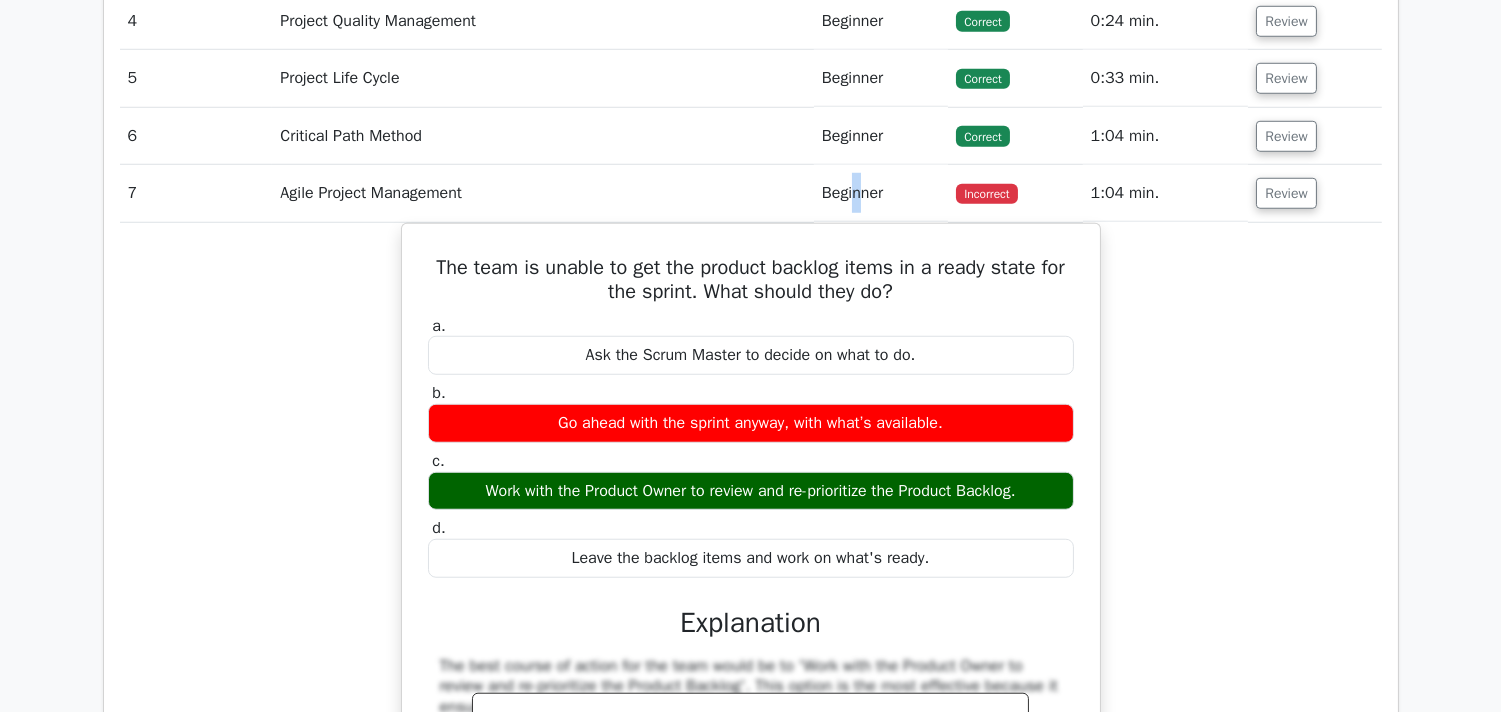 click on "Beginner" at bounding box center [881, 193] 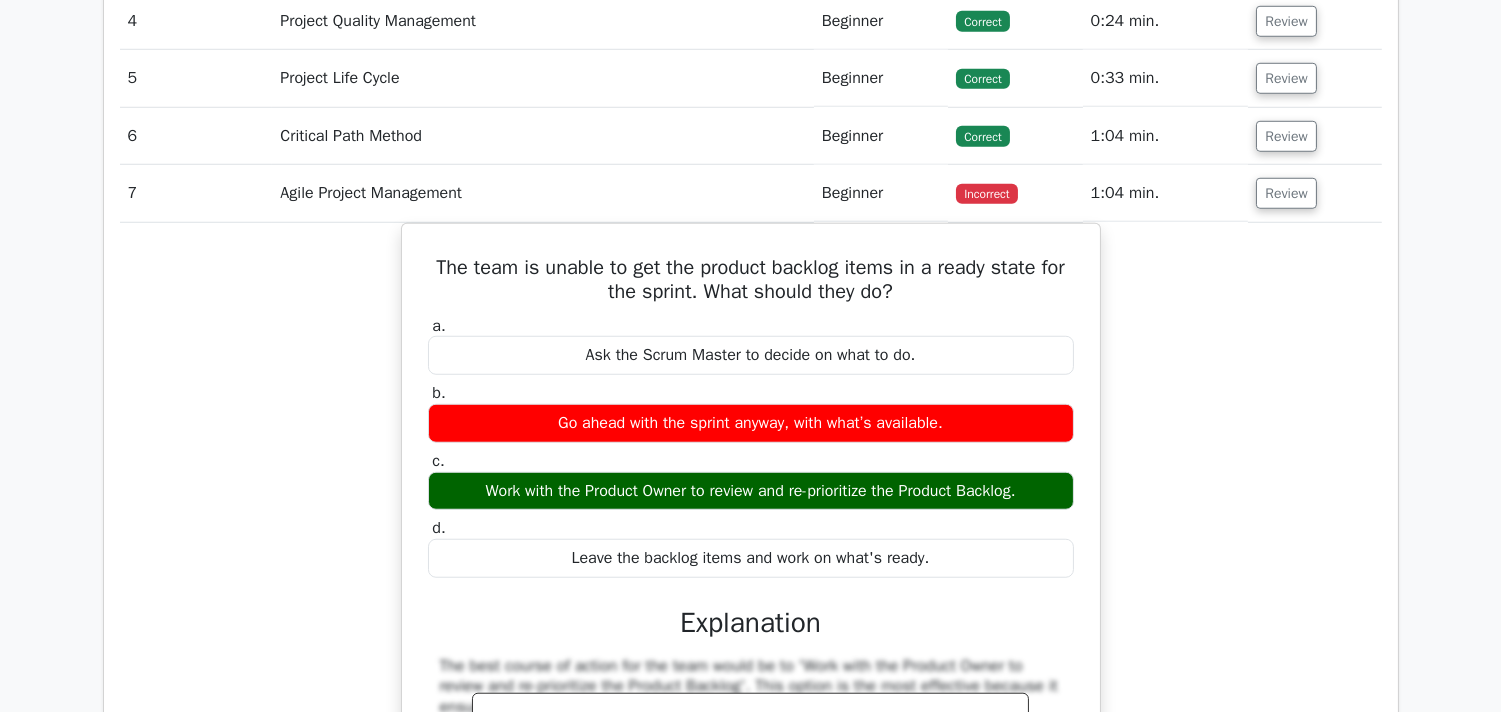 click on "The team is unable to get the product backlog items in a ready state for the sprint. What should they do?
a.
Ask the Scrum Master to decide on what to do.
b.
c. d." at bounding box center (751, 607) 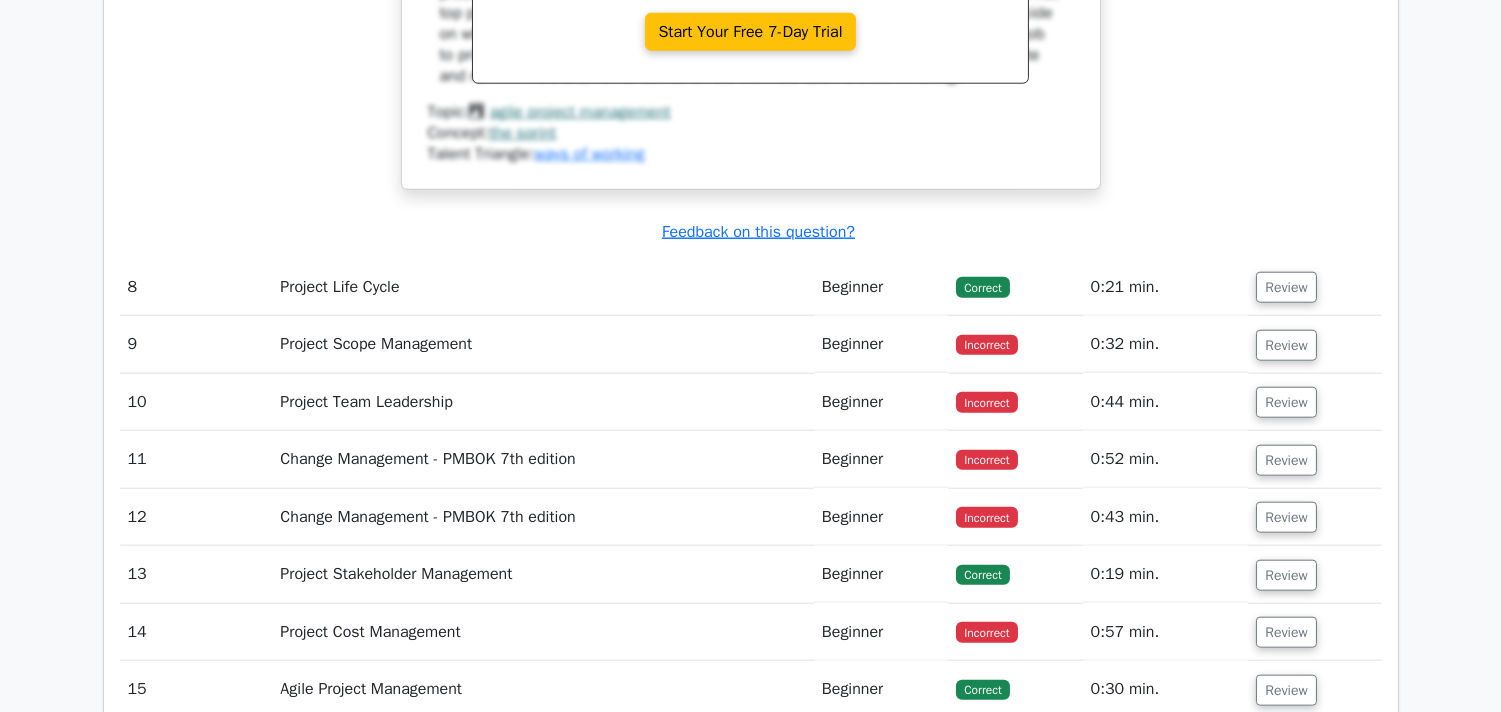 scroll, scrollTop: 3888, scrollLeft: 0, axis: vertical 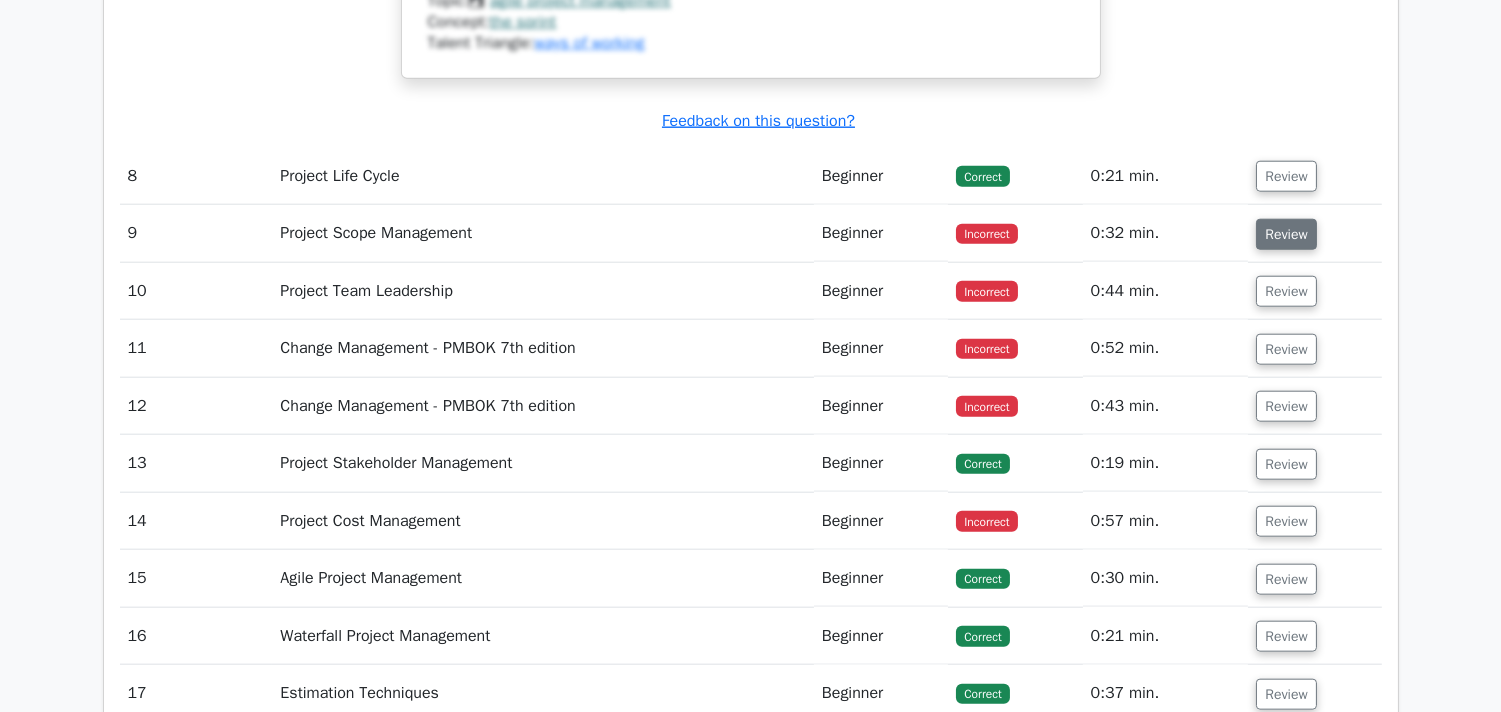 click on "Review" at bounding box center (1286, 234) 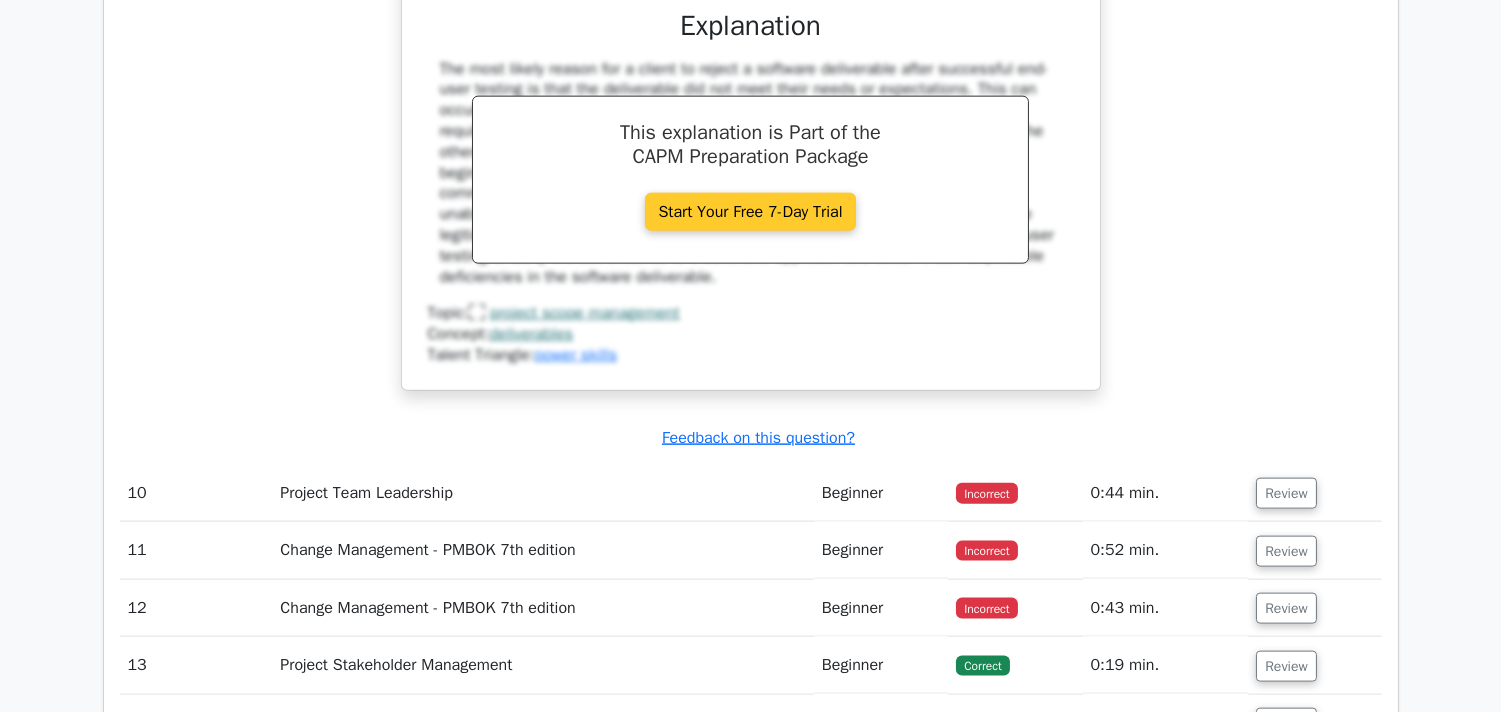 scroll, scrollTop: 4555, scrollLeft: 0, axis: vertical 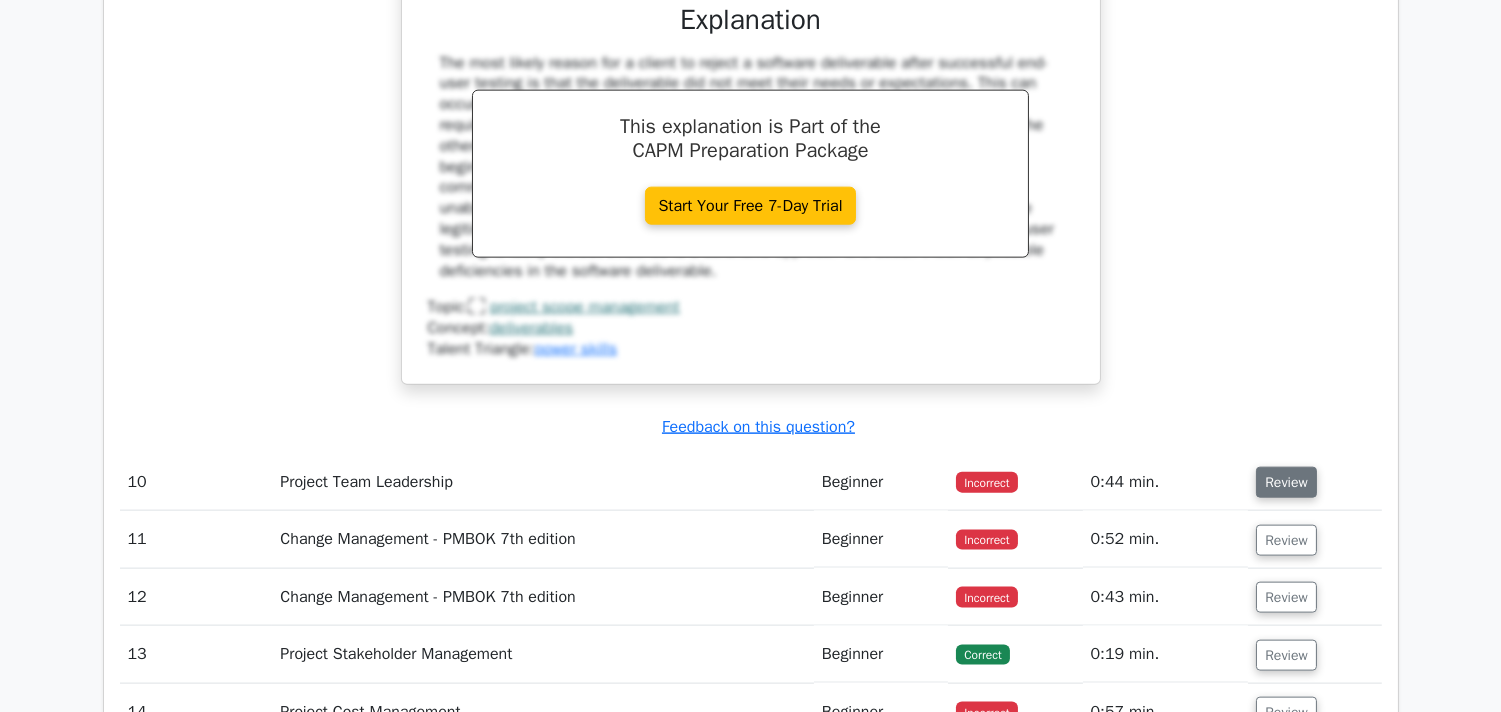 click on "Review" at bounding box center [1286, 482] 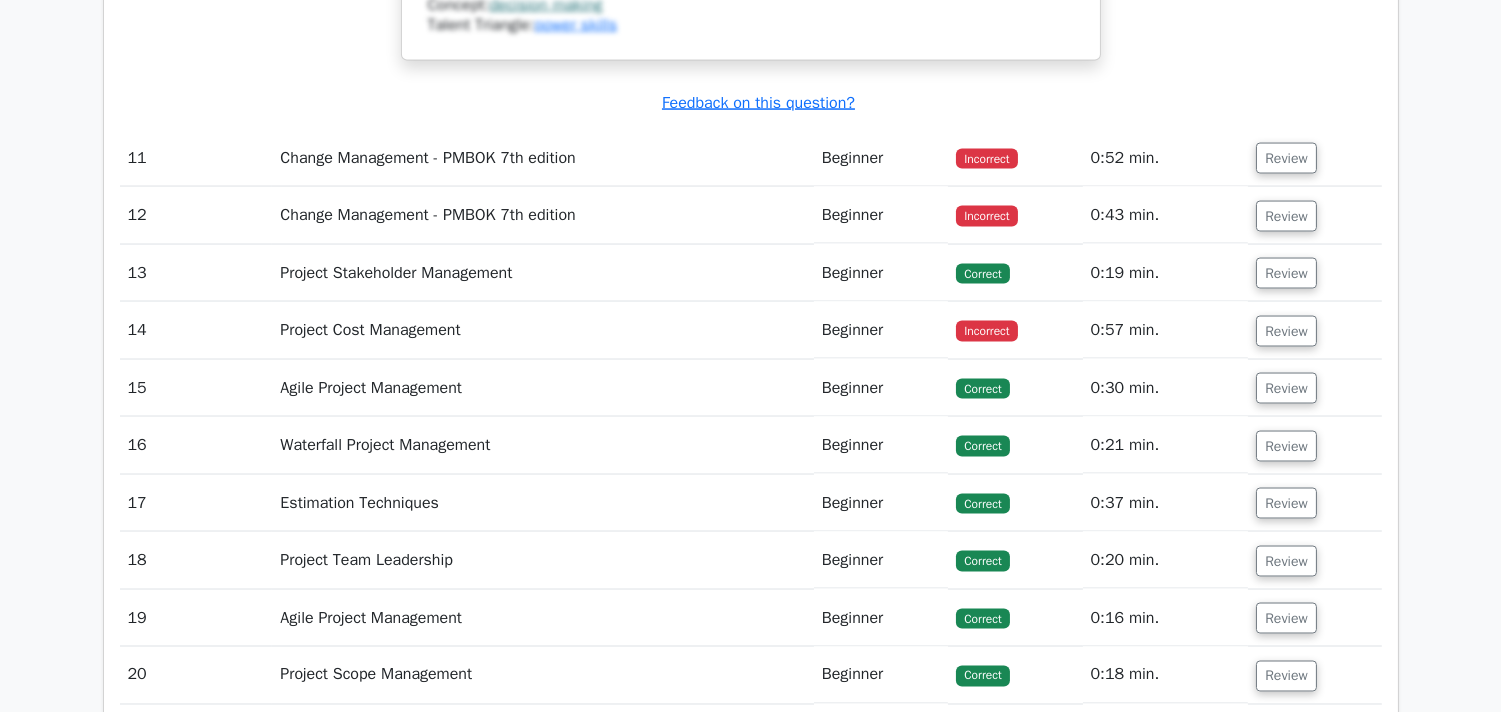 scroll, scrollTop: 5888, scrollLeft: 0, axis: vertical 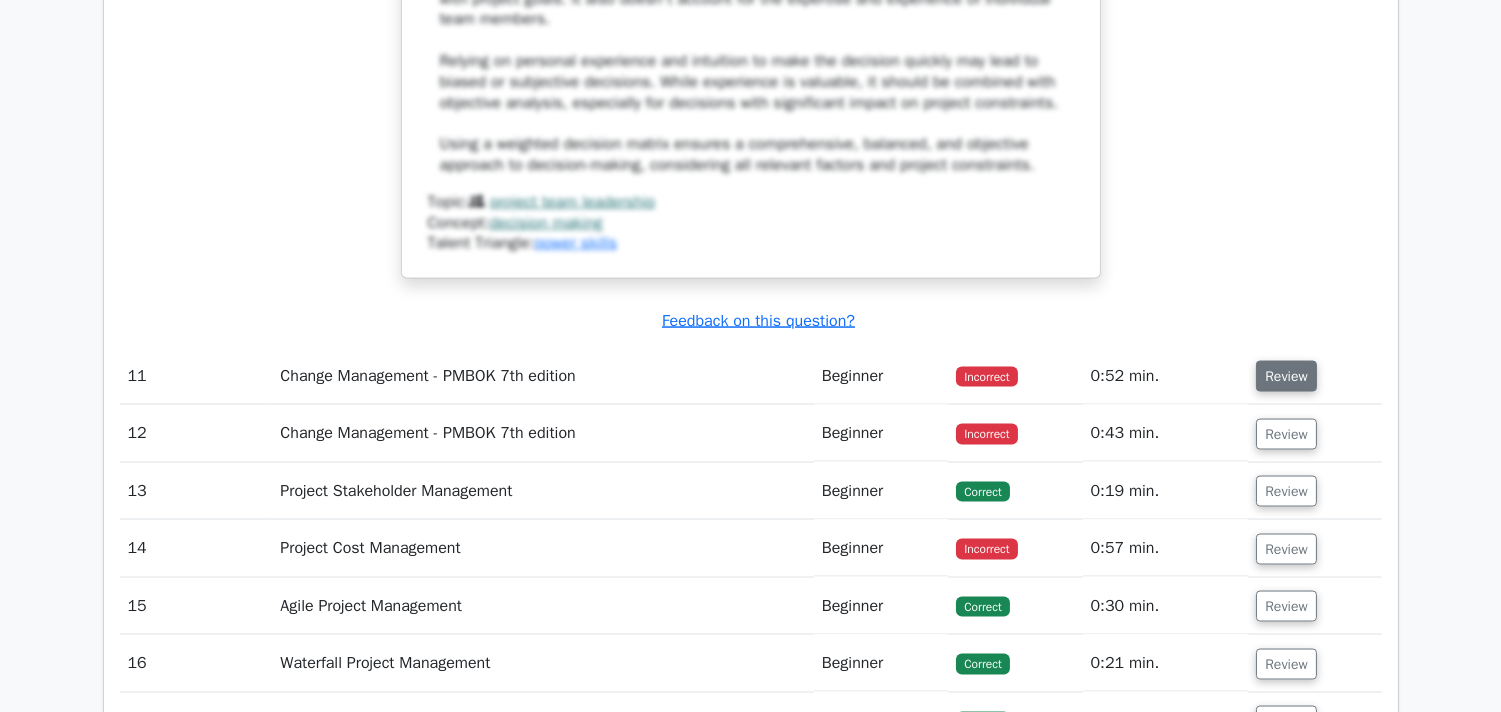 click on "Review" at bounding box center (1286, 376) 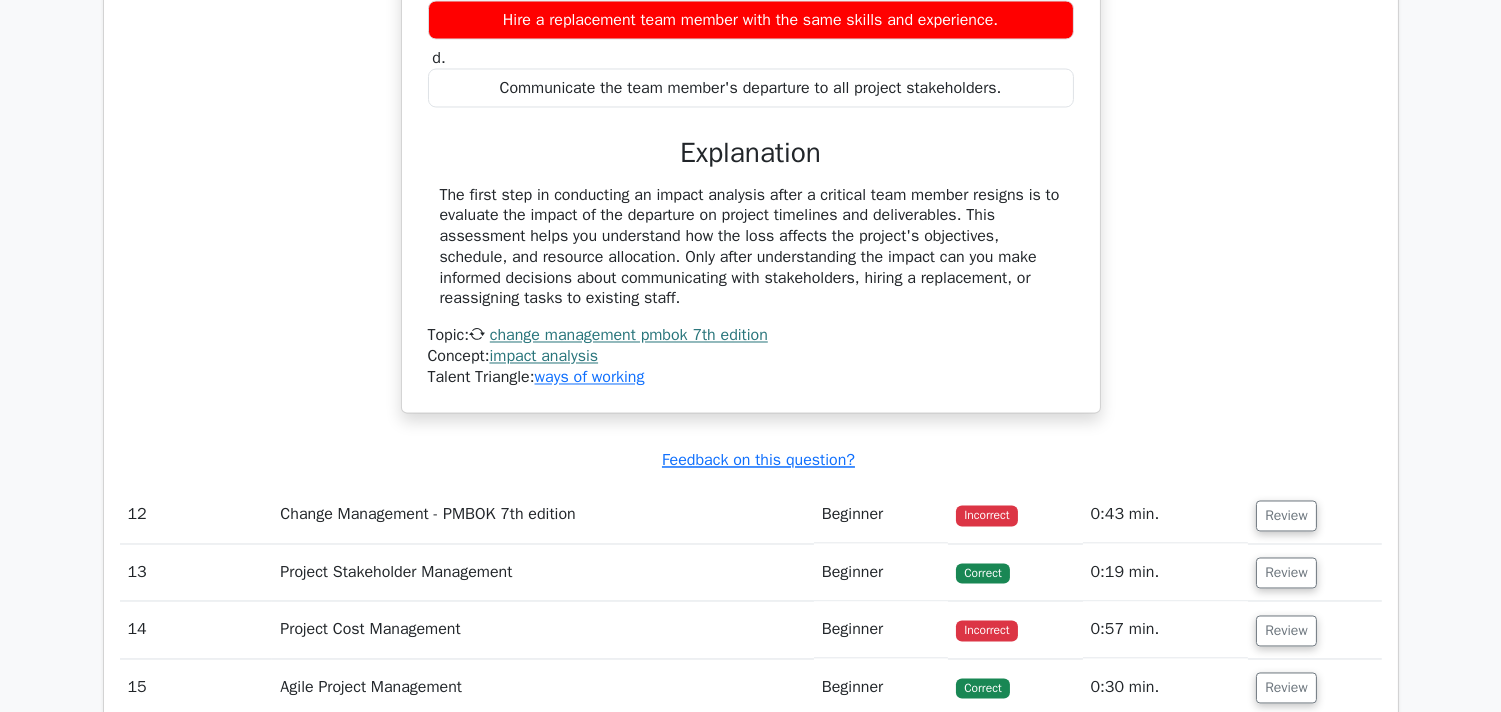 scroll, scrollTop: 6666, scrollLeft: 0, axis: vertical 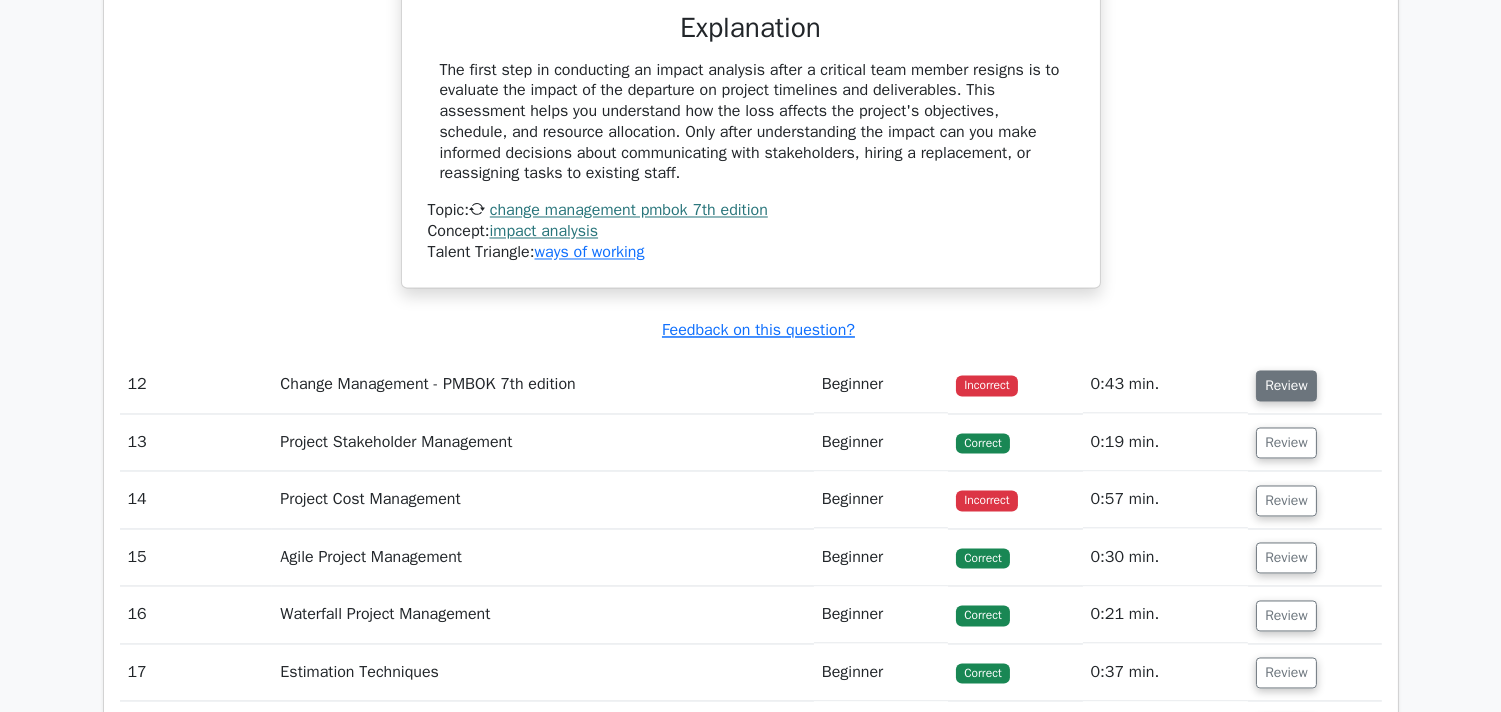 click on "Review" at bounding box center [1286, 386] 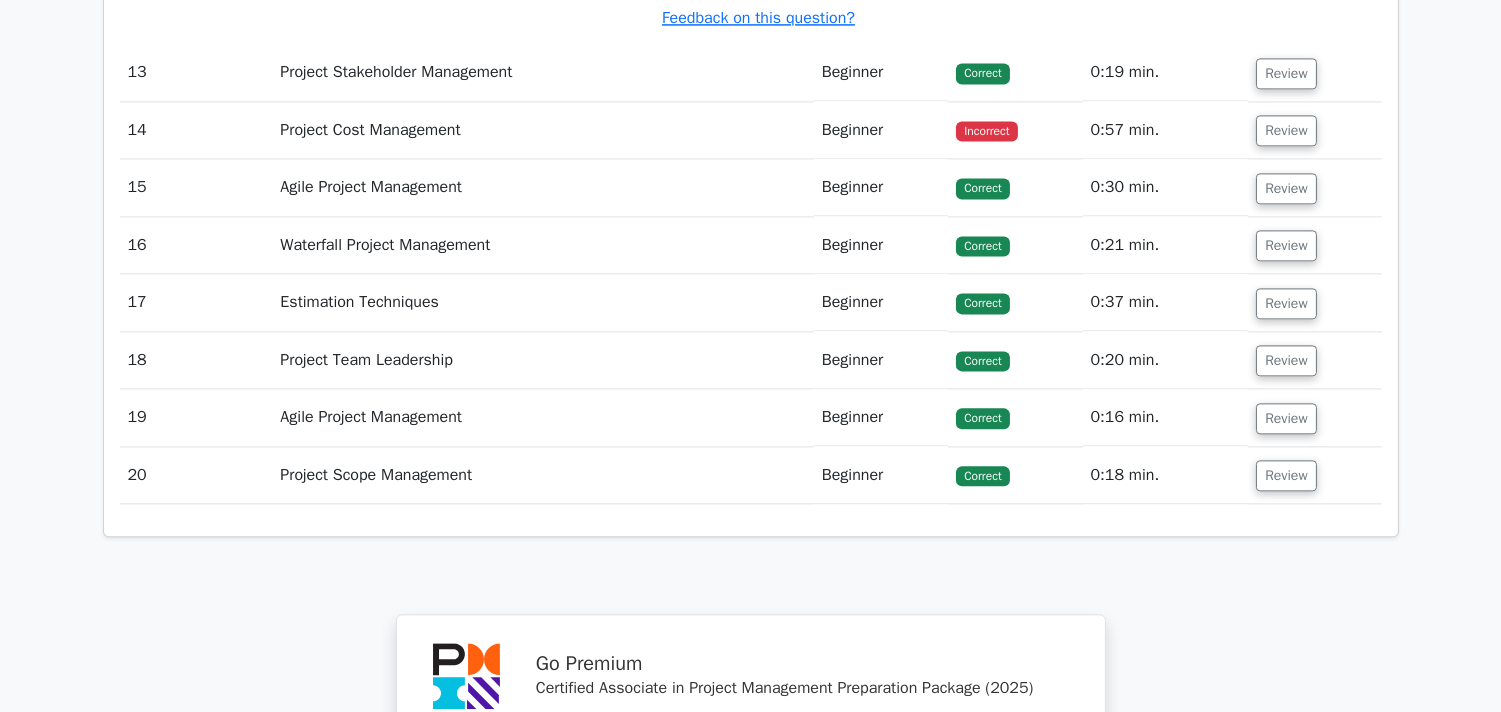 scroll, scrollTop: 8000, scrollLeft: 0, axis: vertical 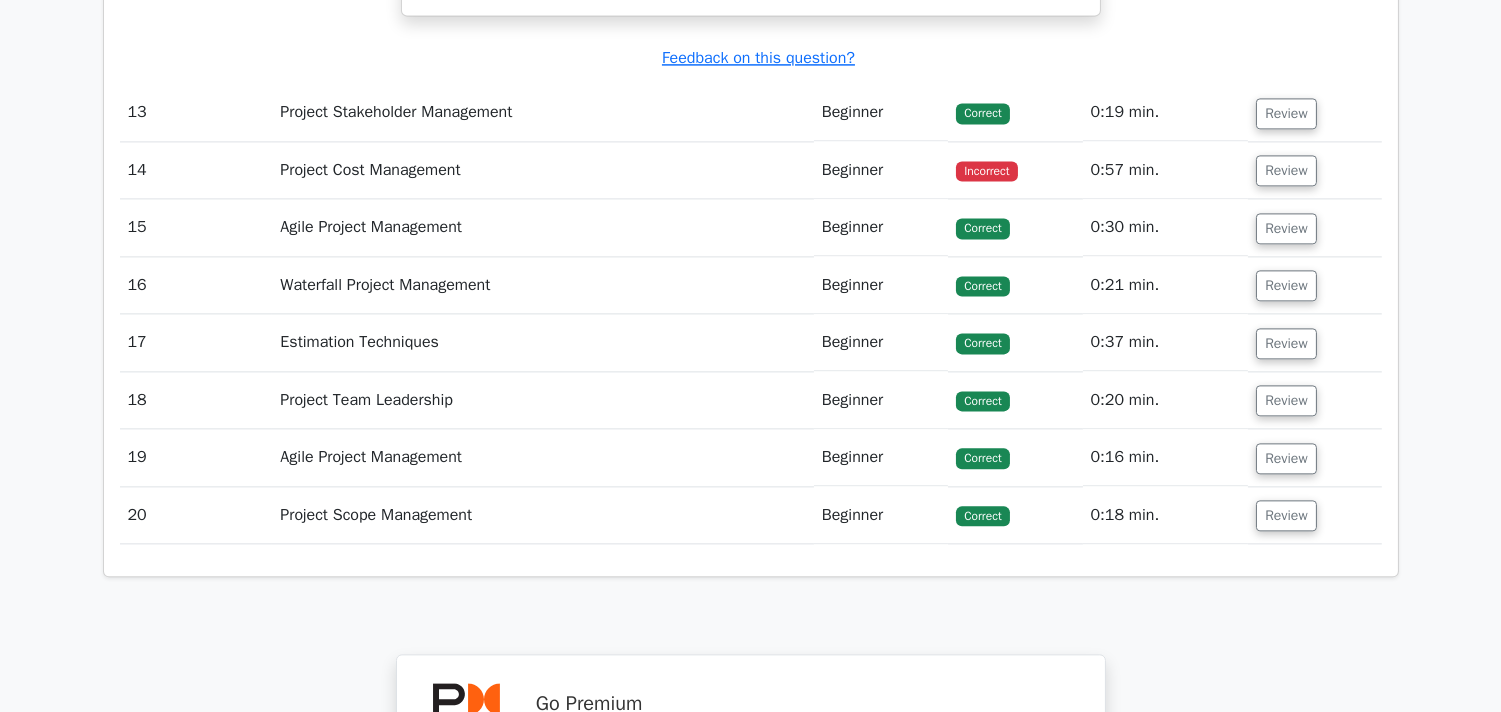 click on "Incorrect" at bounding box center (986, 171) 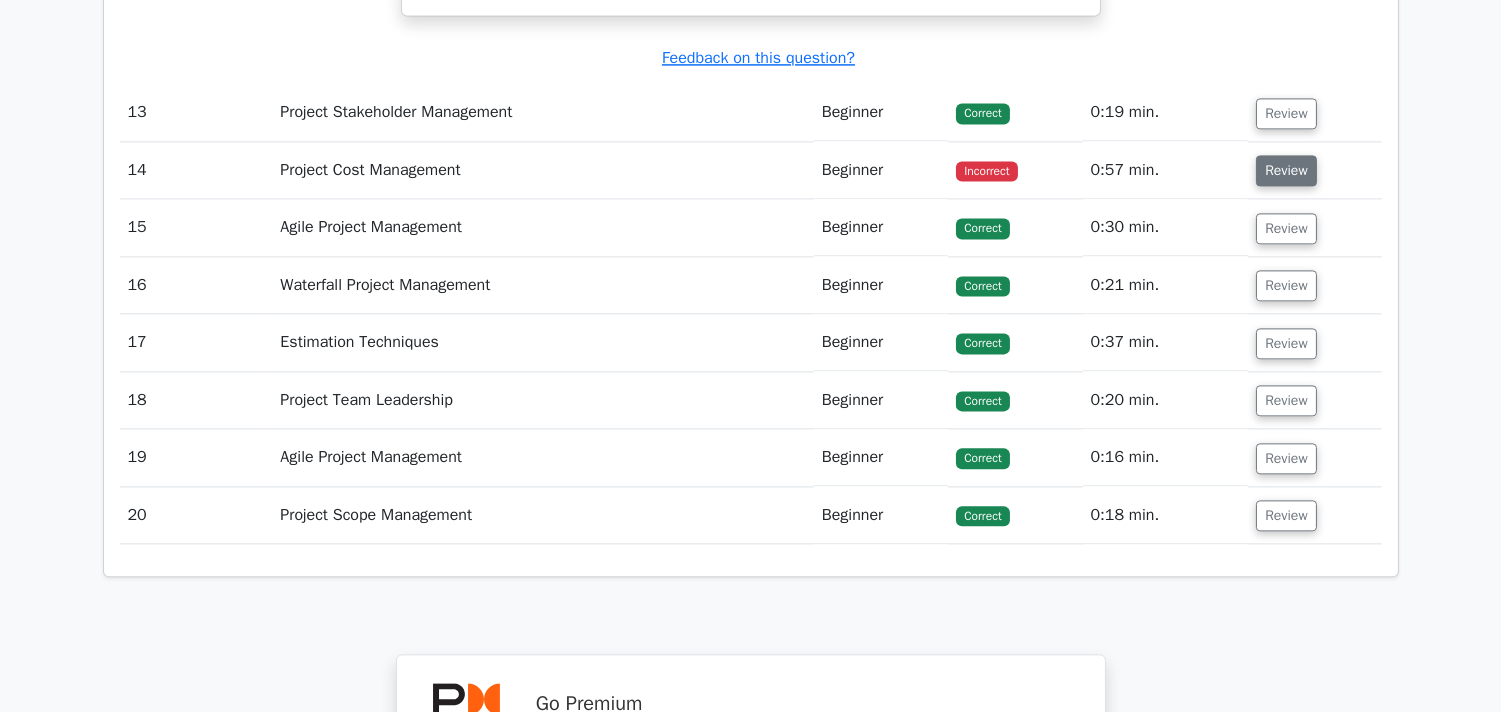 click on "Review" at bounding box center (1286, 170) 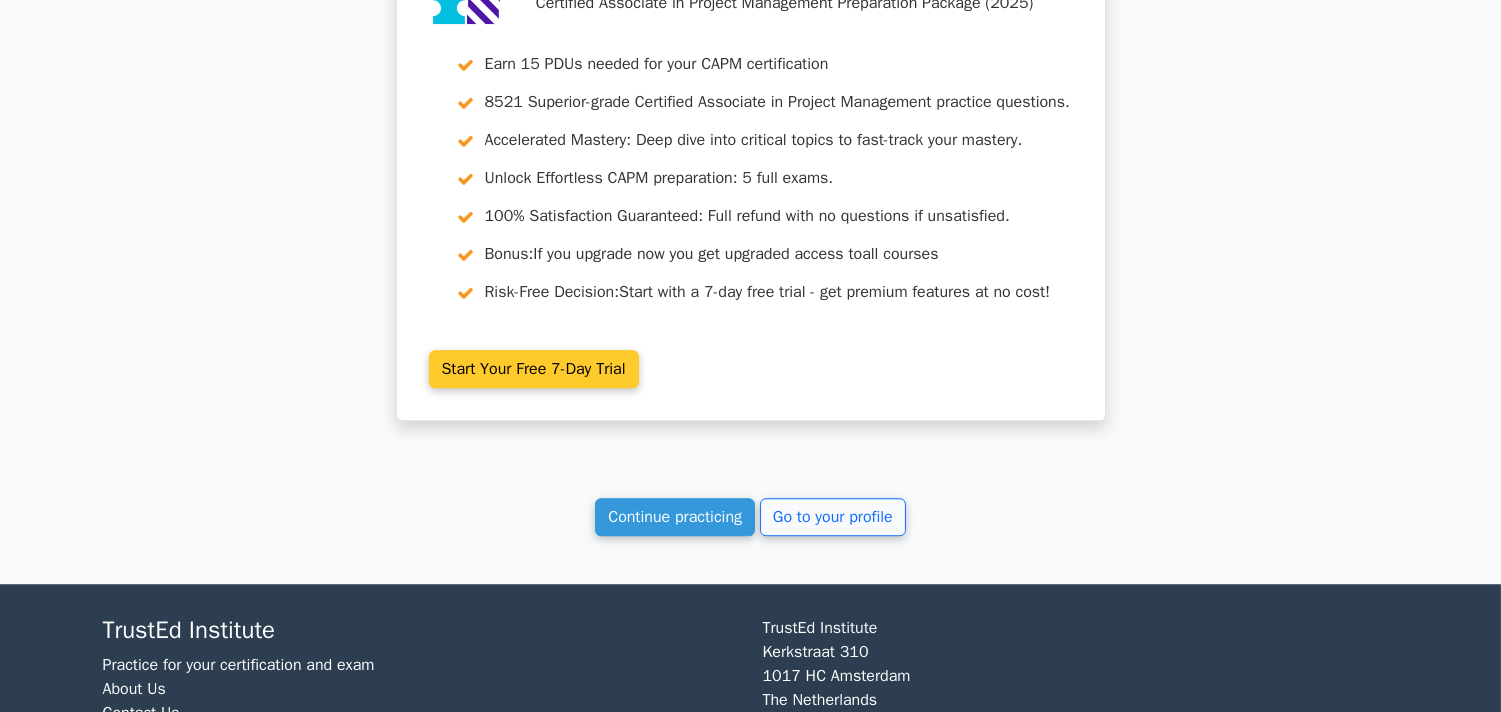 scroll, scrollTop: 9826, scrollLeft: 0, axis: vertical 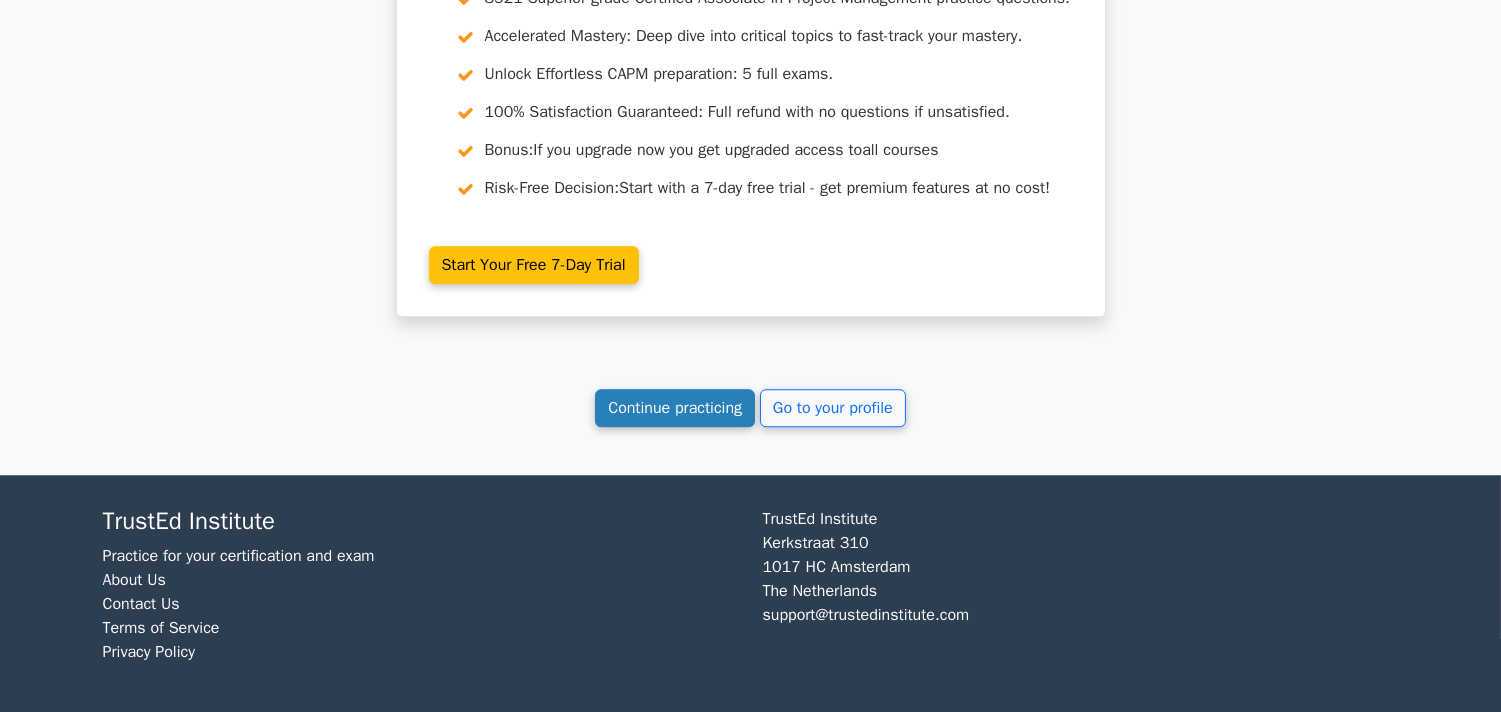 click on "Continue practicing" at bounding box center (675, 408) 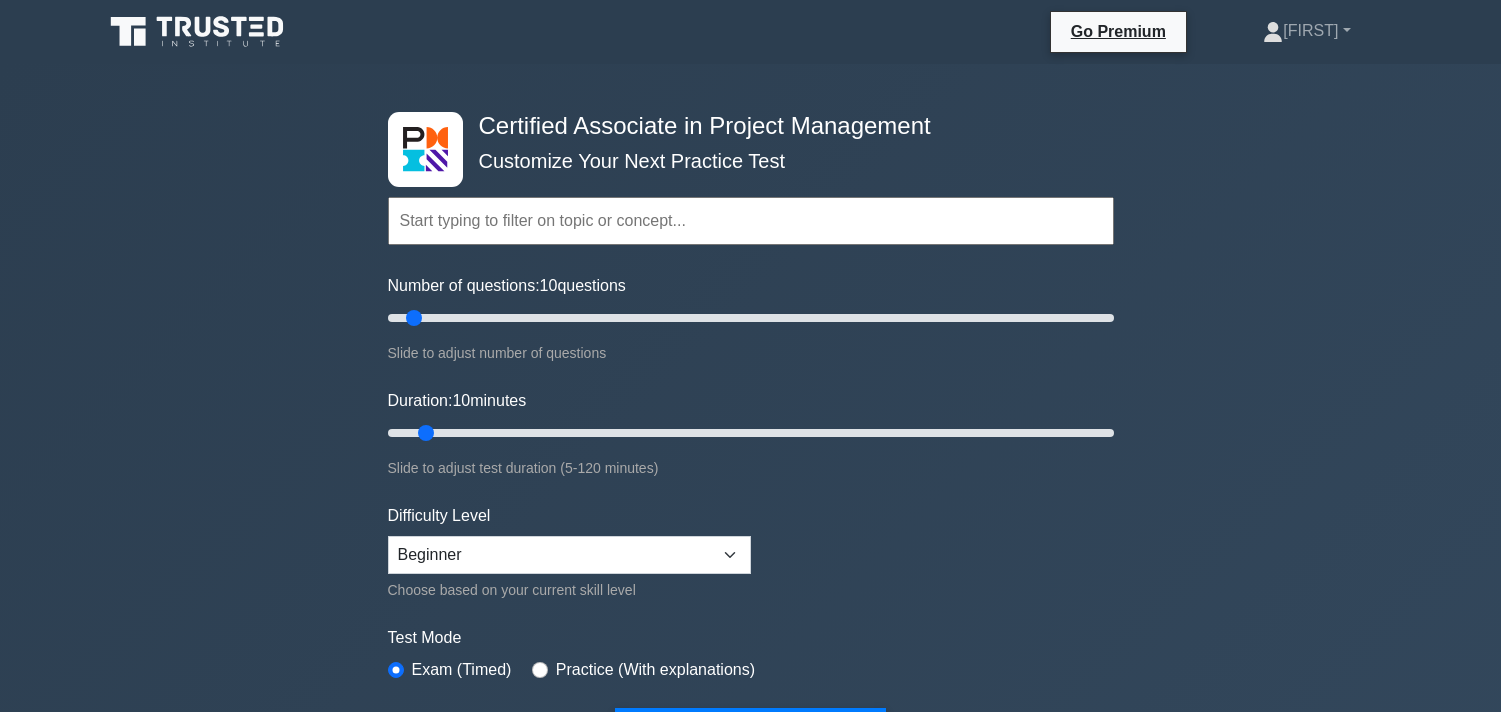 scroll, scrollTop: 6111, scrollLeft: 0, axis: vertical 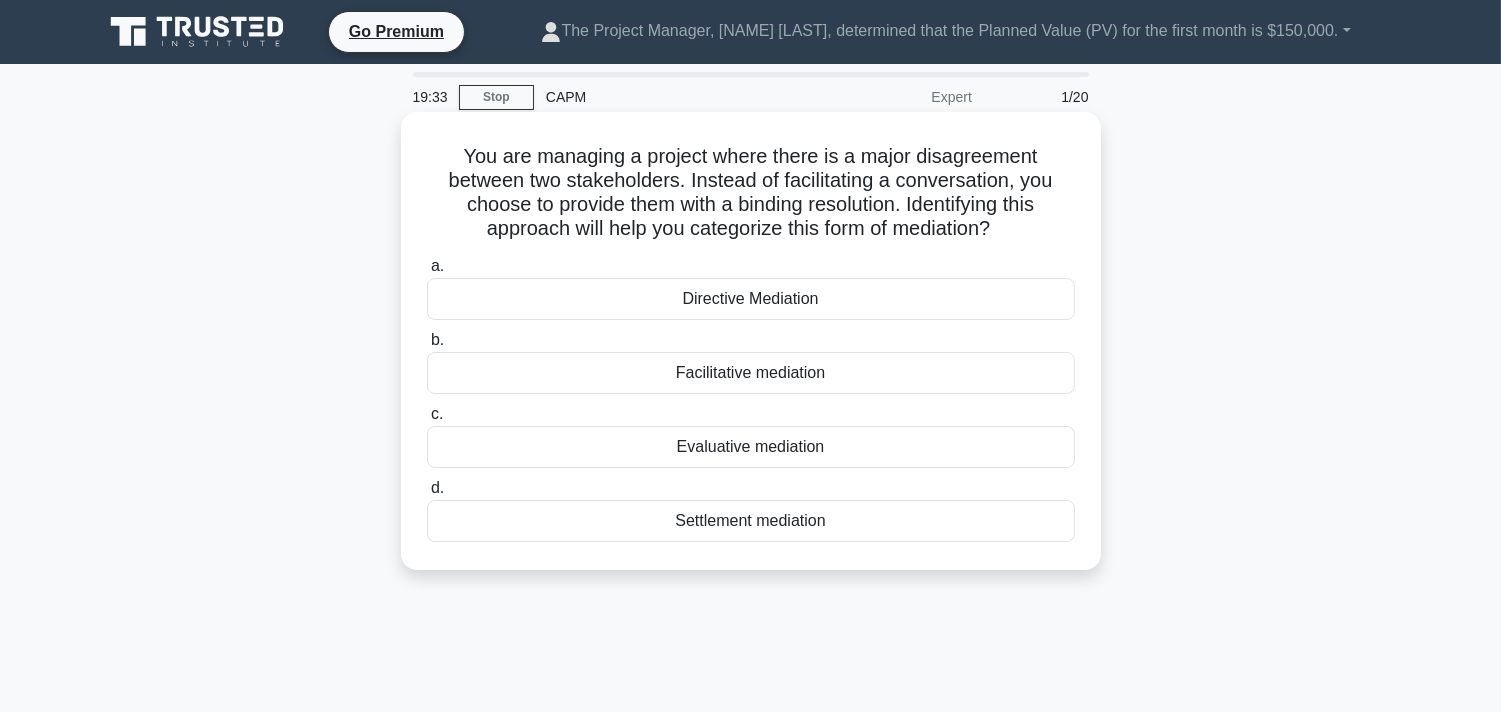 click on "Facilitative mediation" at bounding box center (751, 373) 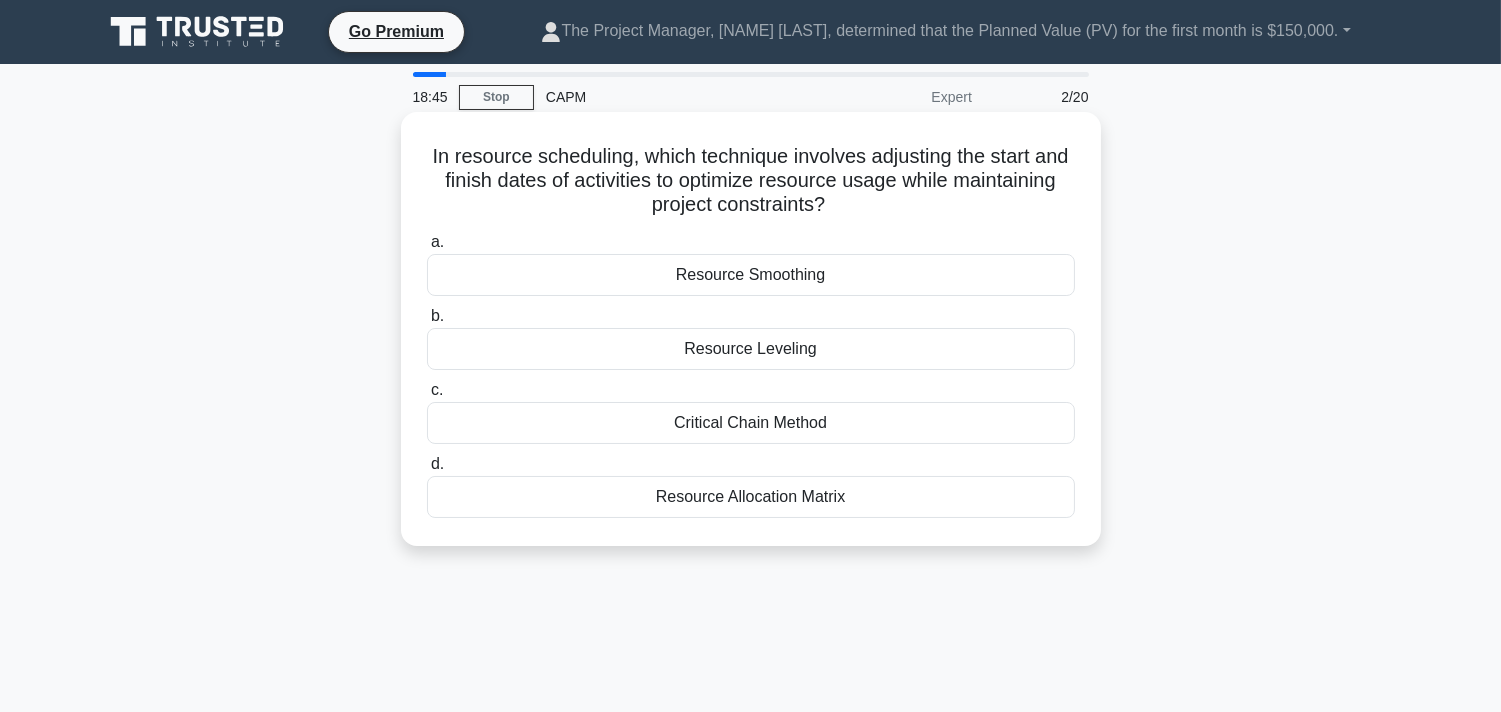 click on "Resource Allocation Matrix" at bounding box center (751, 497) 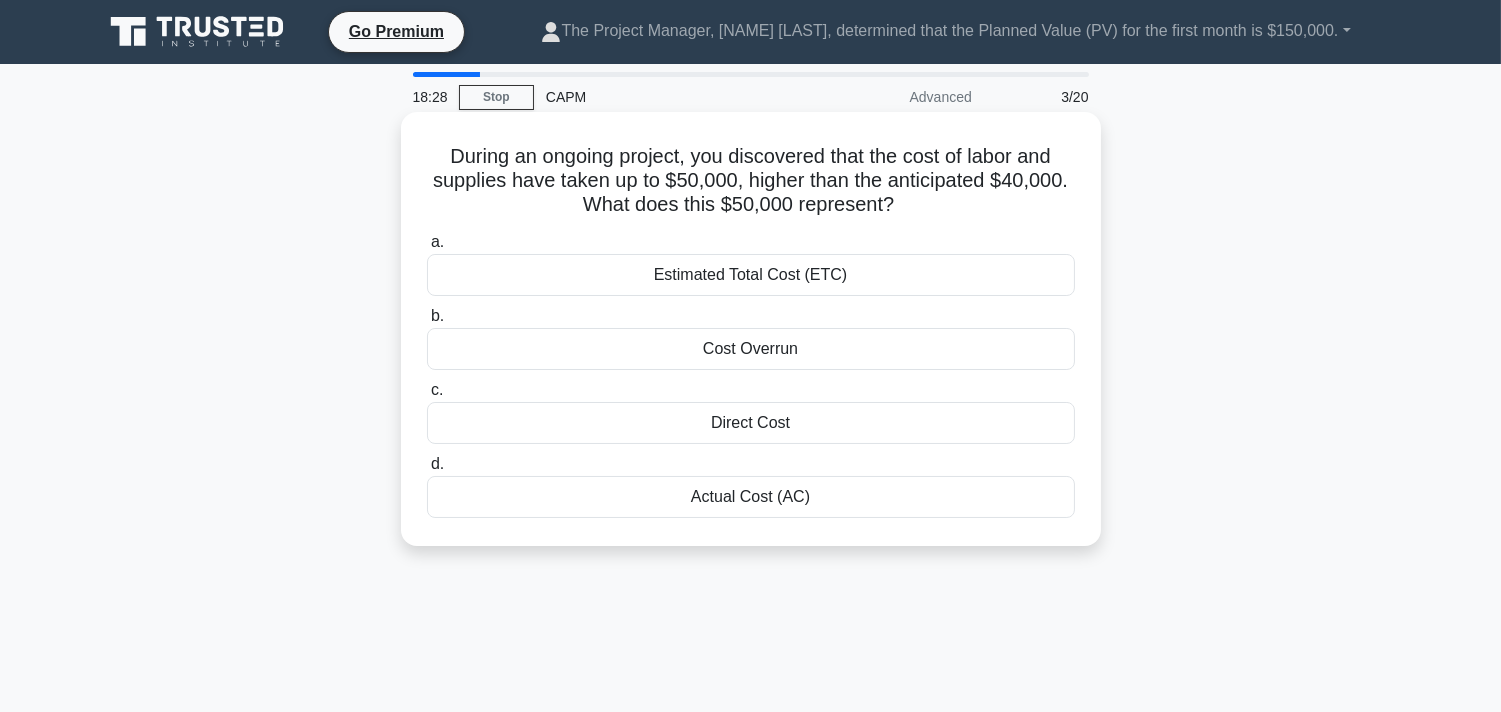 click on "Actual Cost (AC)" at bounding box center (751, 497) 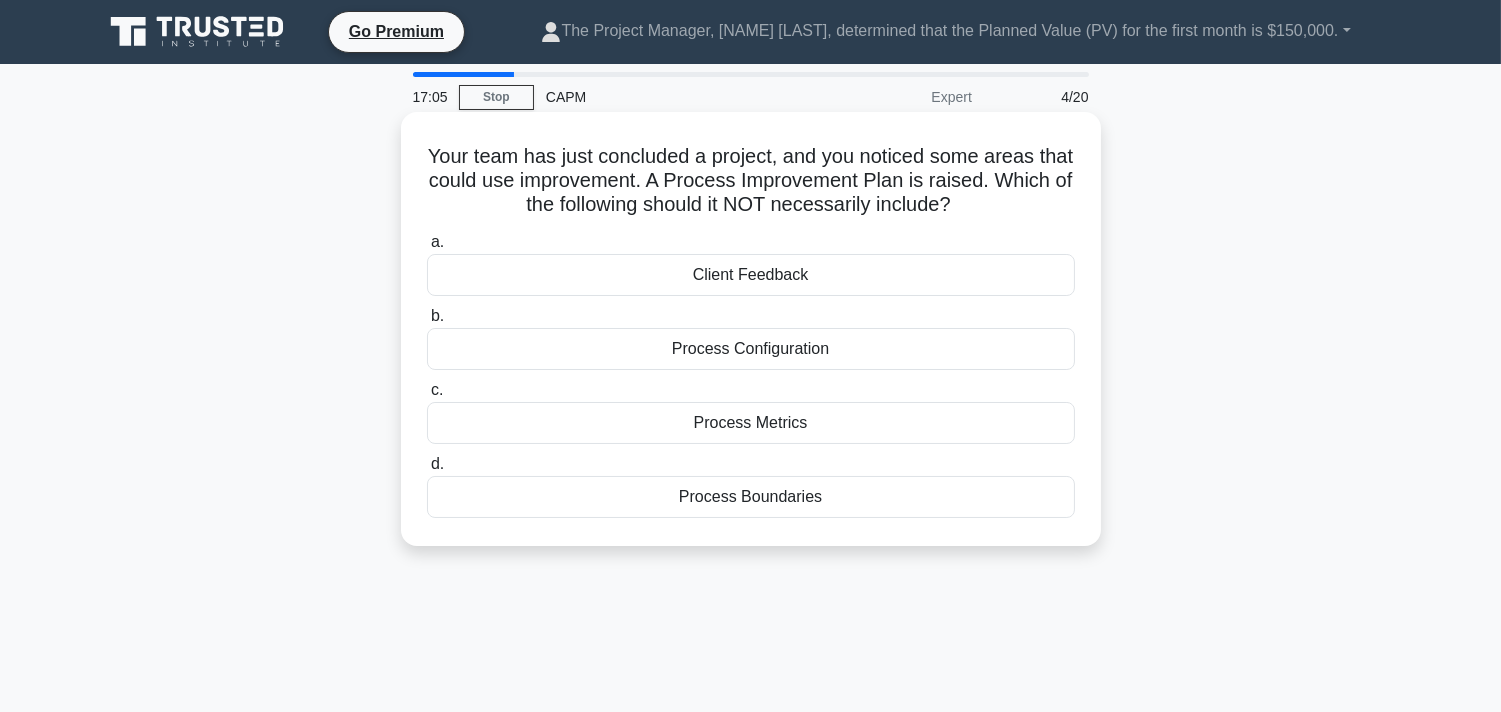 click on "Process Configuration" at bounding box center [751, 349] 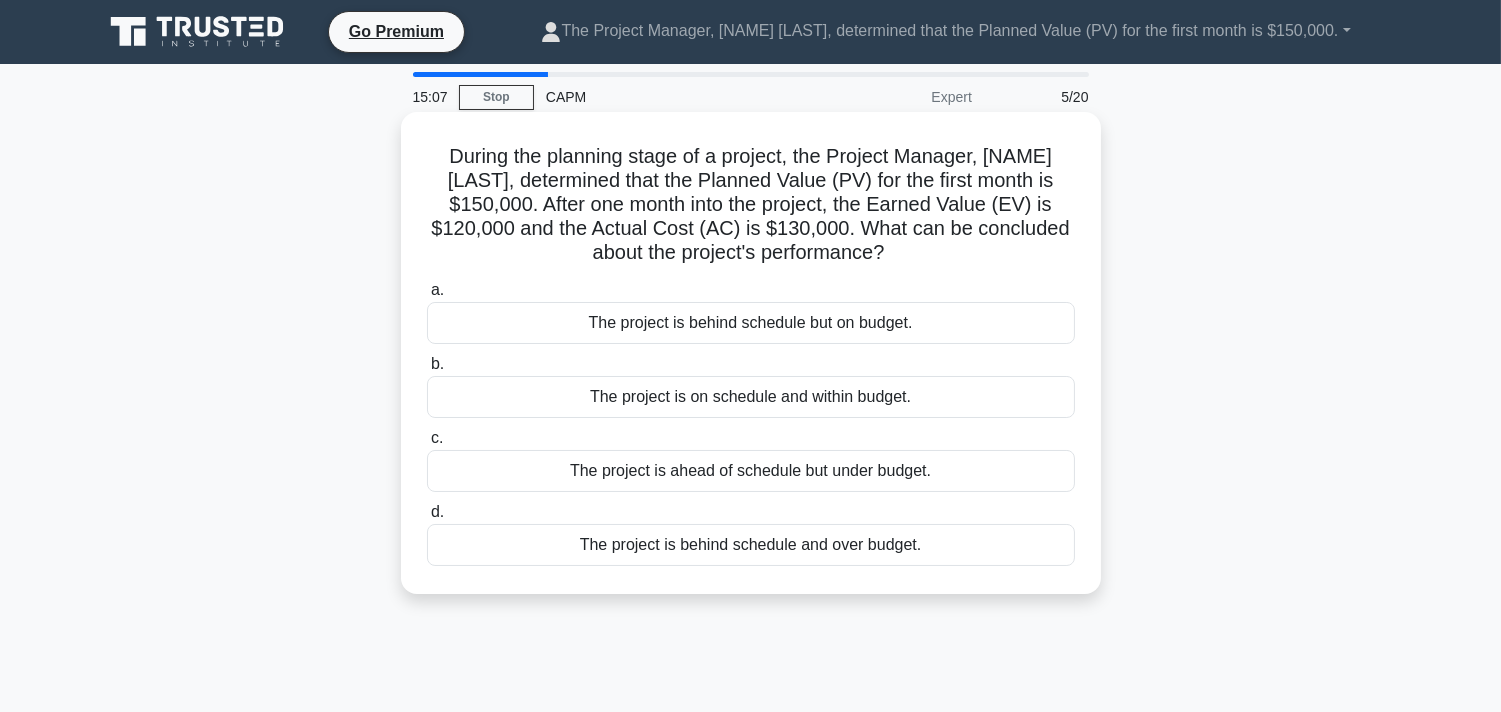 click on "The project is behind schedule but on budget." at bounding box center [751, 323] 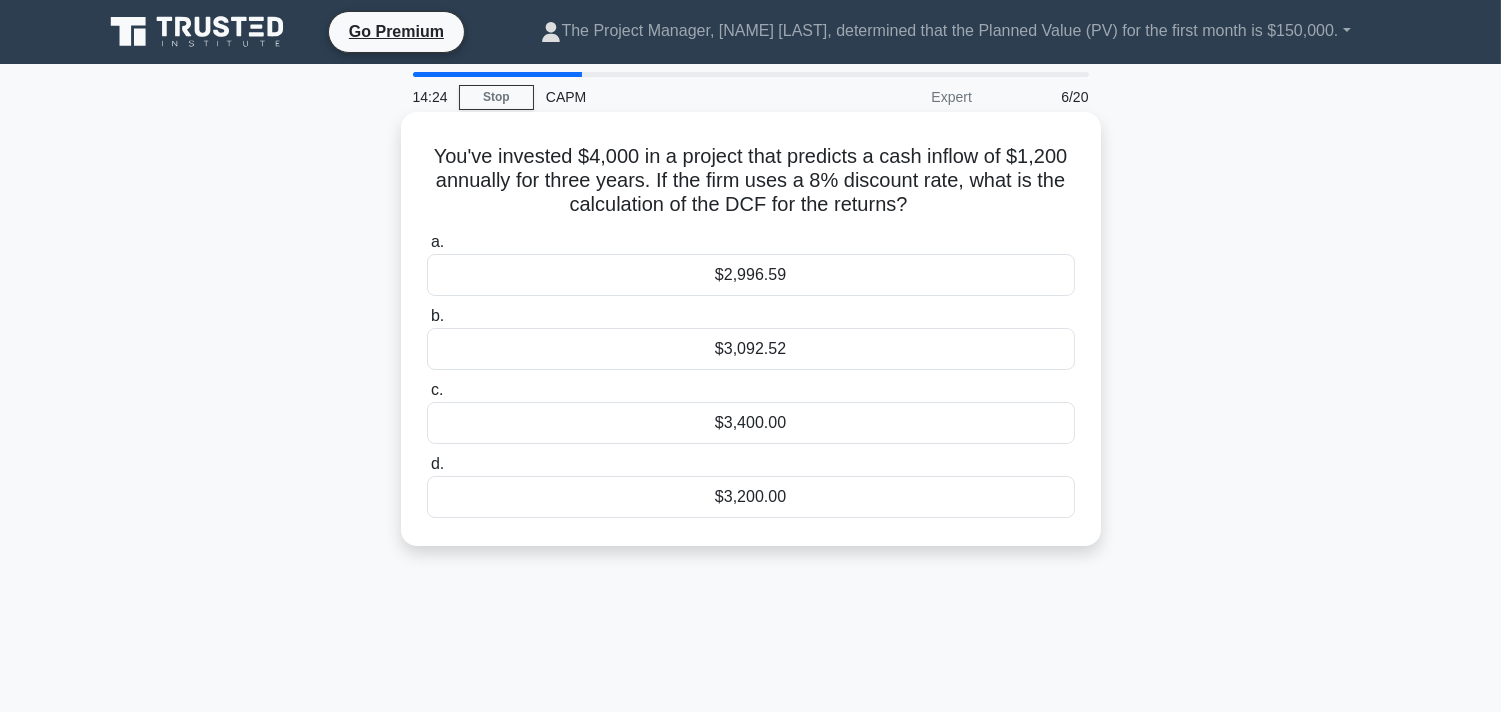 click on "$3,400.00" at bounding box center (751, 423) 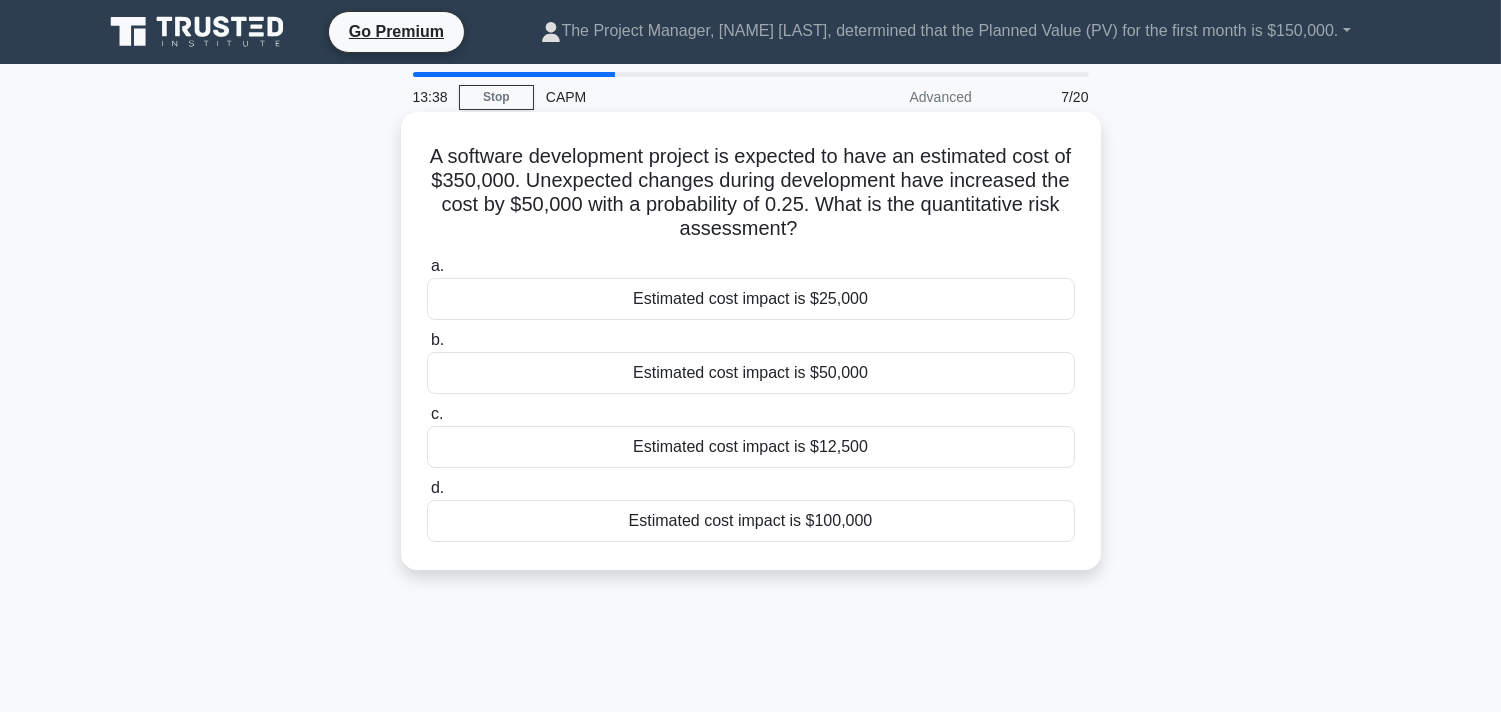 click on "Estimated cost impact is $50,000" at bounding box center [751, 373] 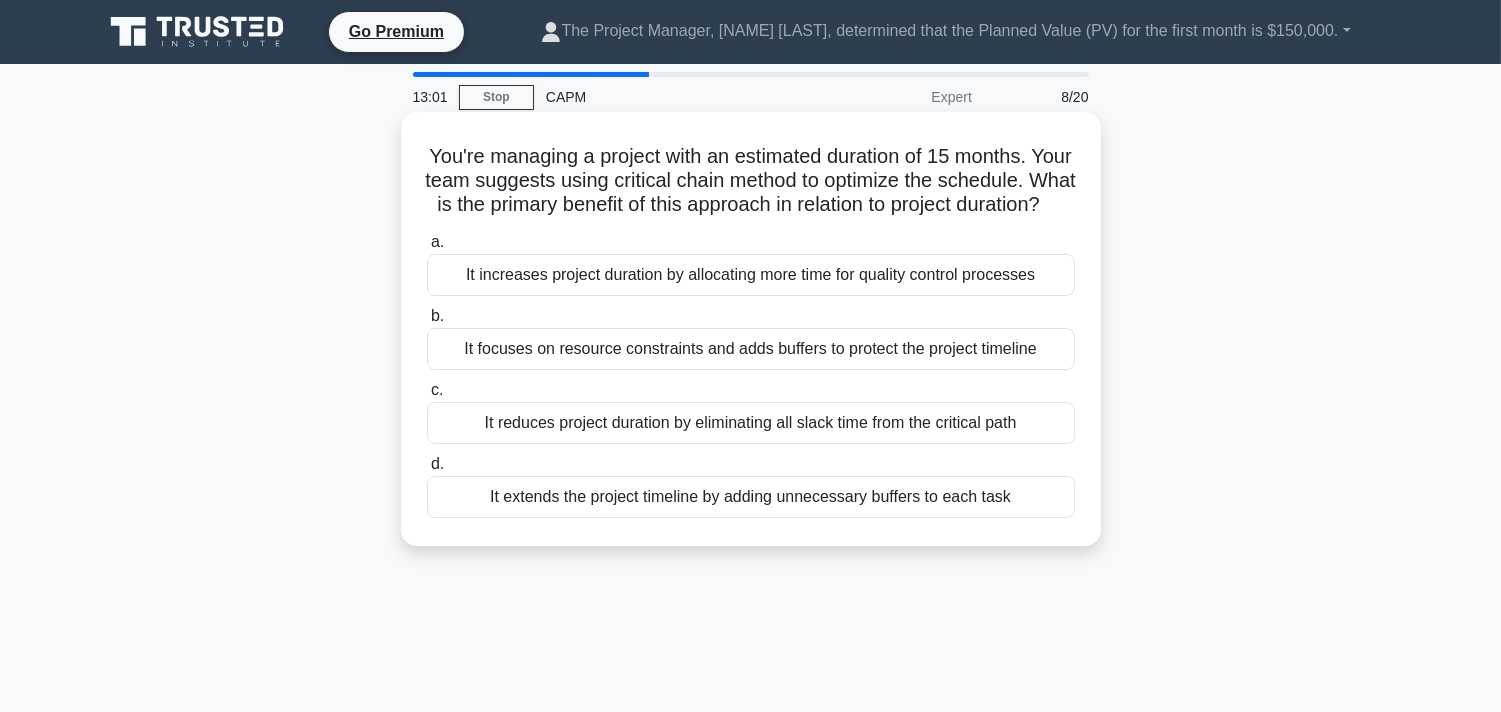 click on "It focuses on resource constraints and adds buffers to protect the project timeline" at bounding box center [751, 349] 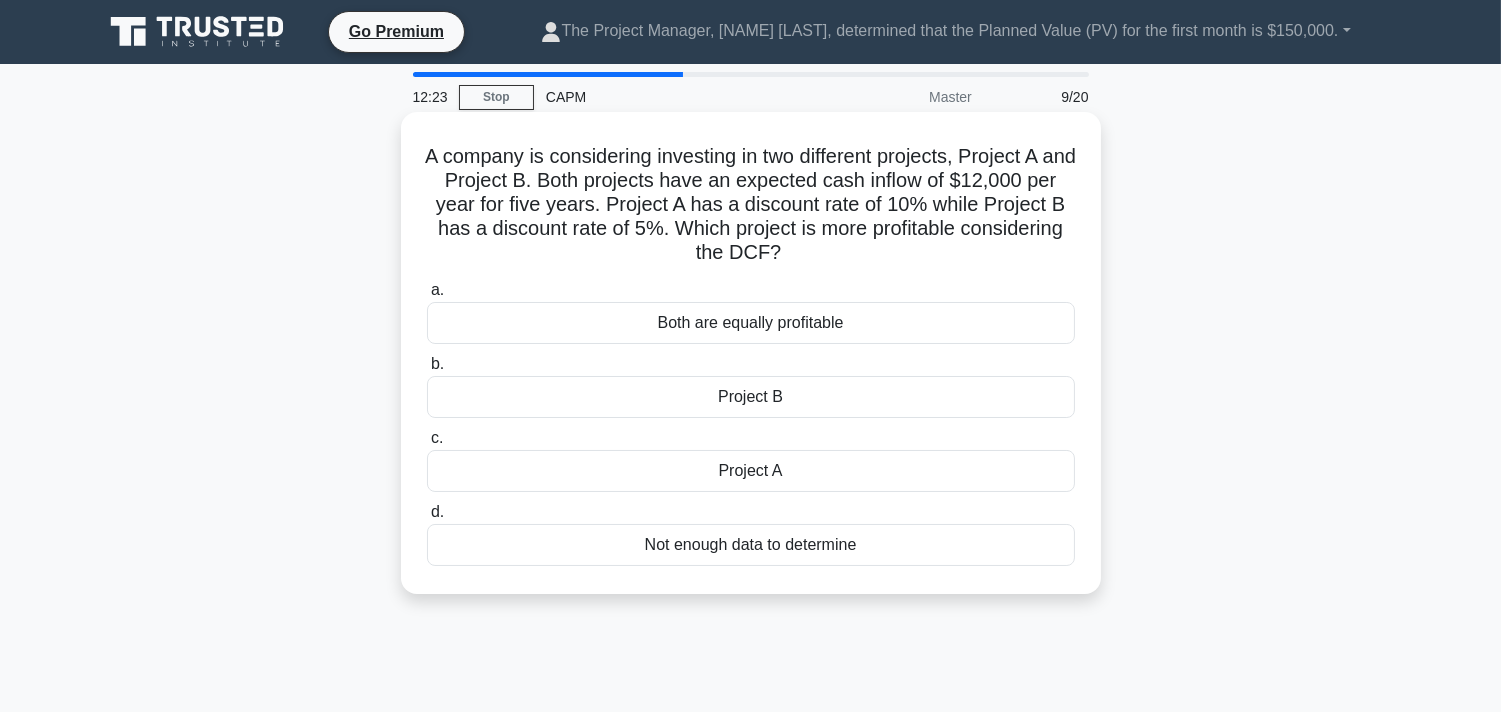 click on "Not enough data to determine" at bounding box center (751, 545) 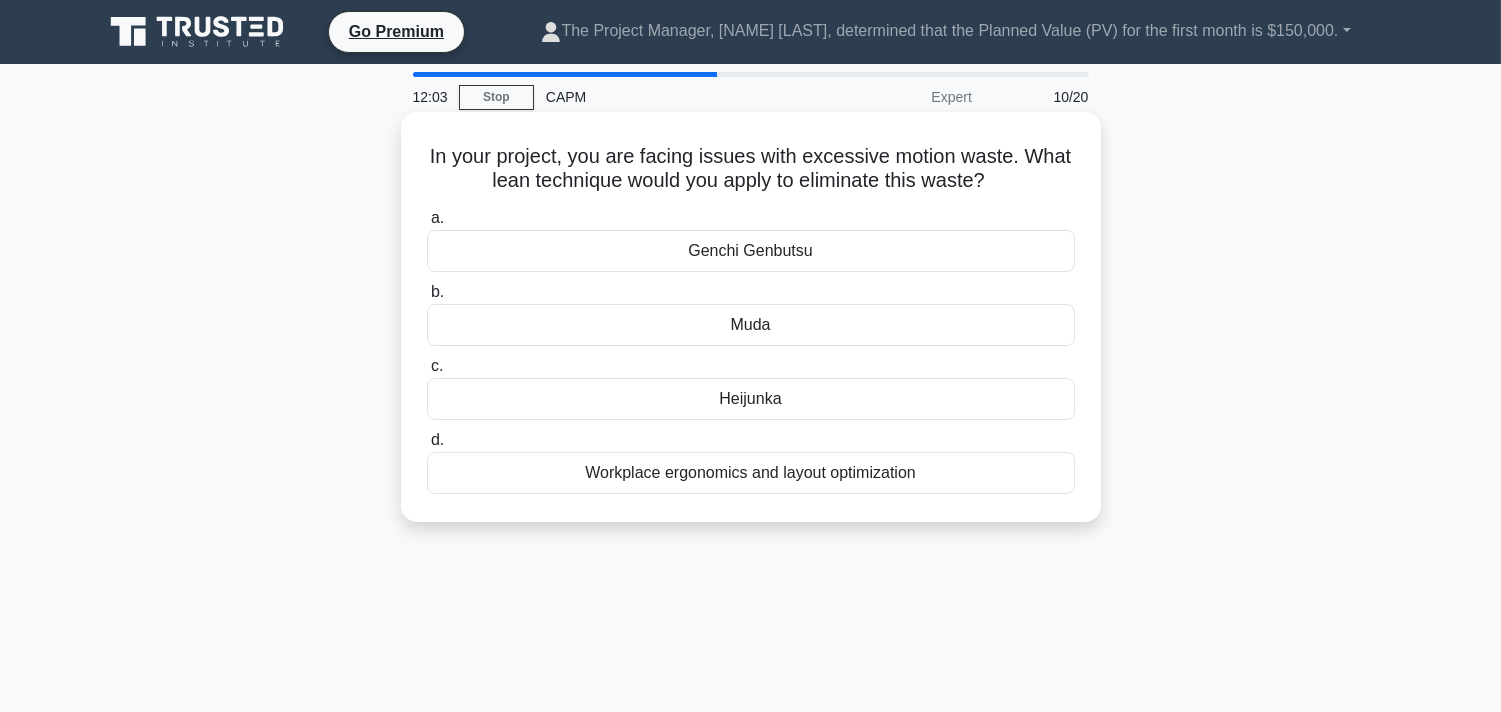 click on "Heijunka" at bounding box center [751, 399] 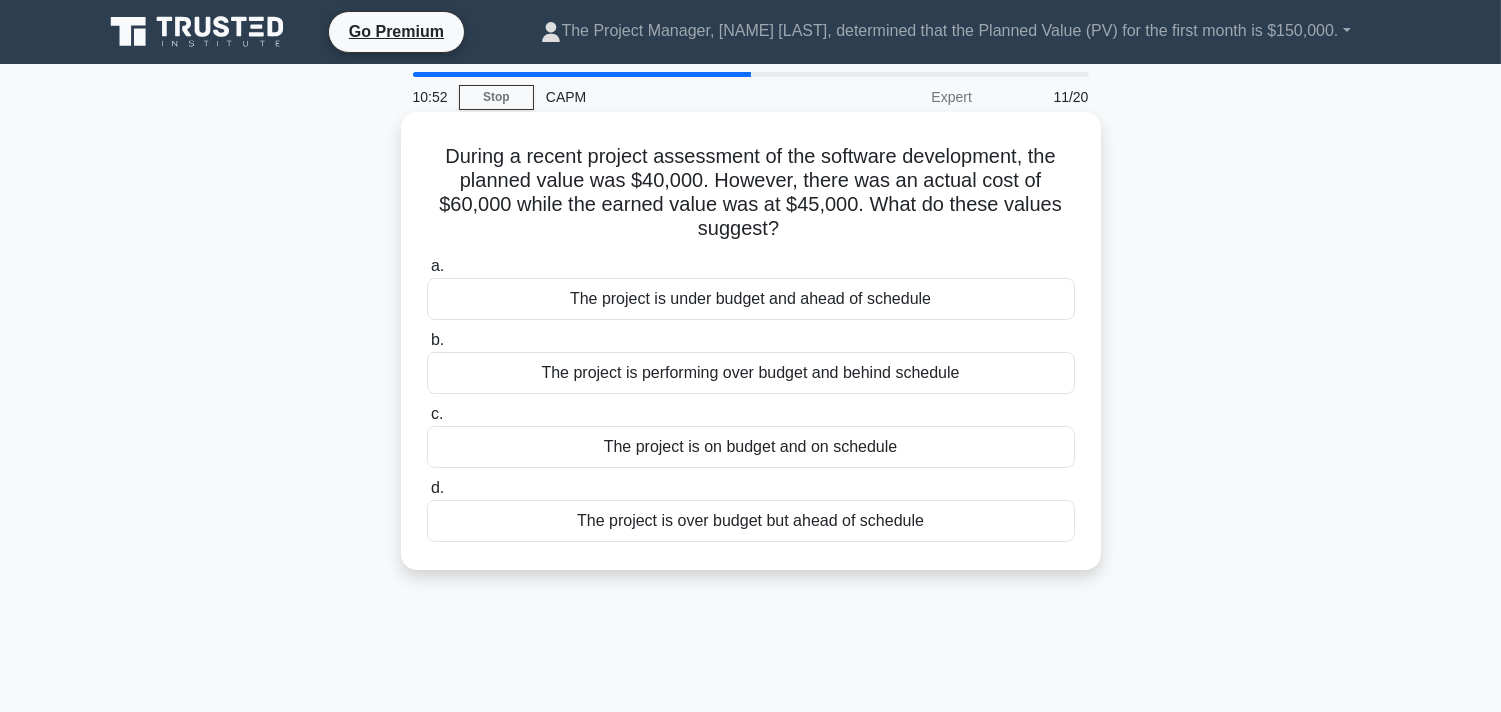 click on "The project is over budget but ahead of schedule" at bounding box center (751, 521) 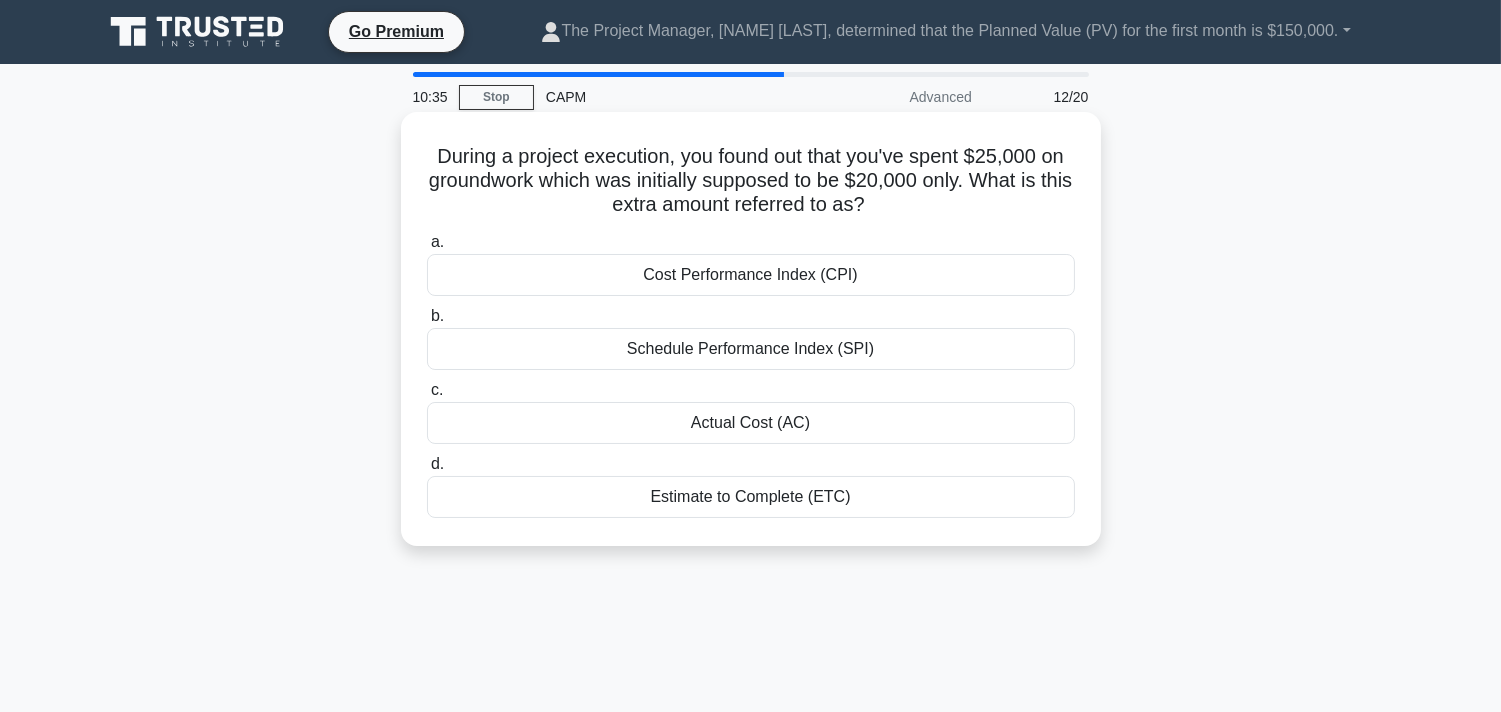 click on "Actual Cost (AC)" at bounding box center (751, 423) 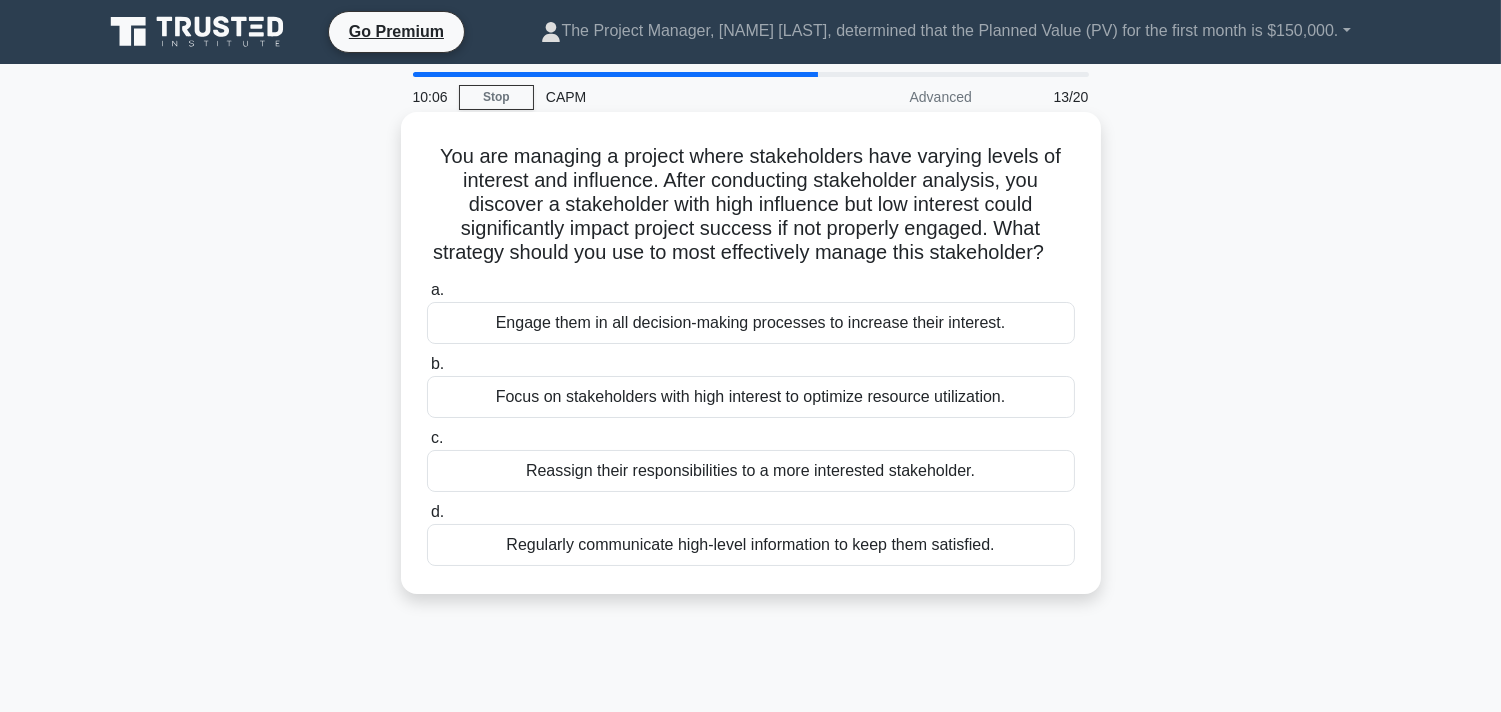 click on "Regularly communicate high-level information to keep them satisfied." at bounding box center [751, 545] 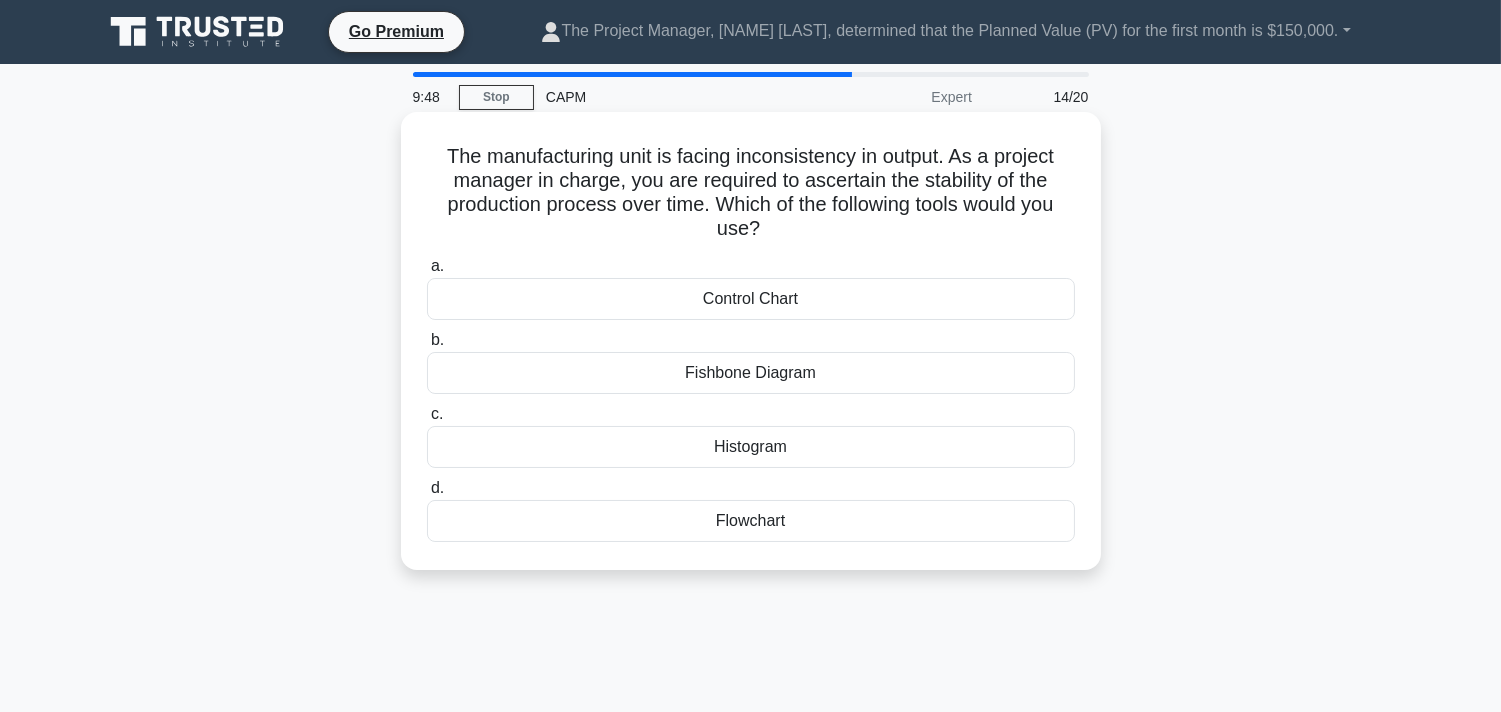 click on "Fishbone Diagram" at bounding box center (751, 373) 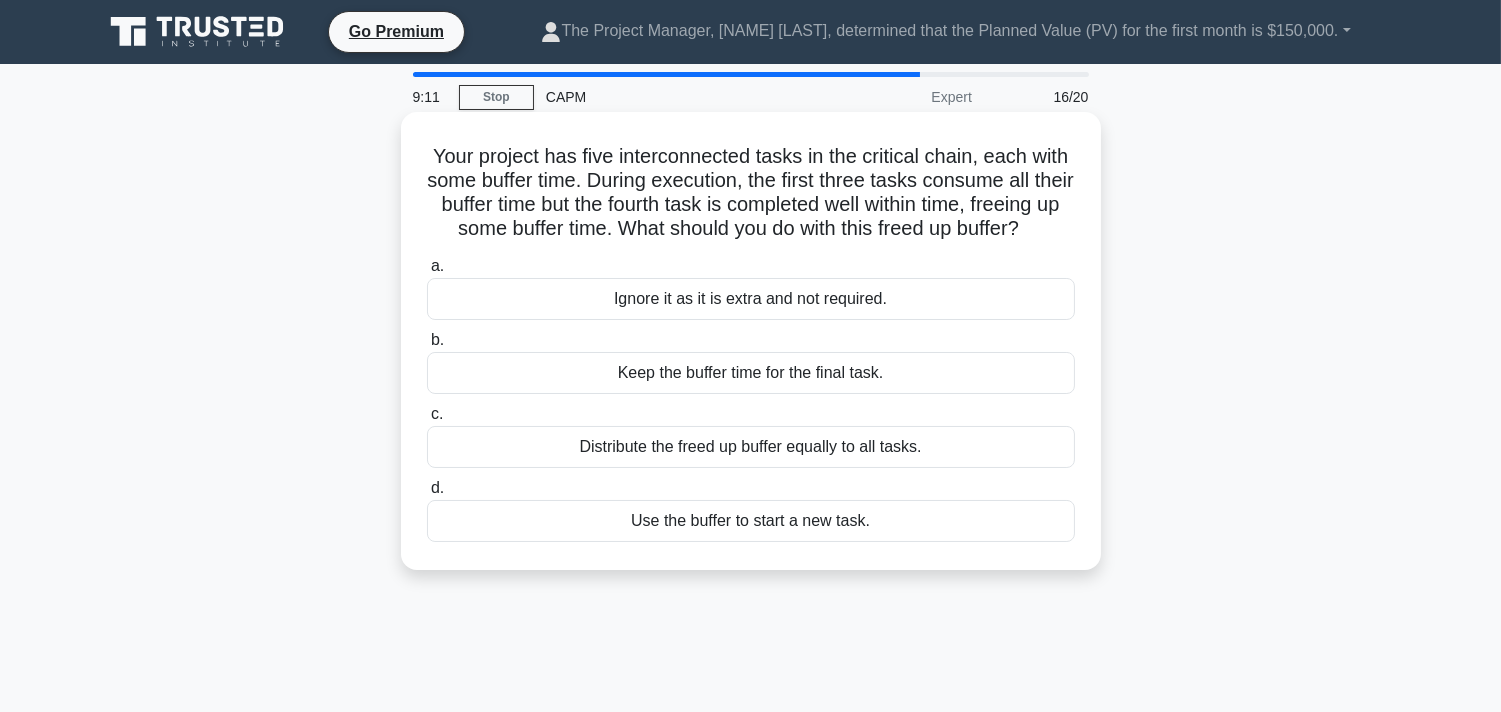 click on "Distribute the freed up buffer equally to all tasks." at bounding box center [751, 447] 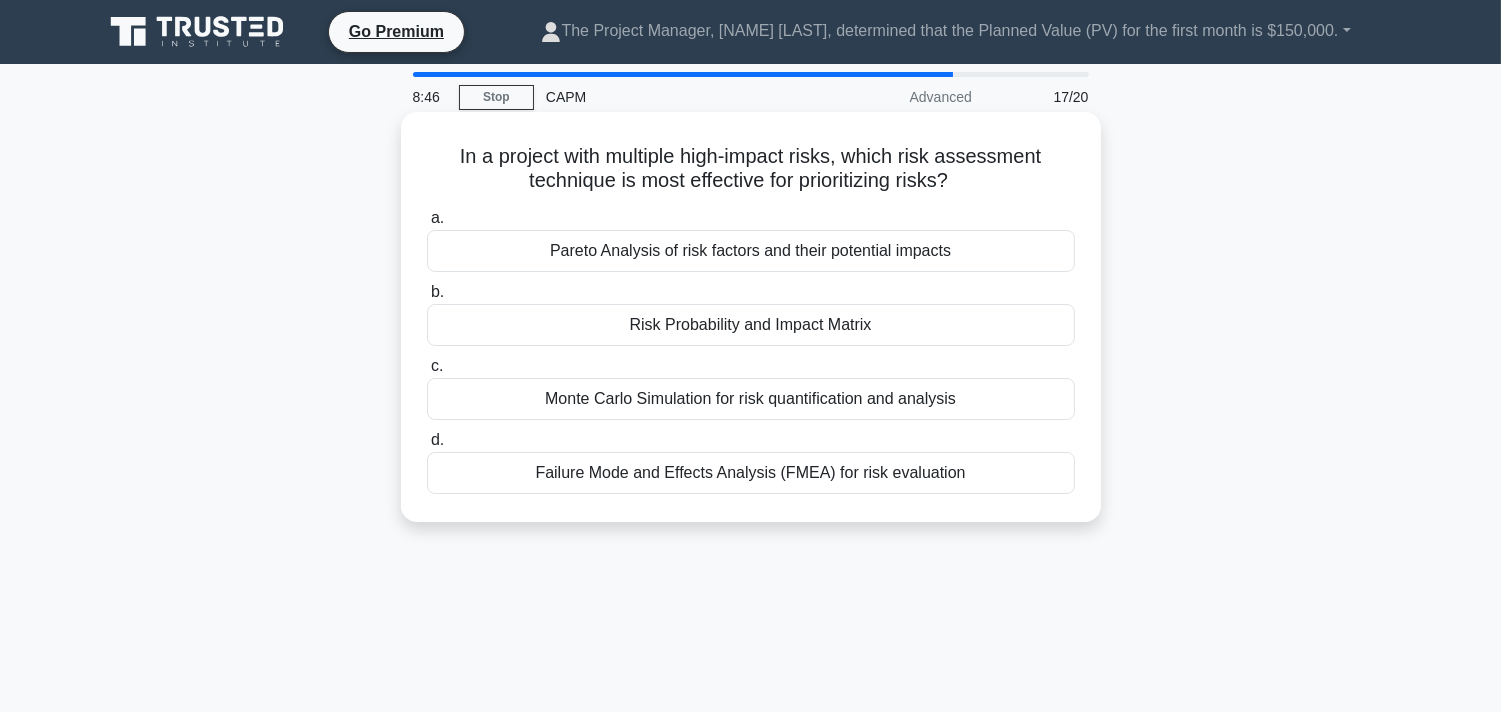 click on "Pareto Analysis of risk factors and their potential impacts" at bounding box center (751, 251) 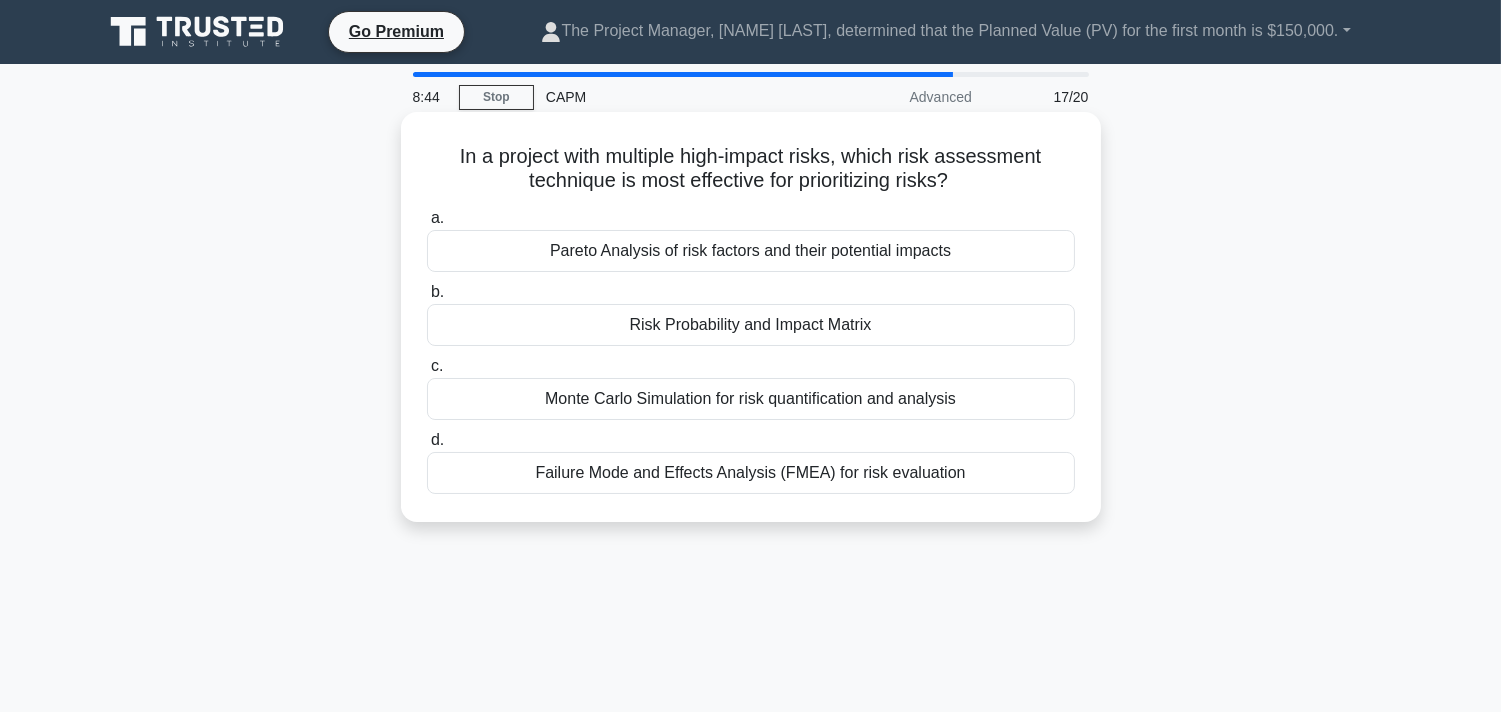 click on "Pareto Analysis of risk factors and their potential impacts" at bounding box center [751, 251] 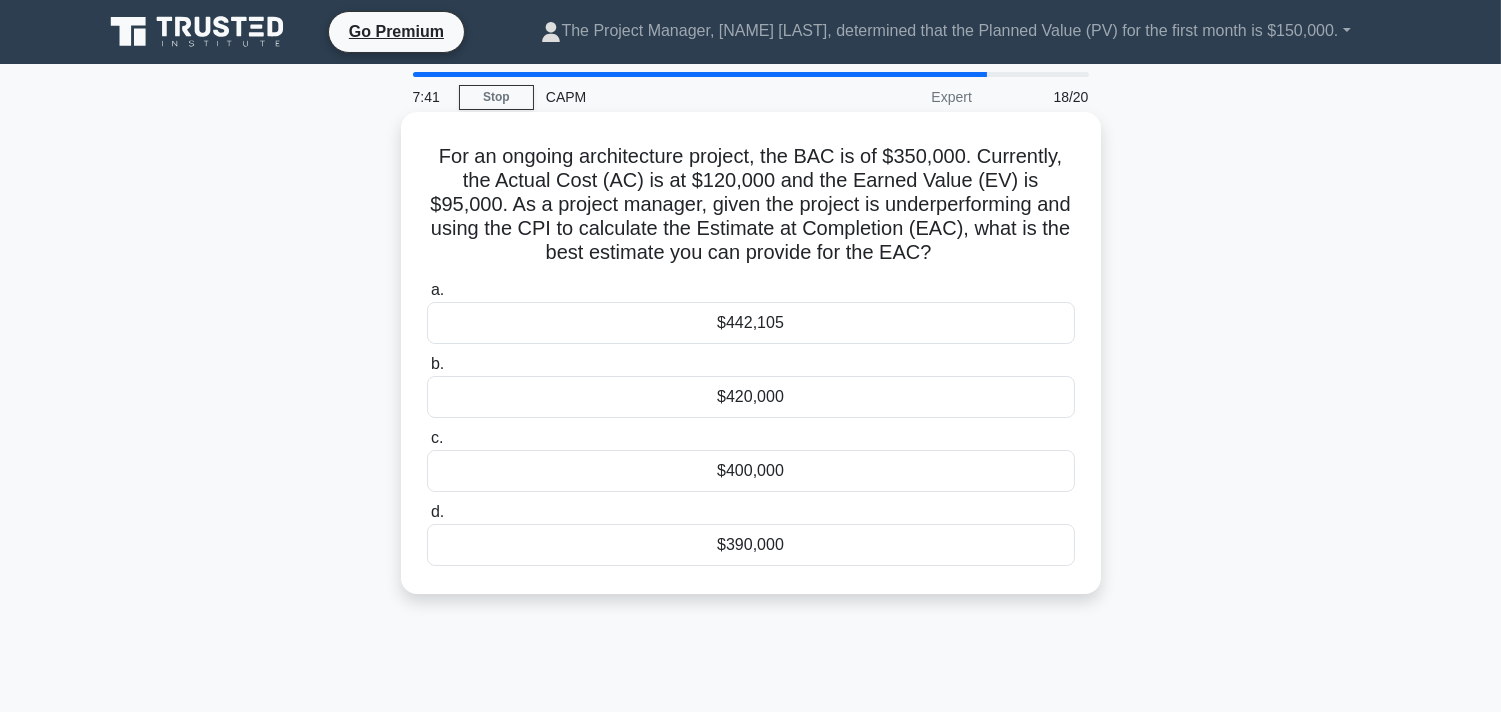 click on "$400,000" at bounding box center [751, 471] 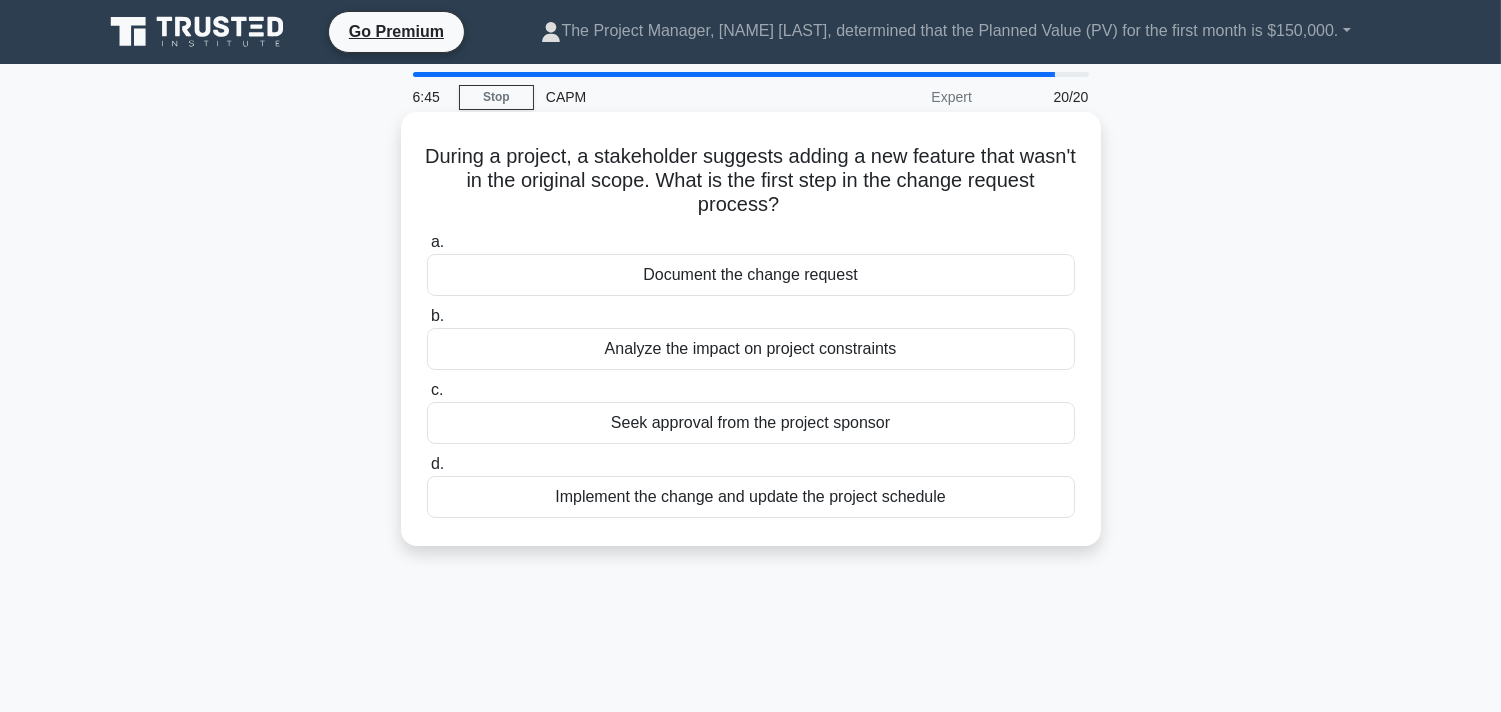 click on "Document the change request" at bounding box center (751, 275) 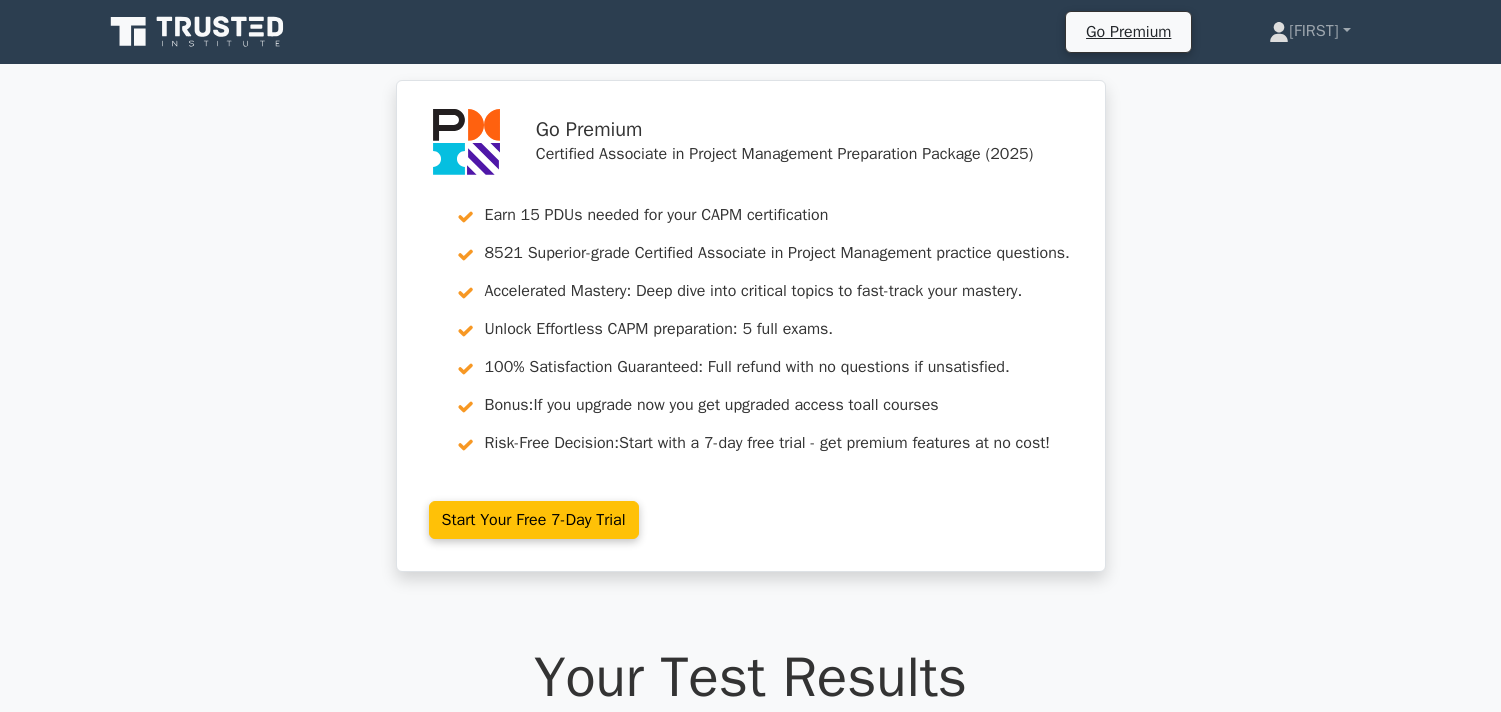 scroll, scrollTop: 1444, scrollLeft: 0, axis: vertical 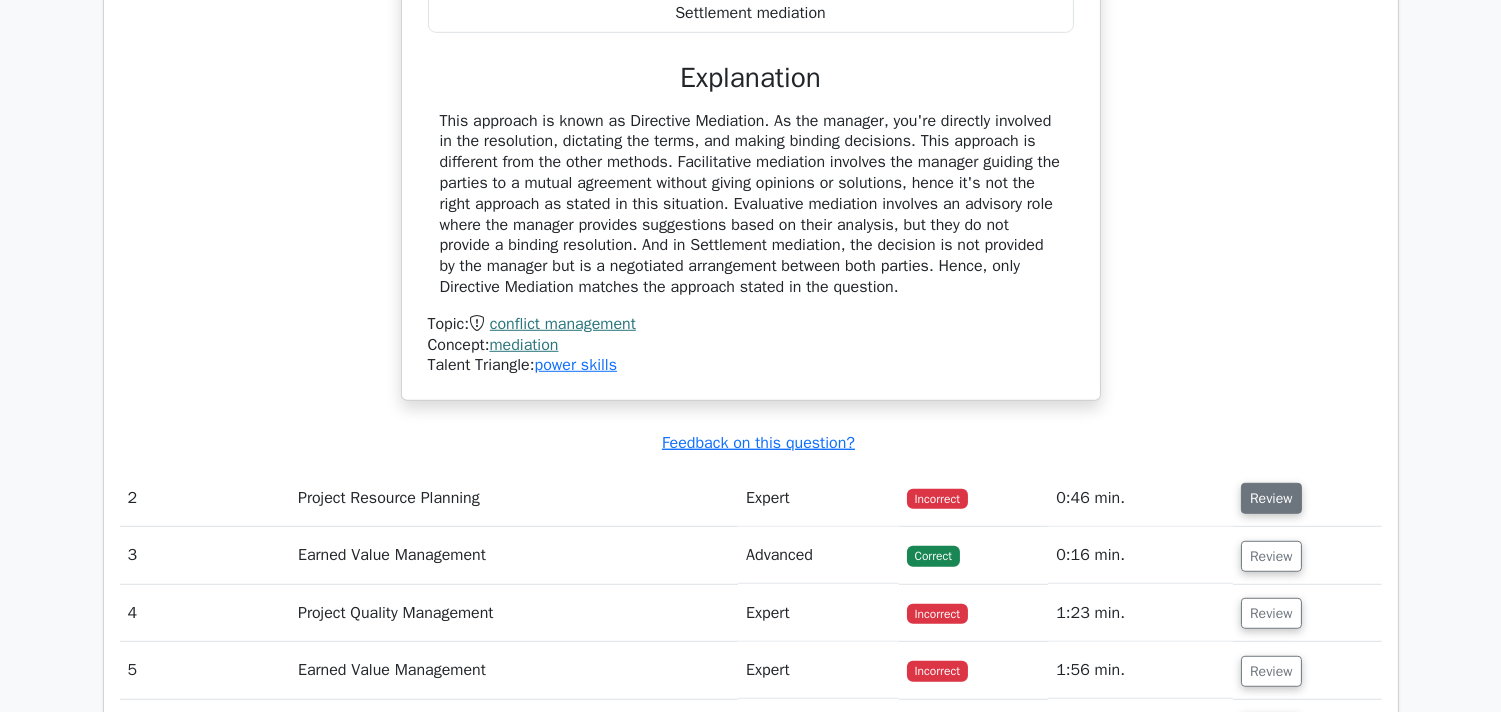 click on "Review" at bounding box center (1271, 498) 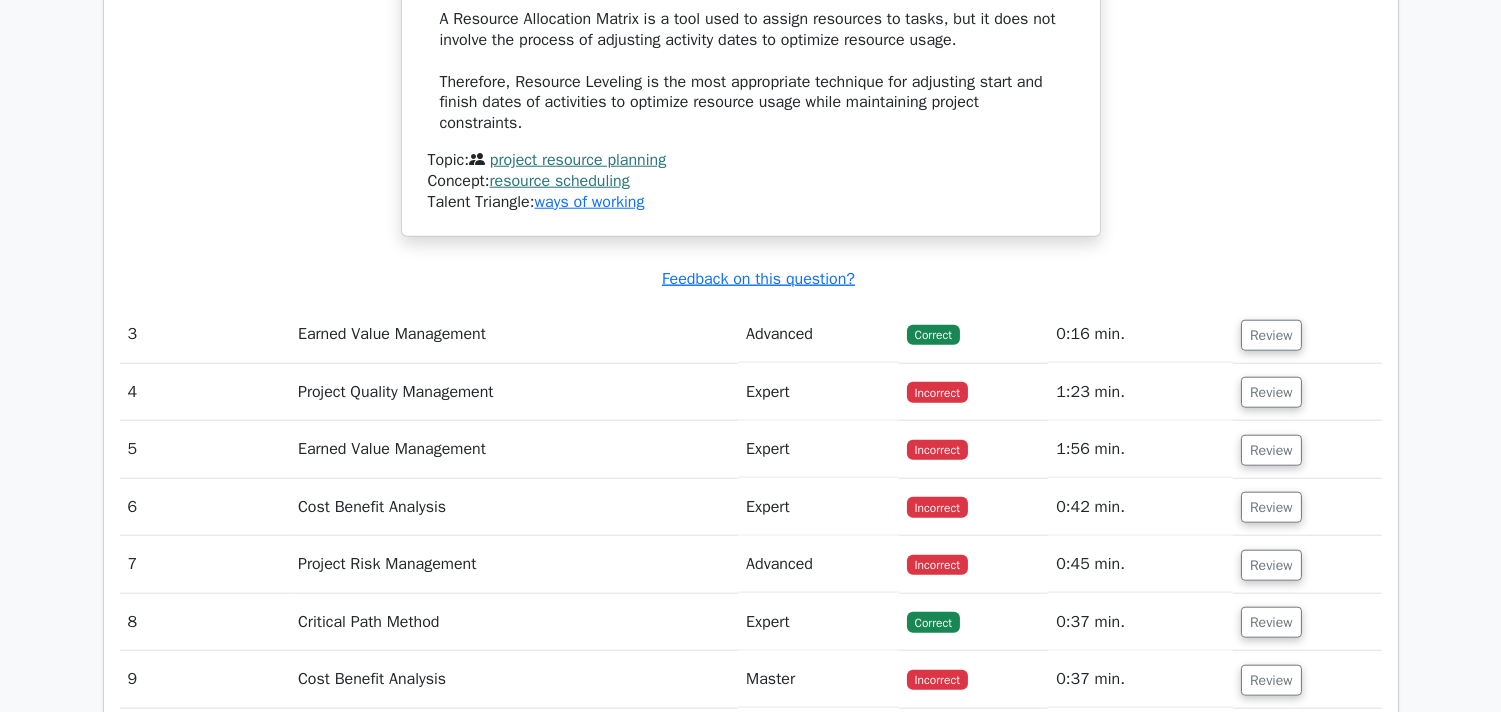 scroll, scrollTop: 3777, scrollLeft: 0, axis: vertical 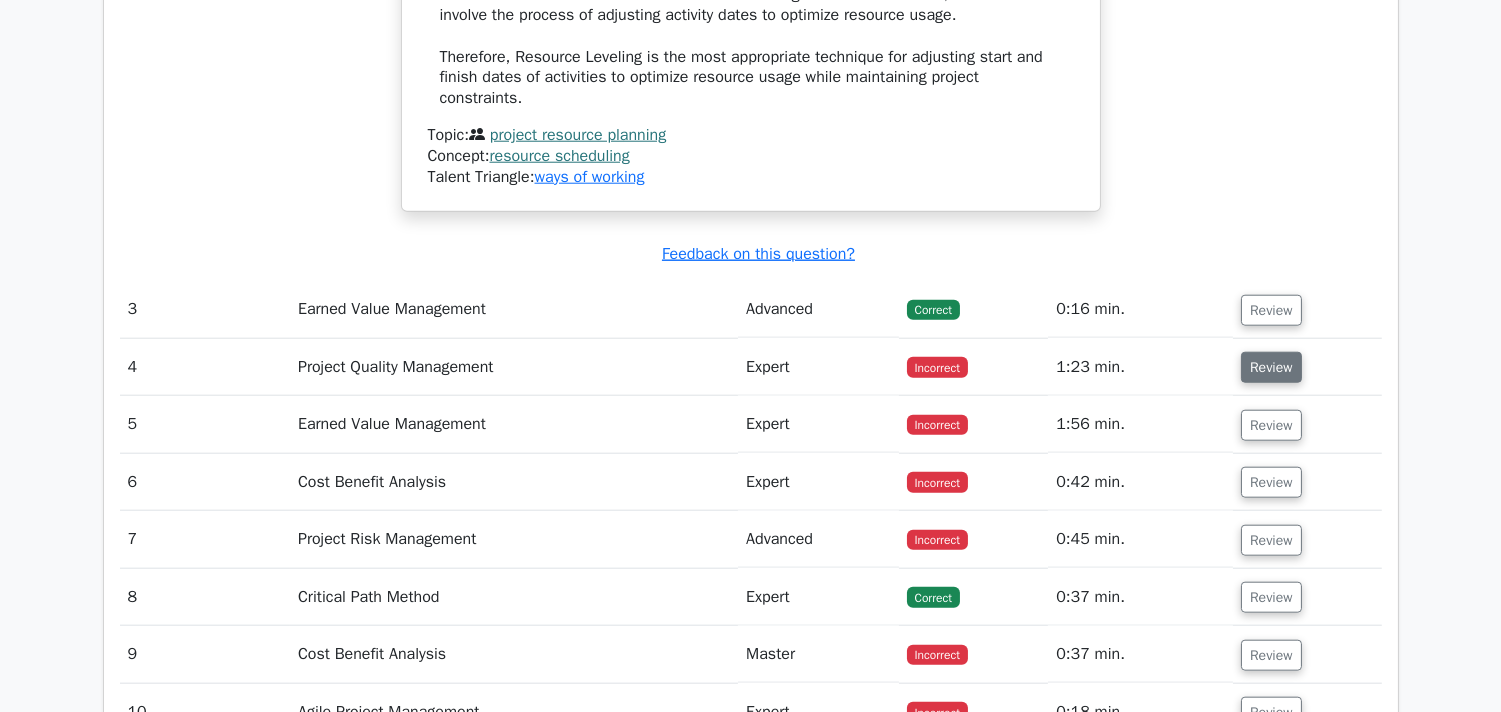 click on "Review" at bounding box center (1271, 367) 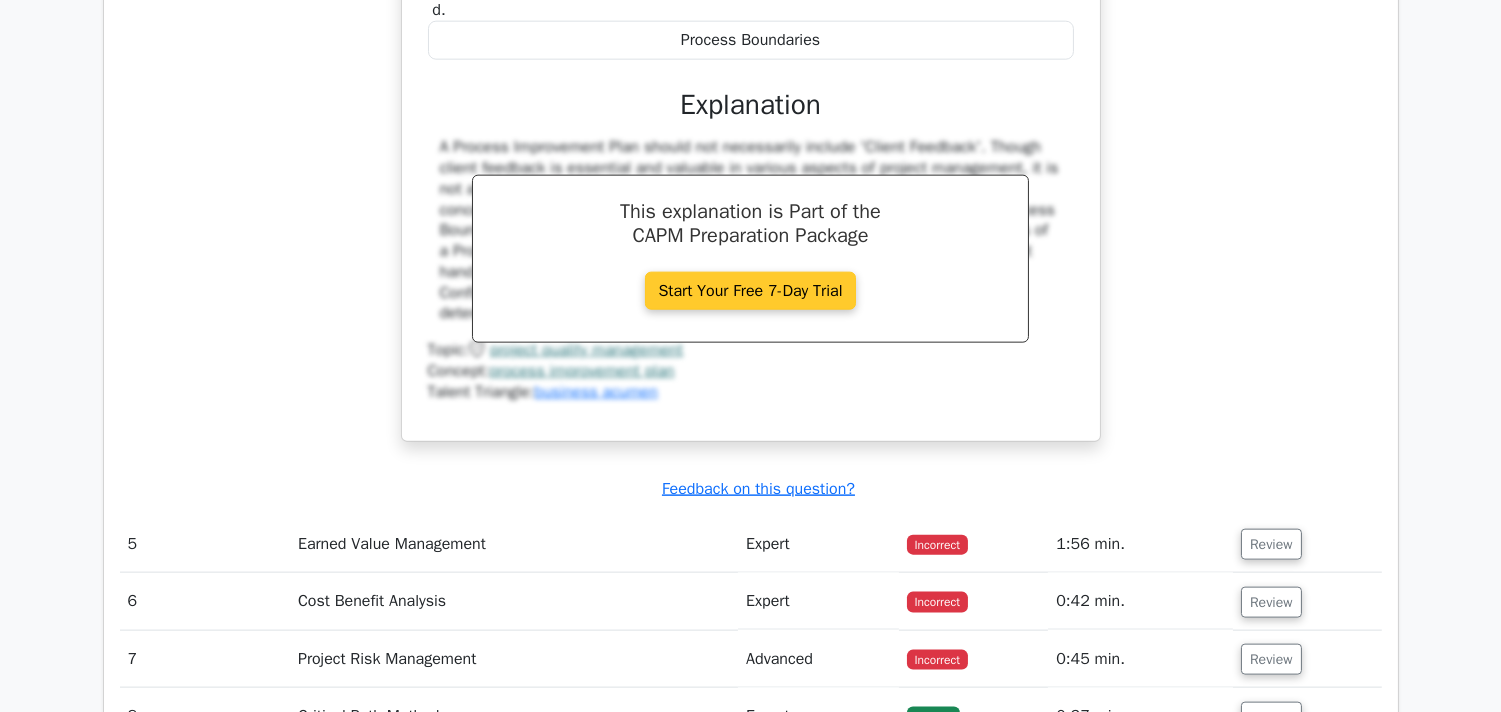 scroll, scrollTop: 4444, scrollLeft: 0, axis: vertical 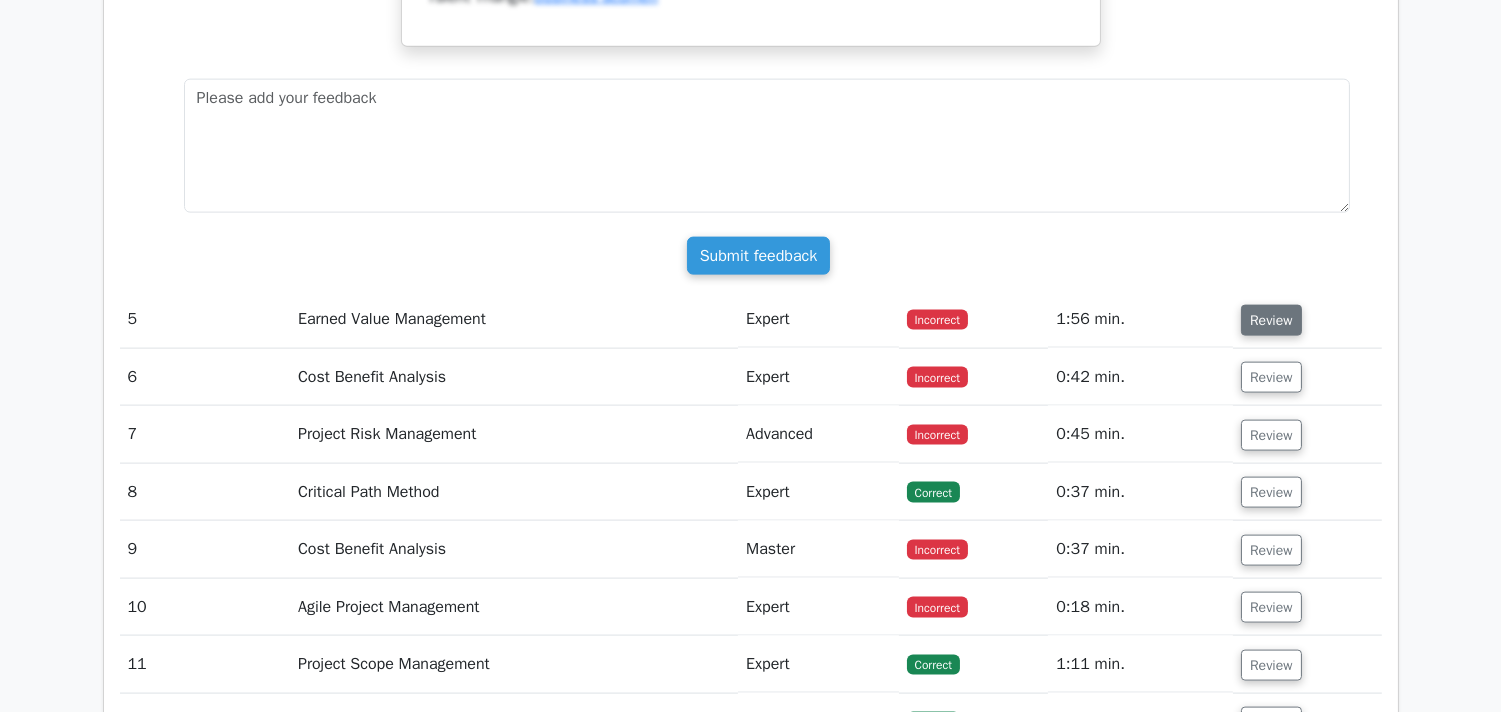 click on "Review" at bounding box center [1271, 320] 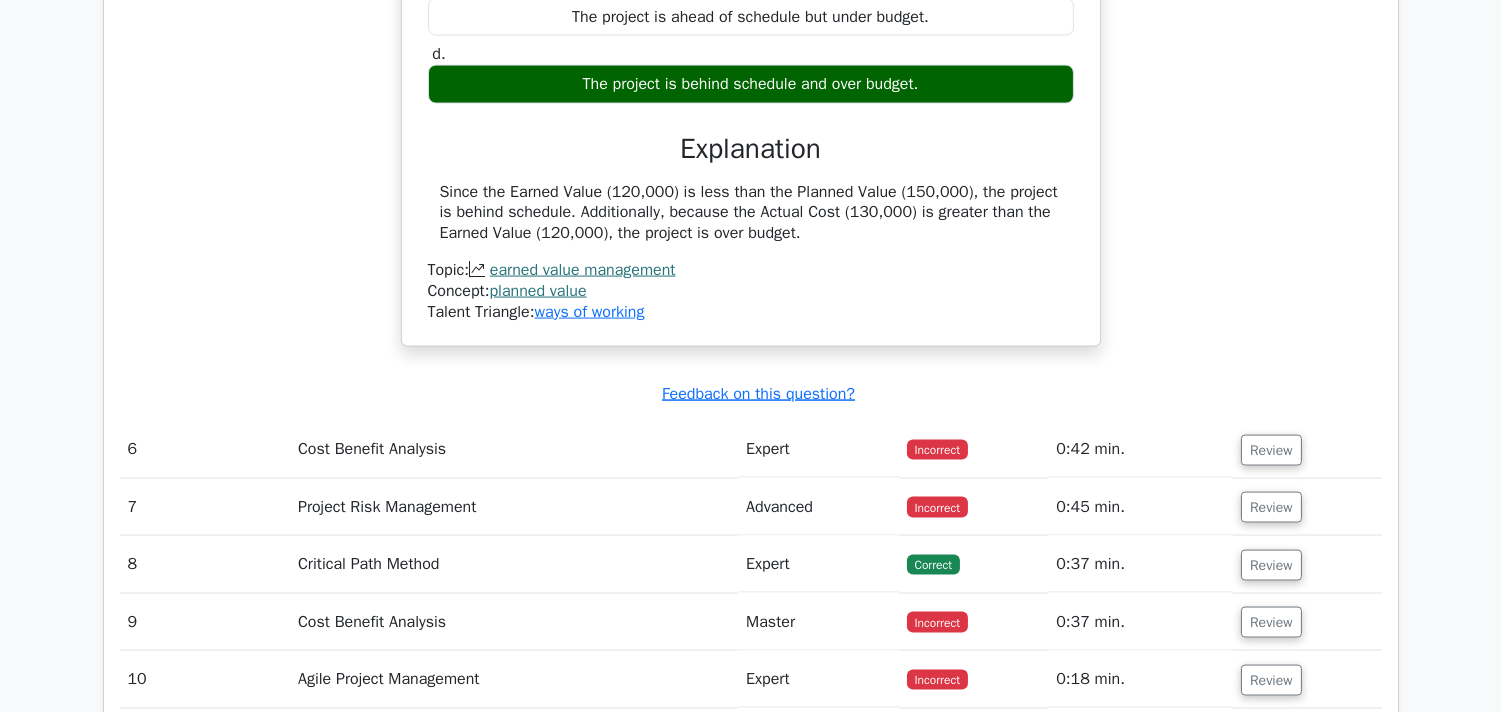 scroll, scrollTop: 5666, scrollLeft: 0, axis: vertical 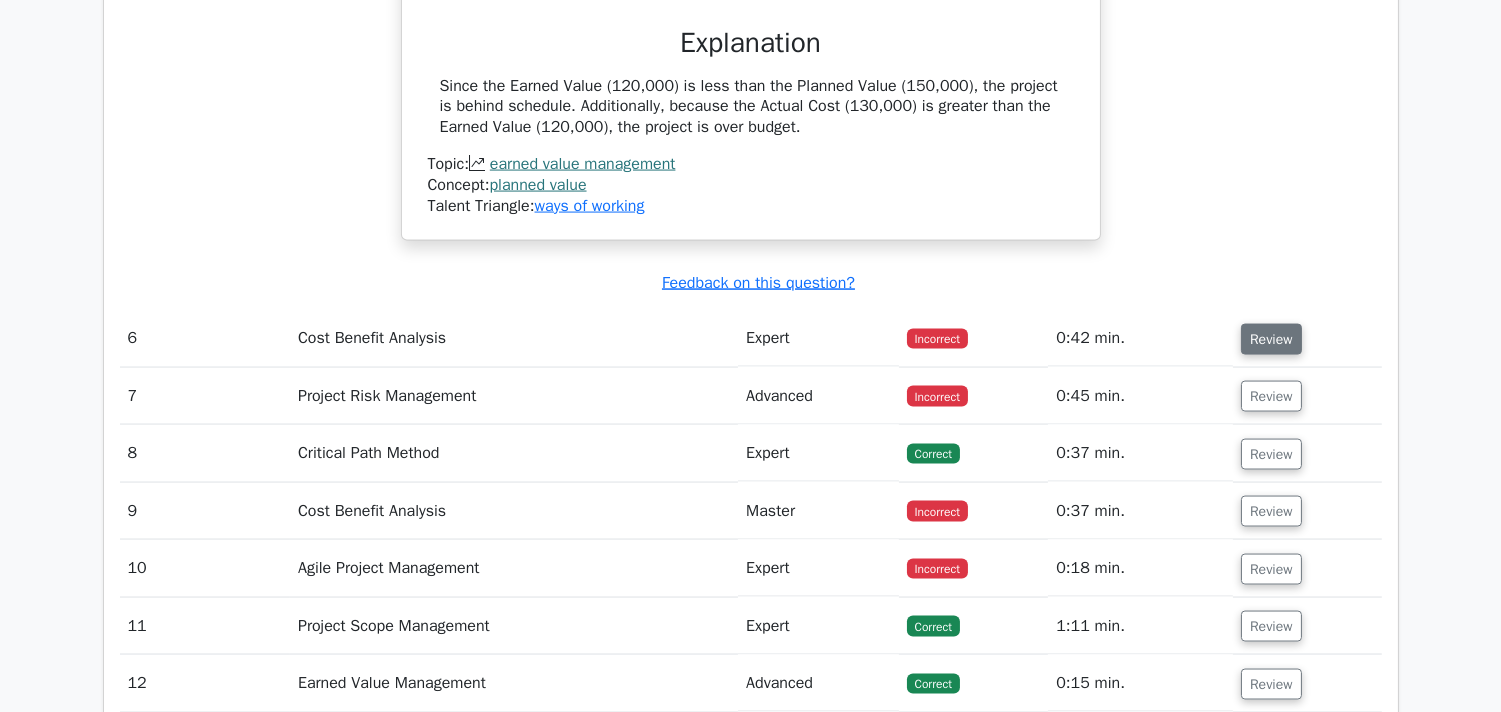 click on "Review" at bounding box center [1271, 339] 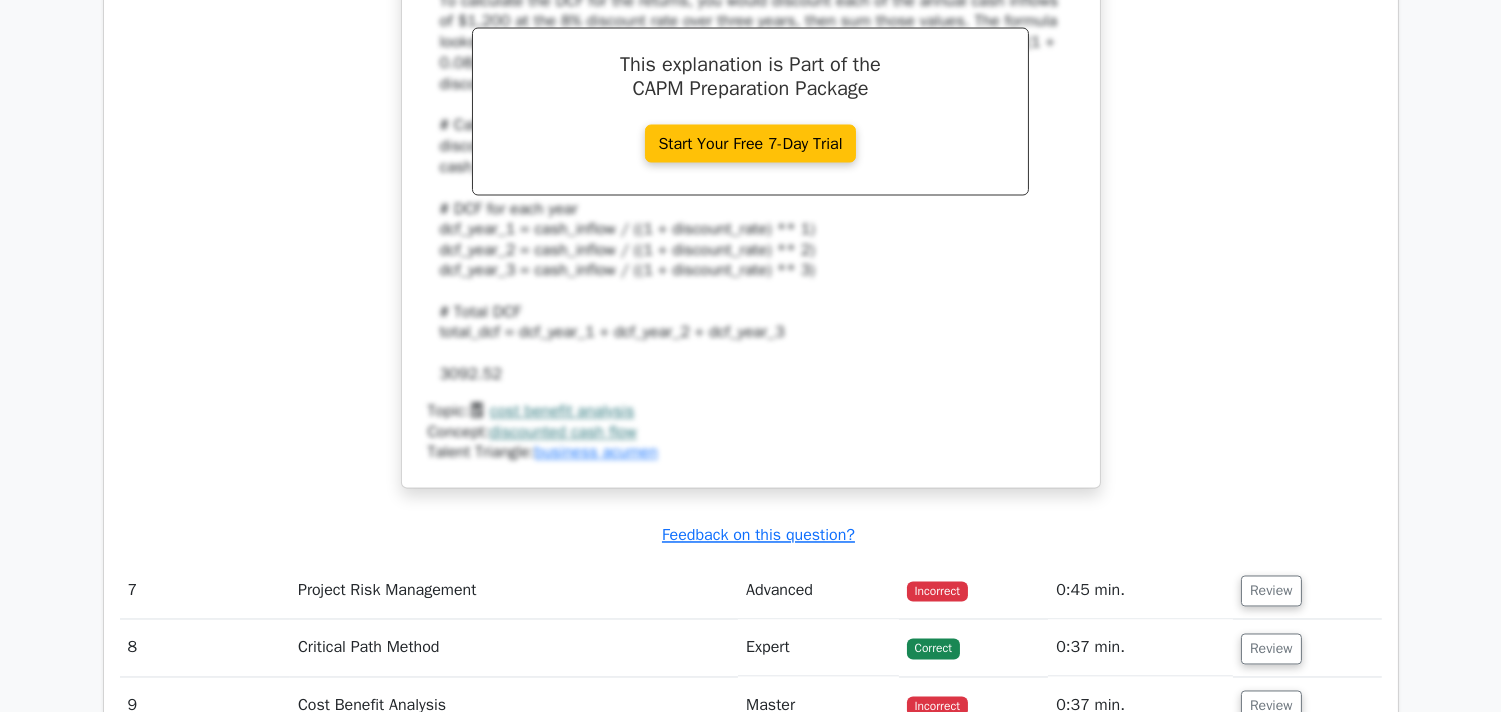 scroll, scrollTop: 6555, scrollLeft: 0, axis: vertical 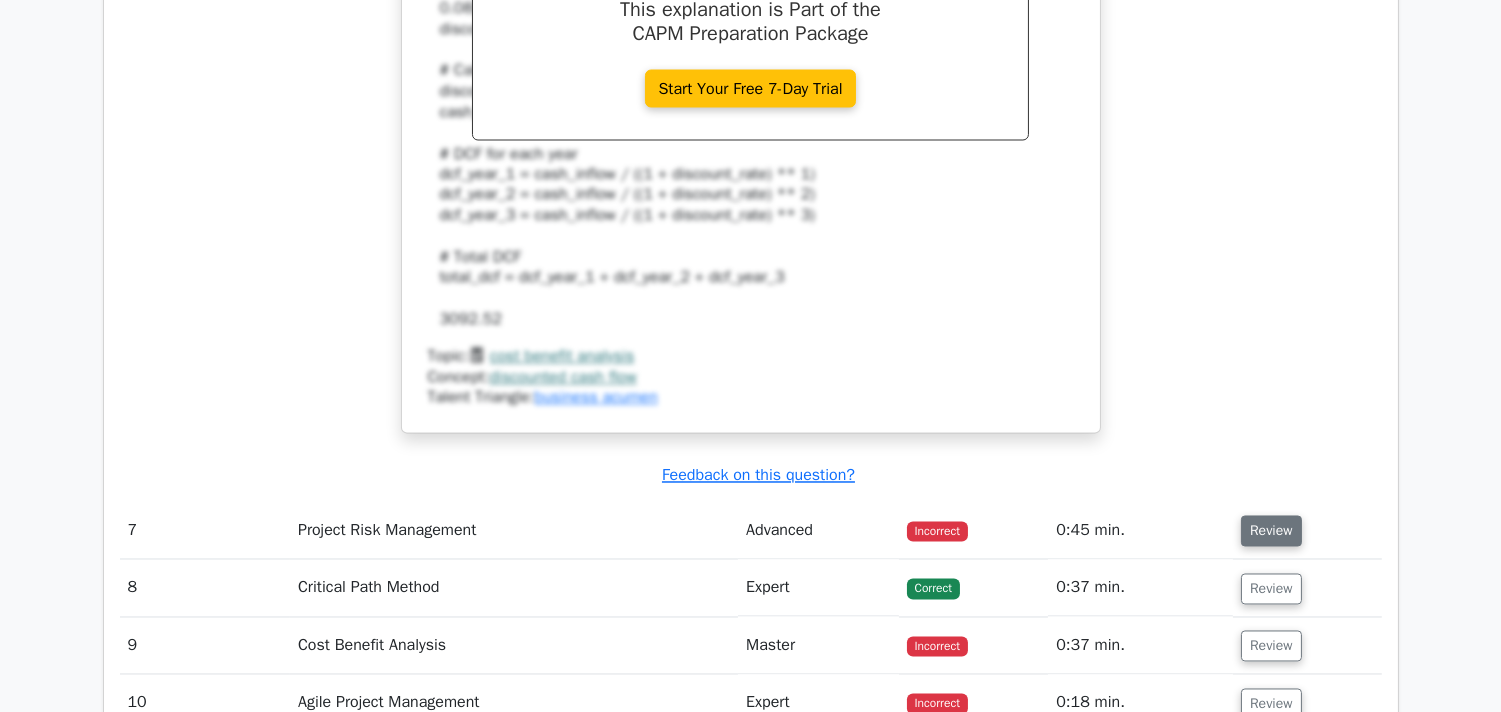 click on "Review" at bounding box center (1271, 531) 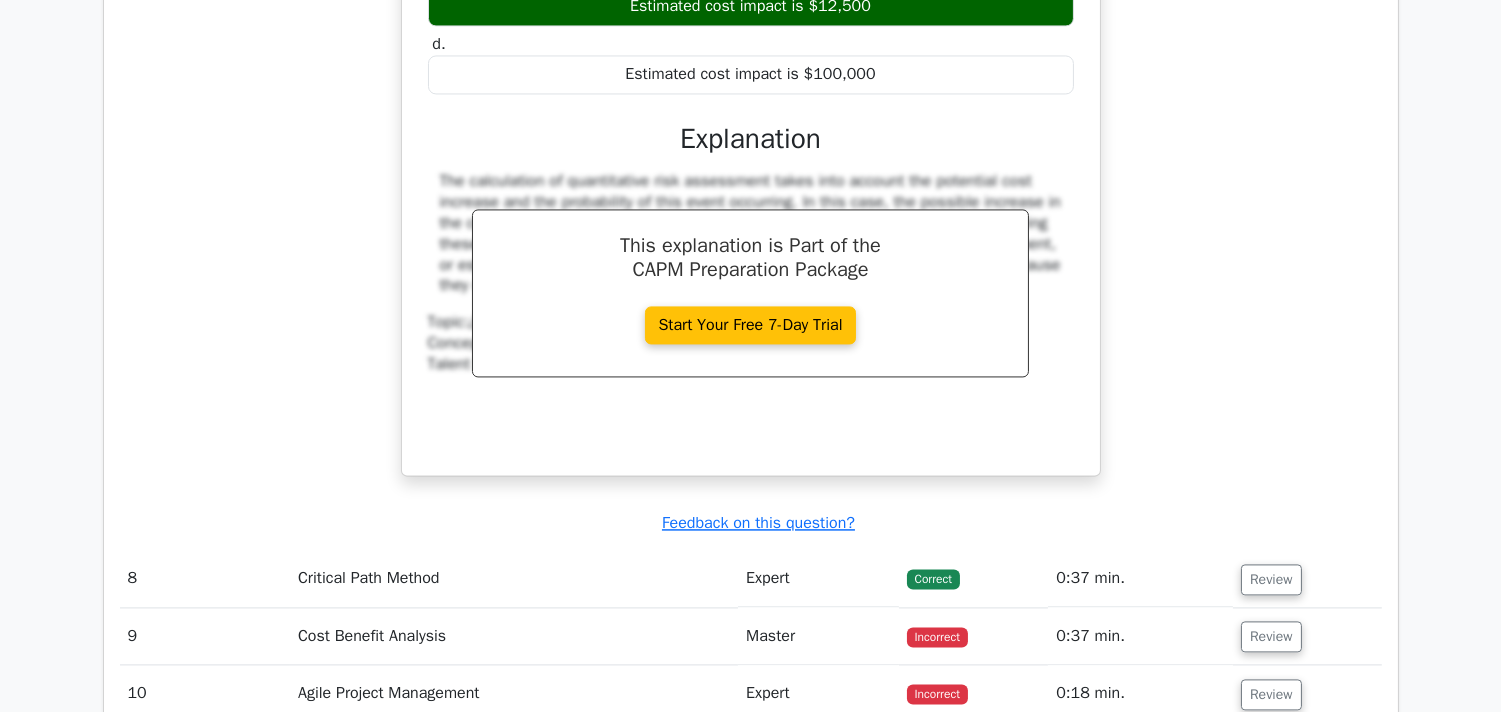 scroll, scrollTop: 7444, scrollLeft: 0, axis: vertical 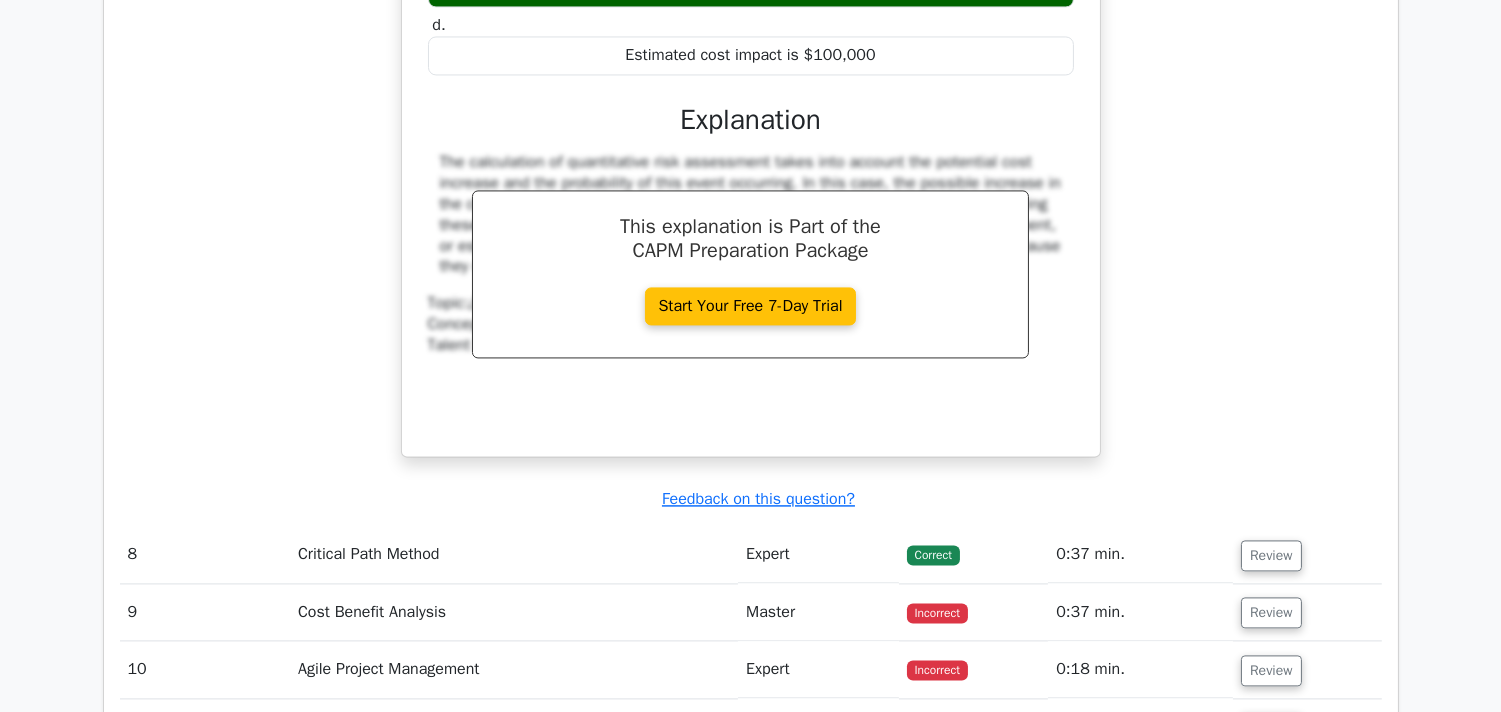drag, startPoint x: 1318, startPoint y: 585, endPoint x: 1305, endPoint y: 595, distance: 16.40122 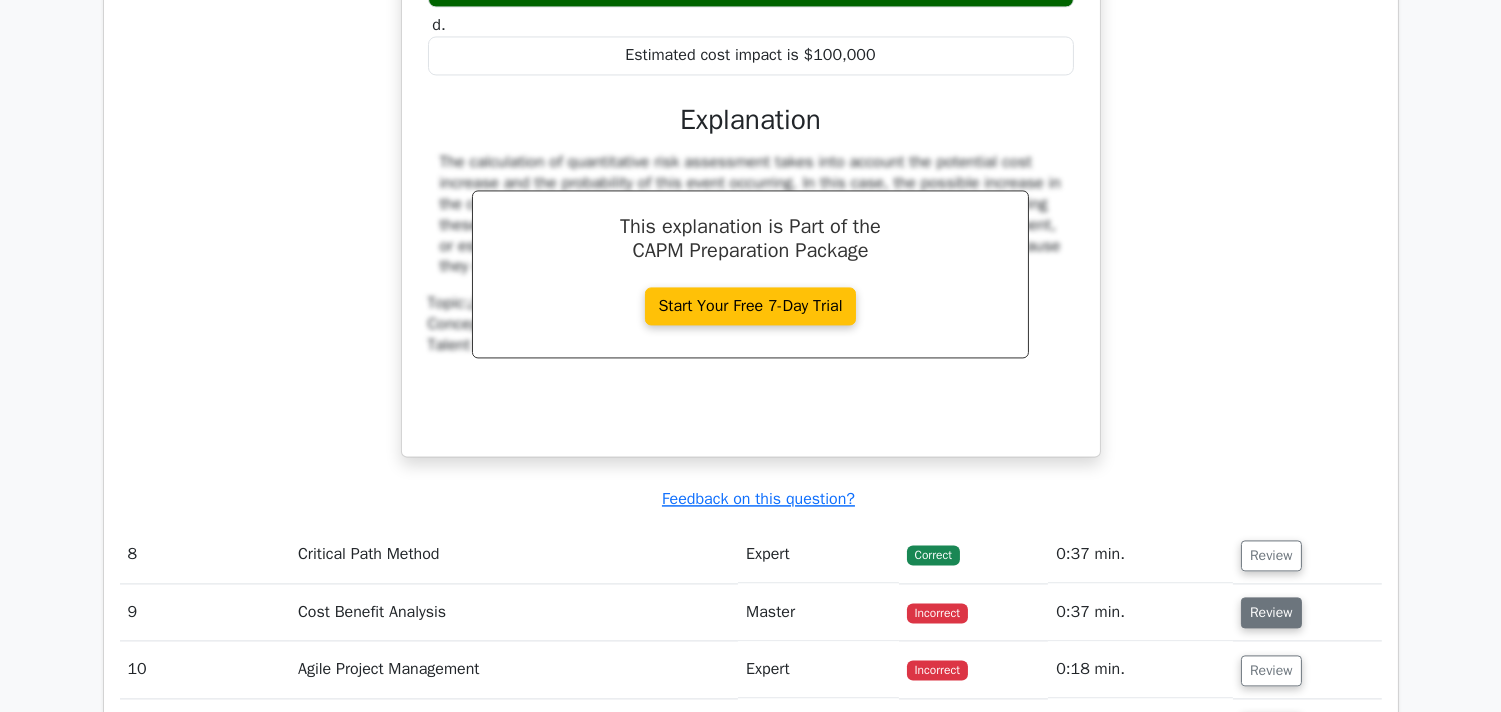 click on "Review" at bounding box center [1271, 612] 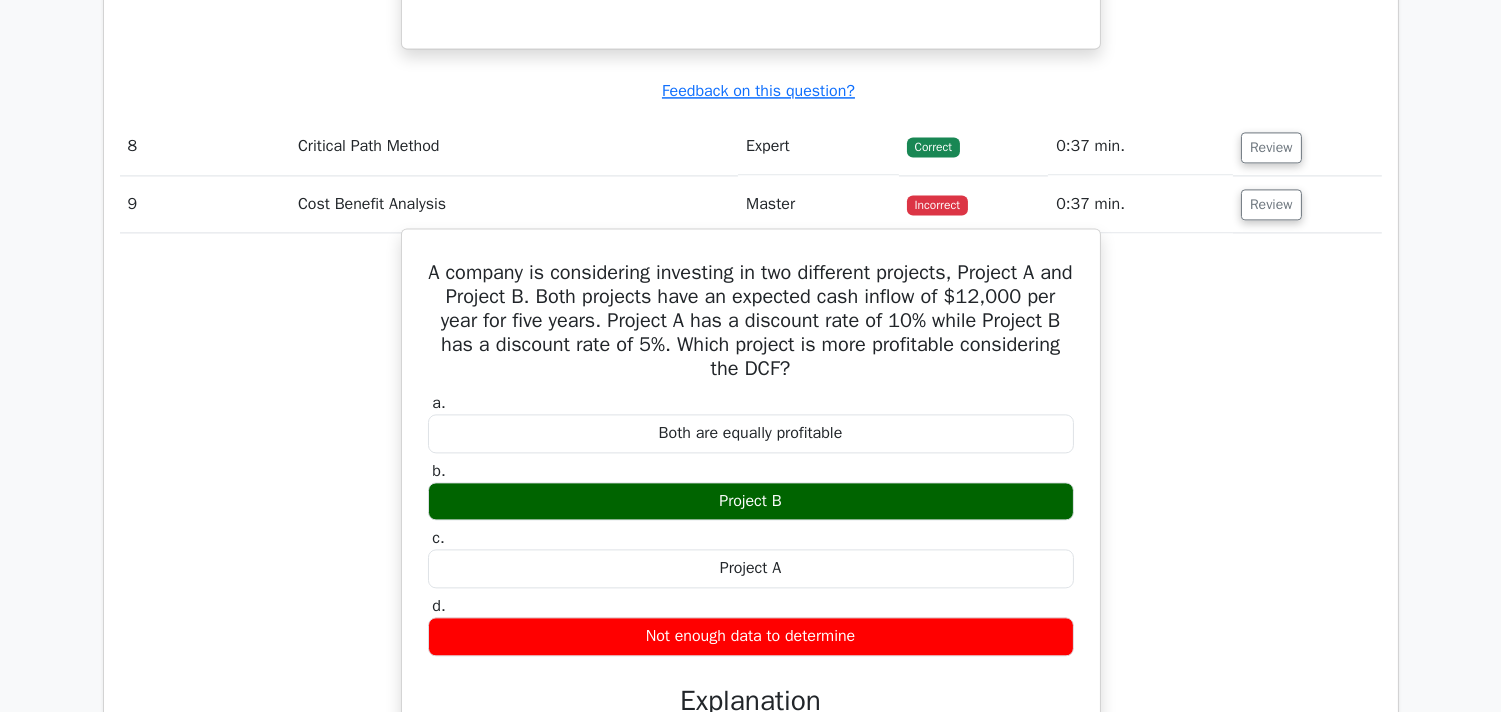 scroll, scrollTop: 7888, scrollLeft: 0, axis: vertical 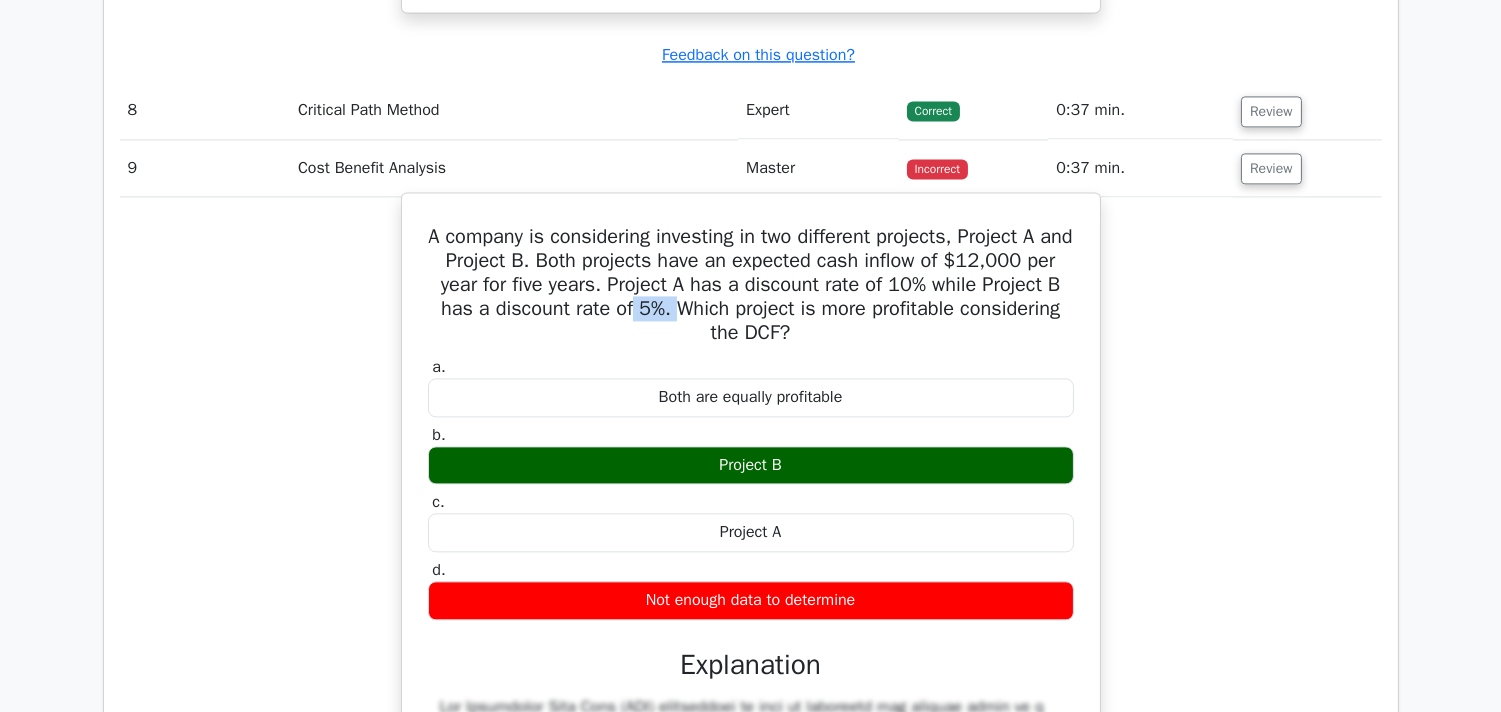 drag, startPoint x: 725, startPoint y: 321, endPoint x: 772, endPoint y: 321, distance: 47 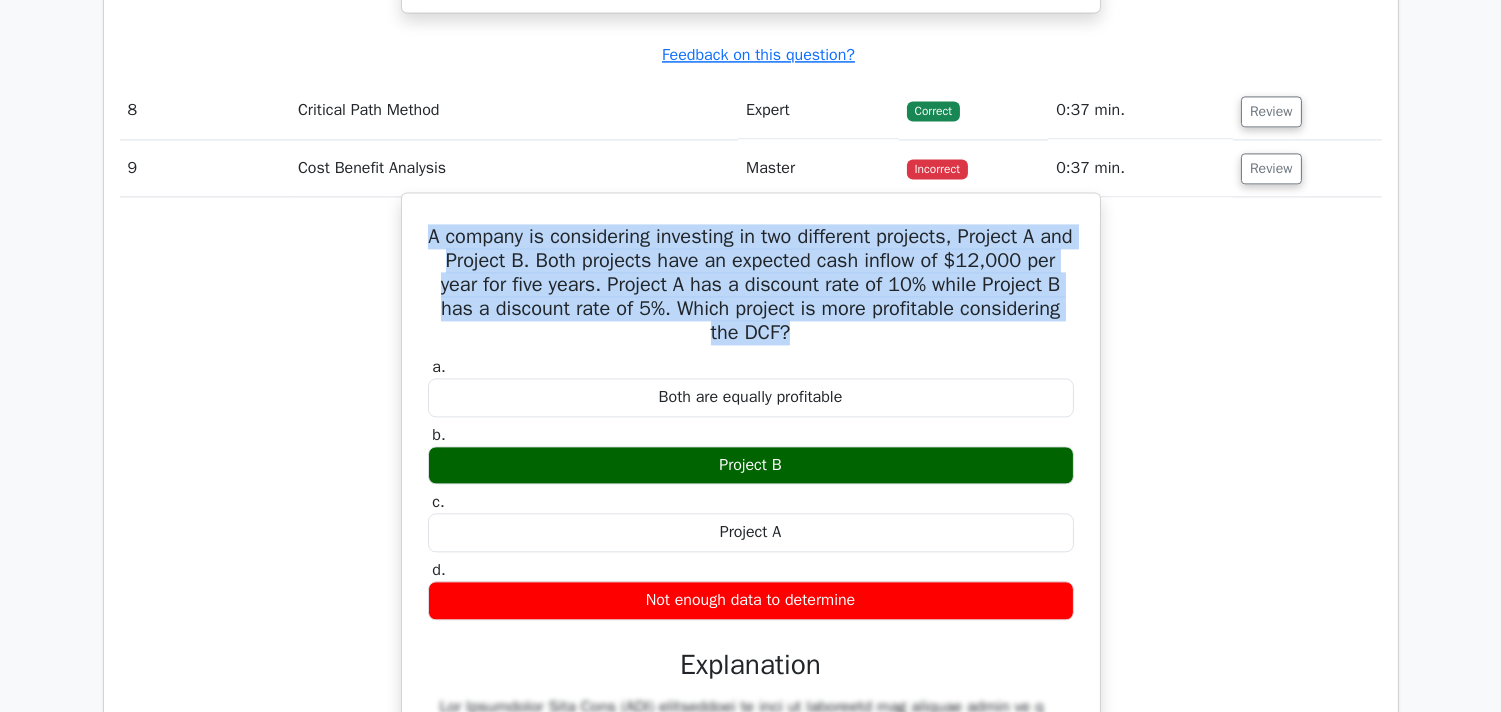 click on "A company is considering investing in two different projects, Project A and Project B. Both projects have an expected cash inflow of $12,000 per year for five years. Project A has a discount rate of 10% while Project B has a discount rate of 5%. Which project is more profitable considering the DCF?" at bounding box center [751, 285] 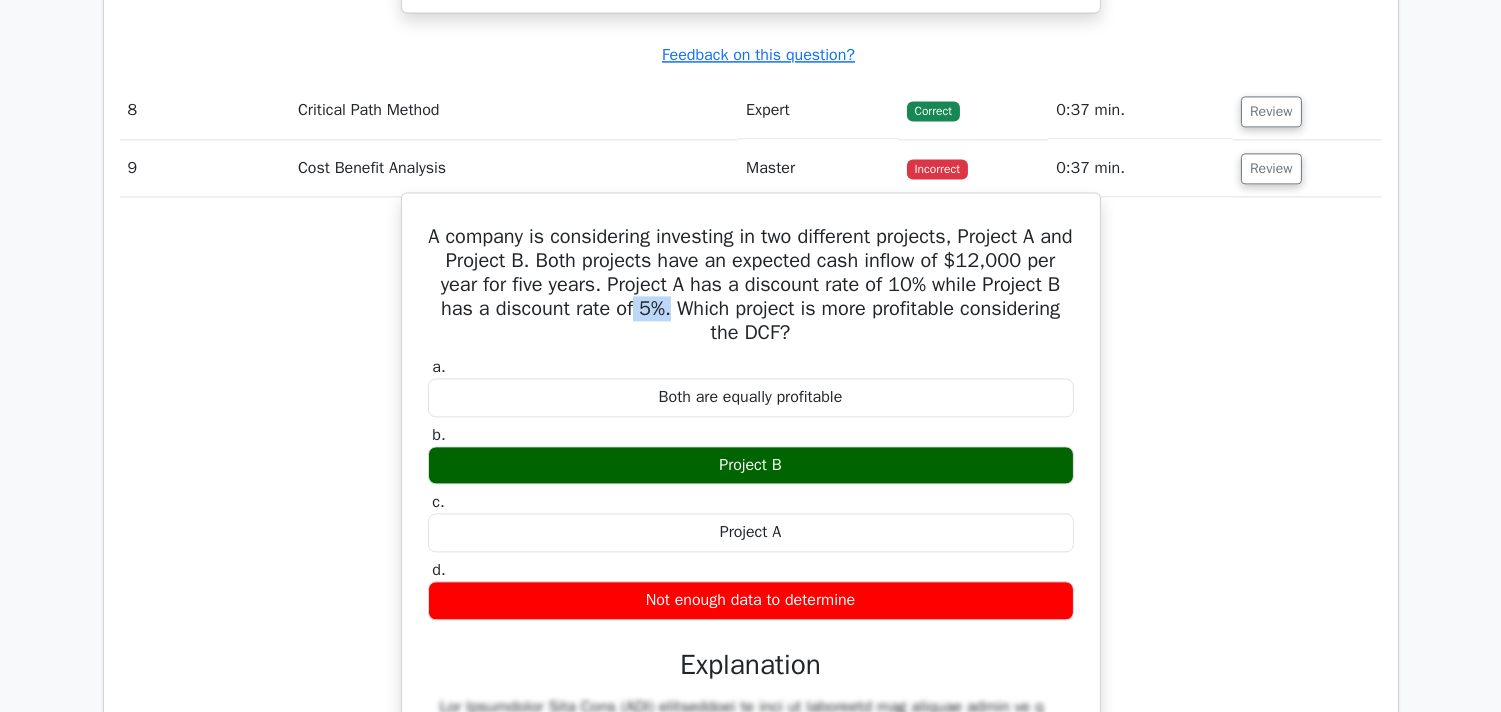 drag, startPoint x: 723, startPoint y: 318, endPoint x: 761, endPoint y: 314, distance: 38.209946 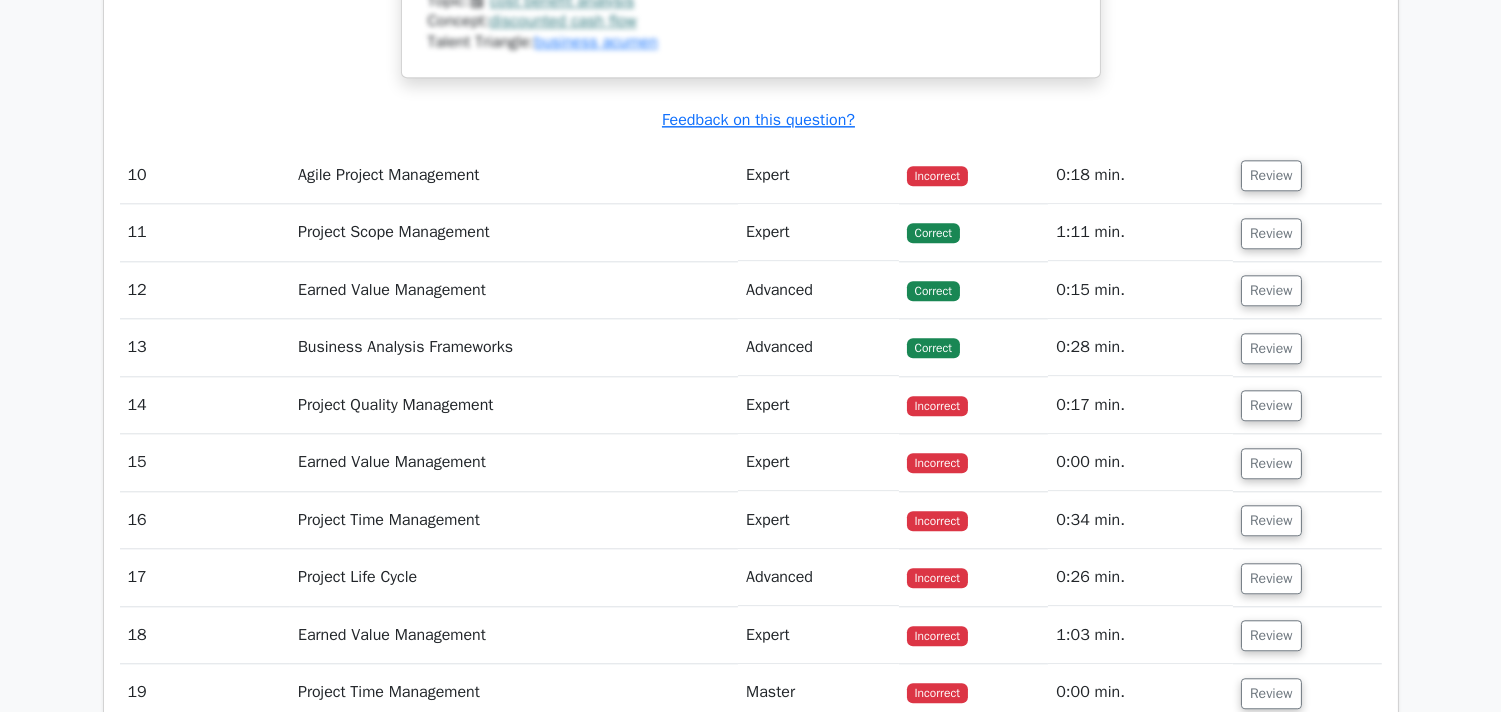scroll, scrollTop: 8888, scrollLeft: 0, axis: vertical 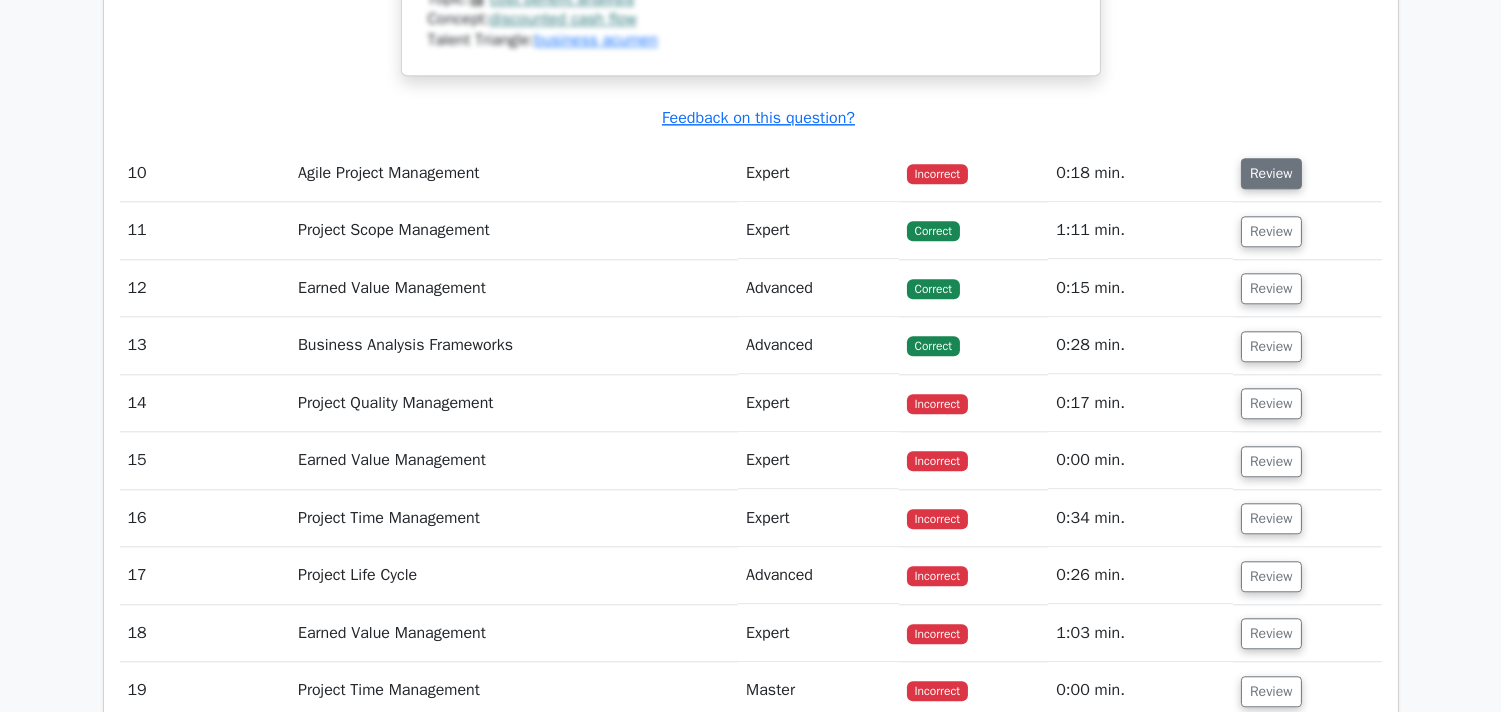 click on "Review" at bounding box center (1271, 173) 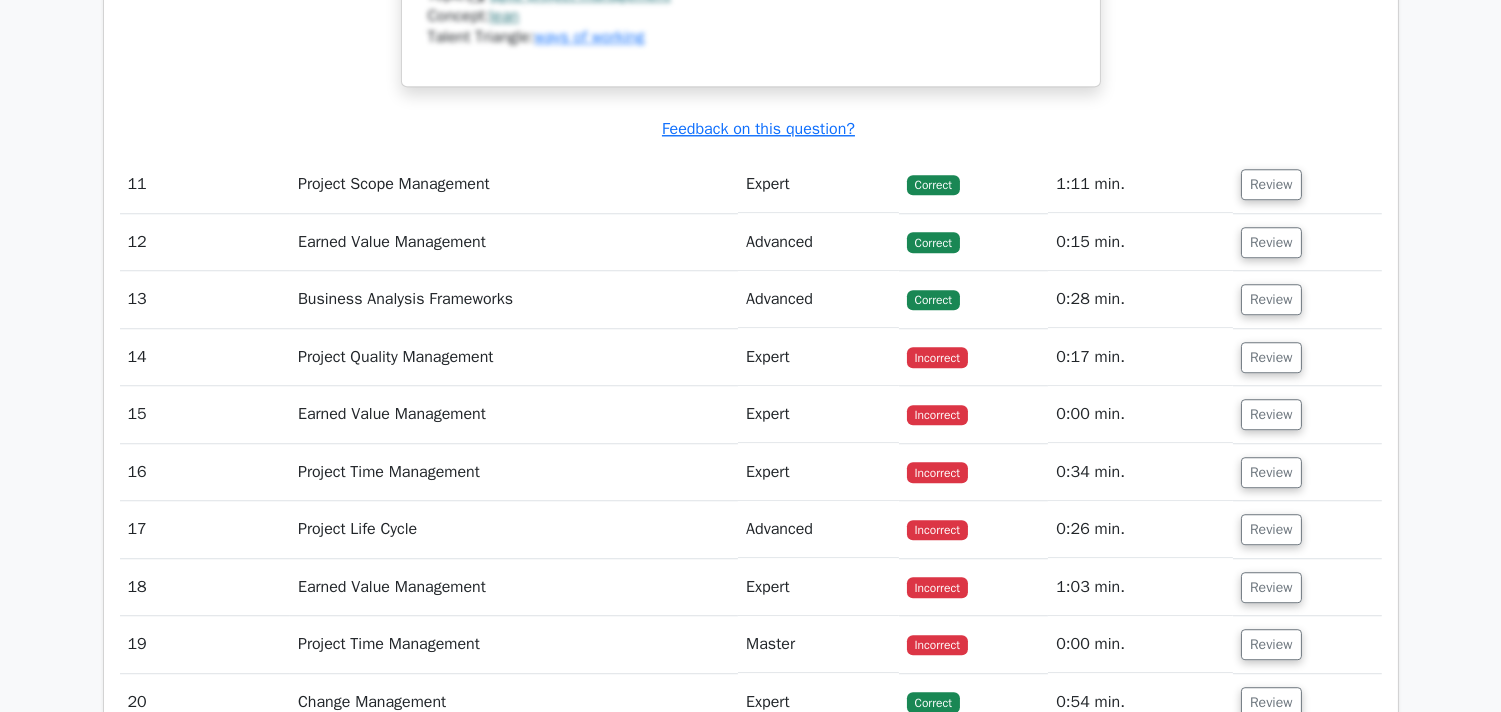 scroll, scrollTop: 9888, scrollLeft: 0, axis: vertical 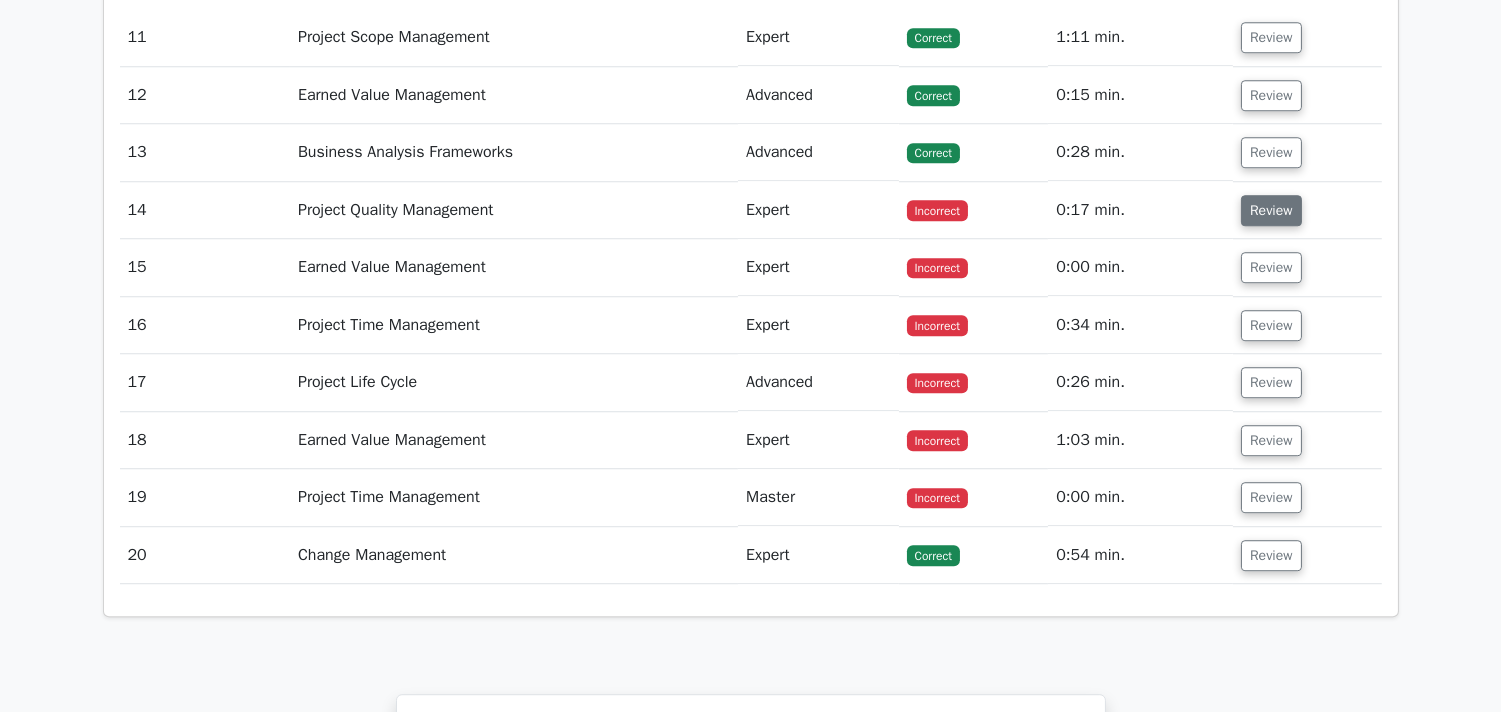 click on "Review" at bounding box center (1271, 210) 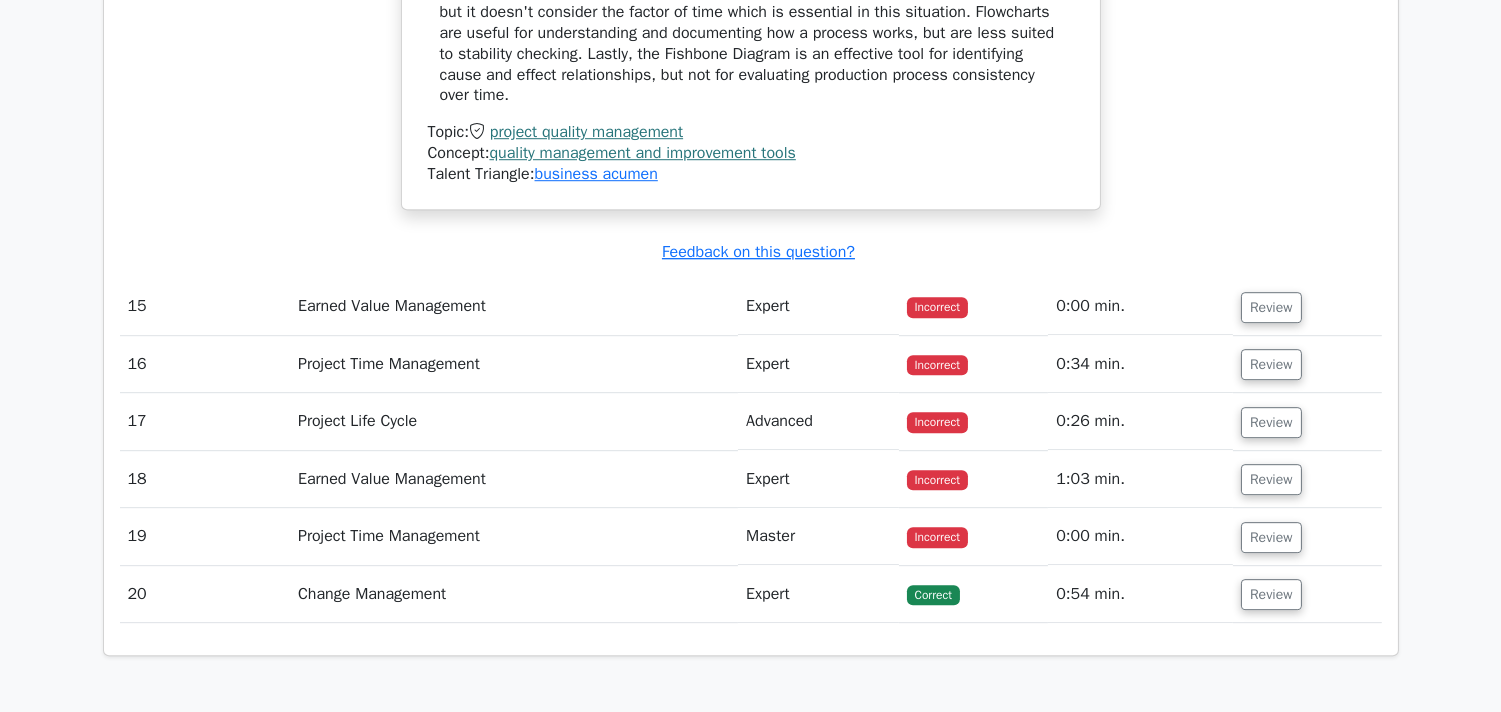 scroll, scrollTop: 10666, scrollLeft: 0, axis: vertical 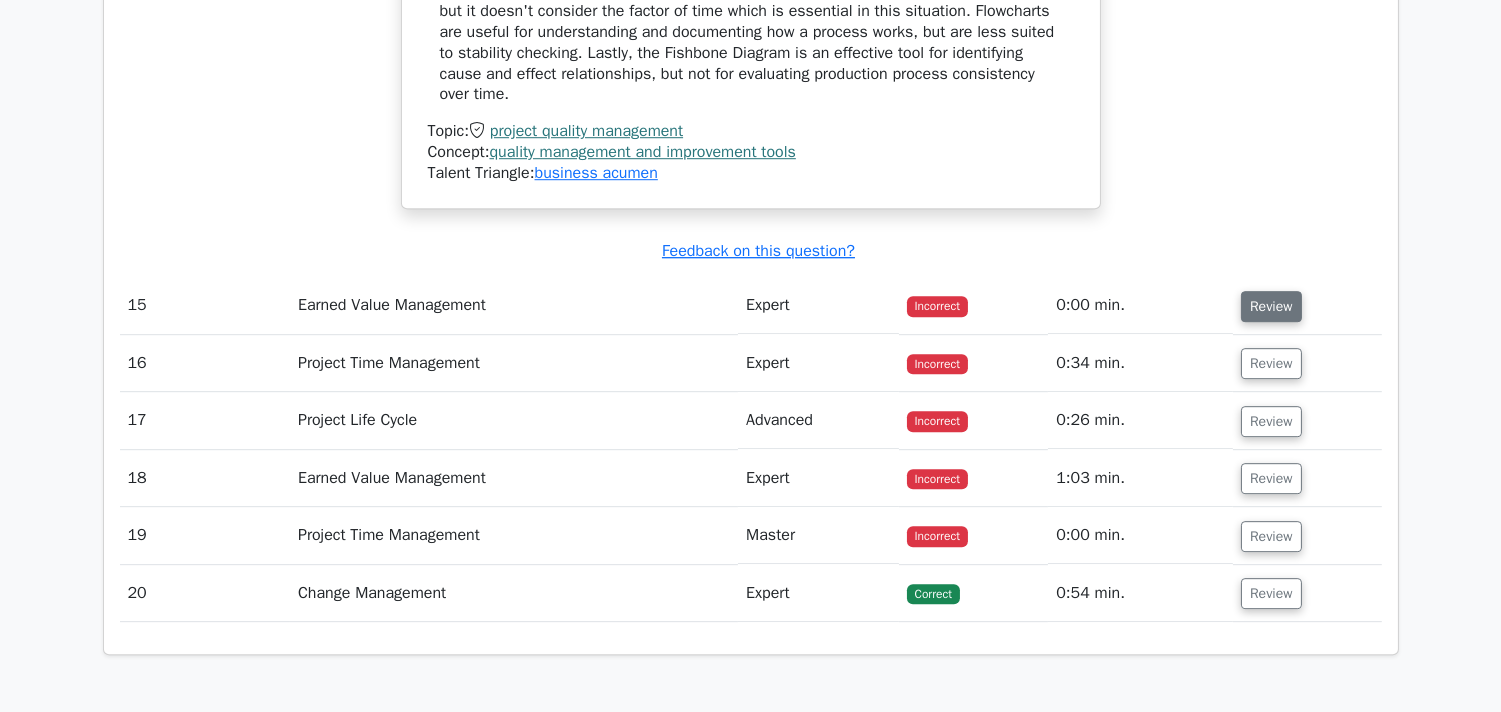 click on "Review" at bounding box center (1271, 306) 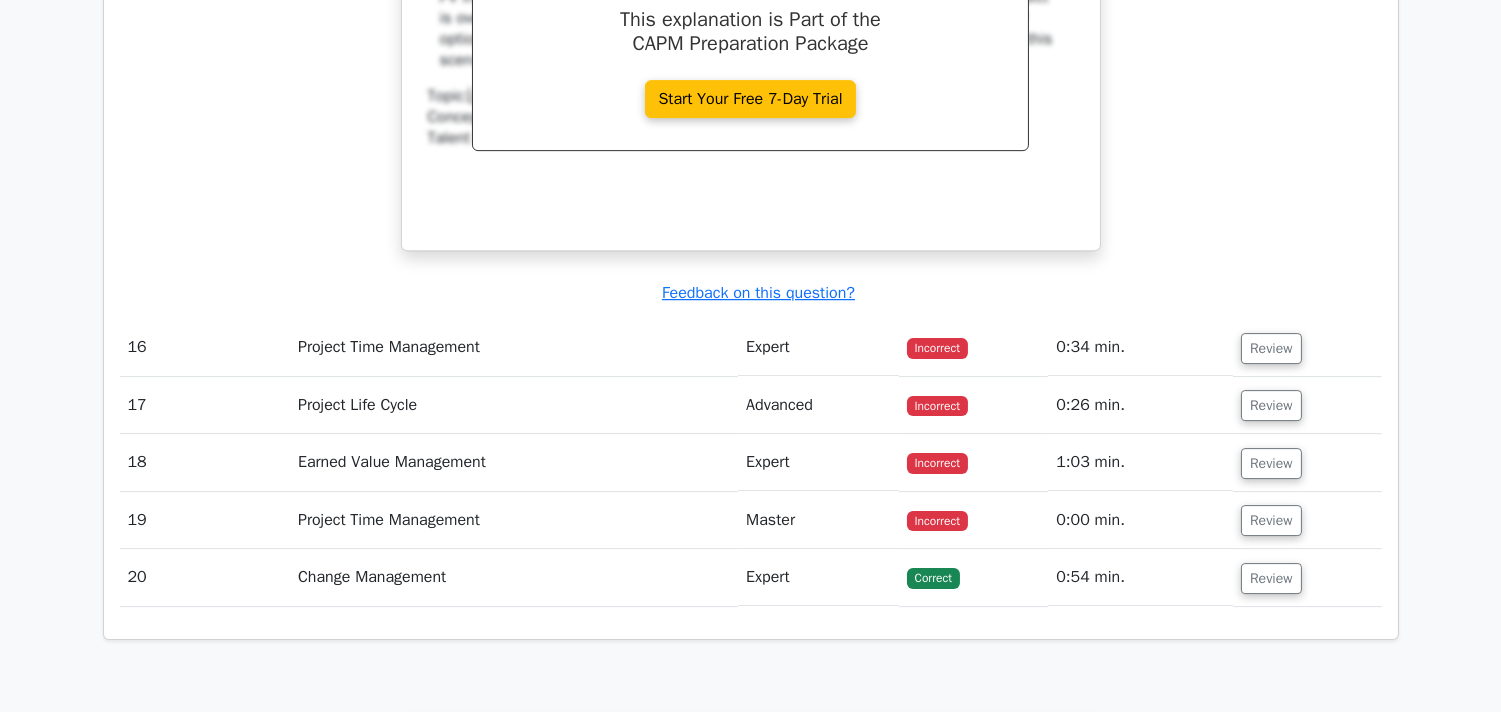 scroll, scrollTop: 11555, scrollLeft: 0, axis: vertical 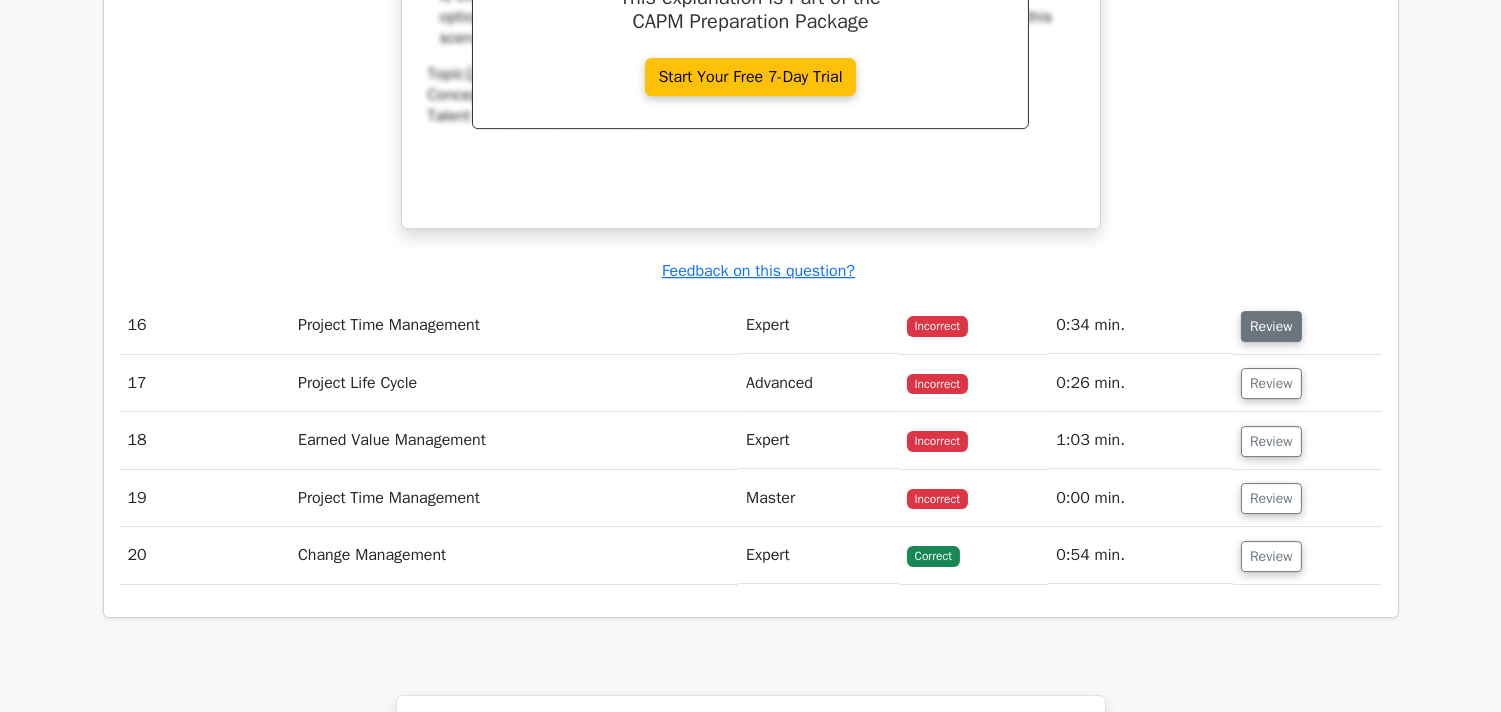click on "Review" at bounding box center (1271, 326) 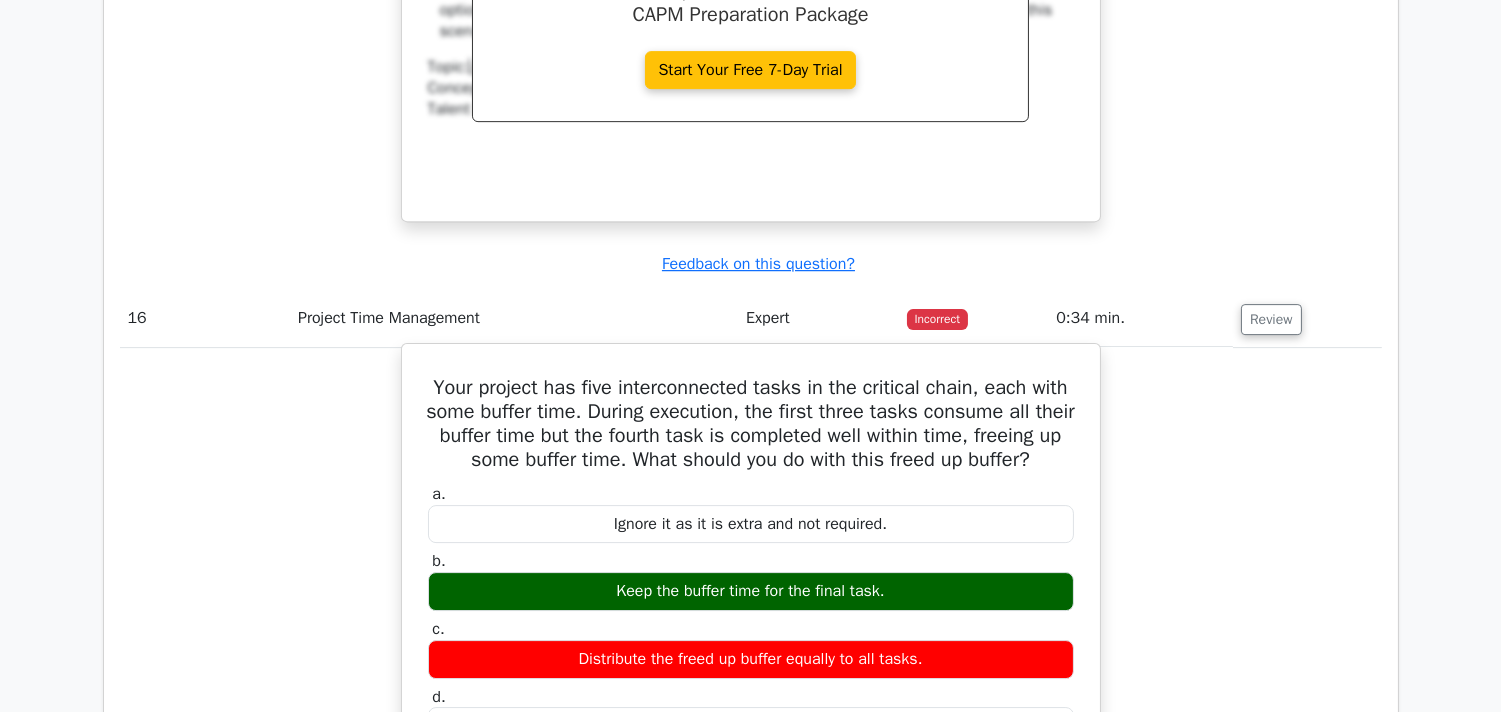 scroll, scrollTop: 11666, scrollLeft: 0, axis: vertical 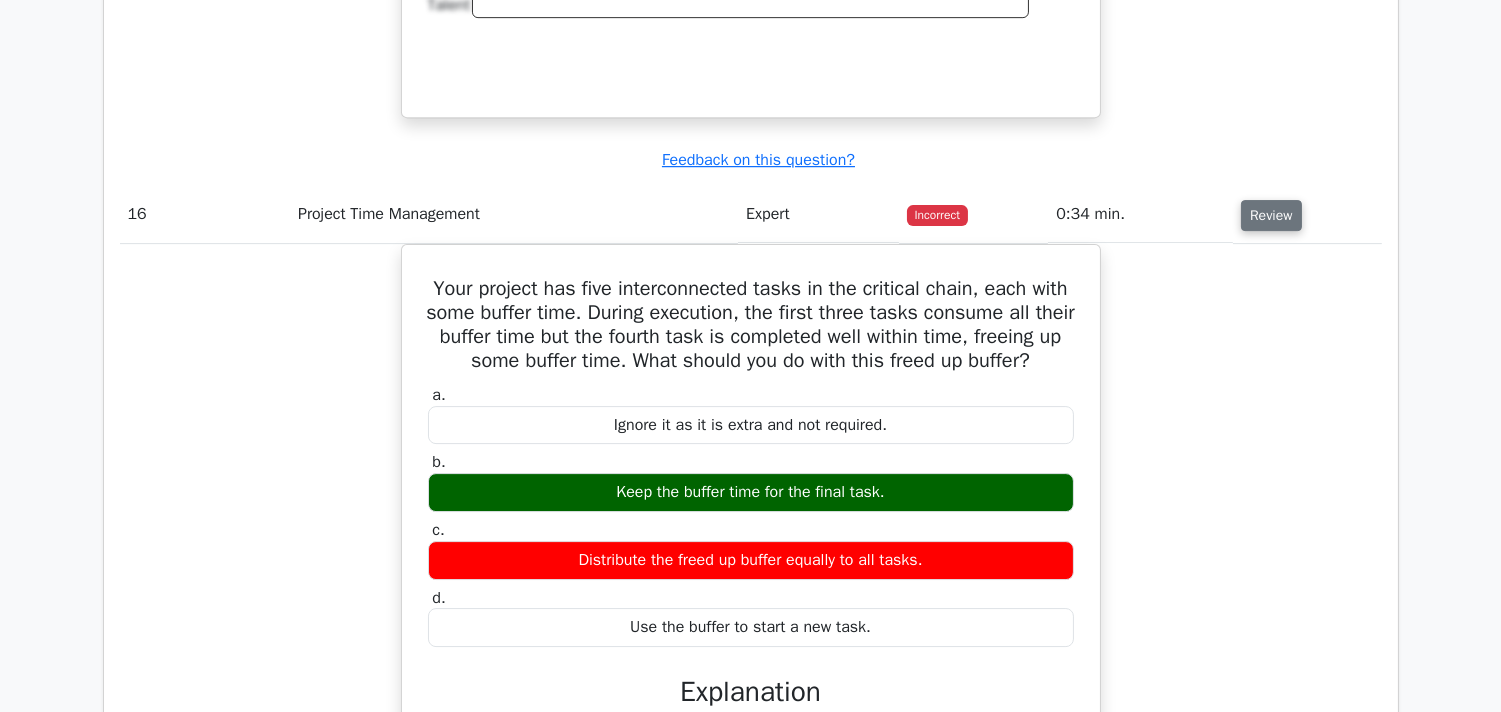 click on "Review" at bounding box center (1271, 215) 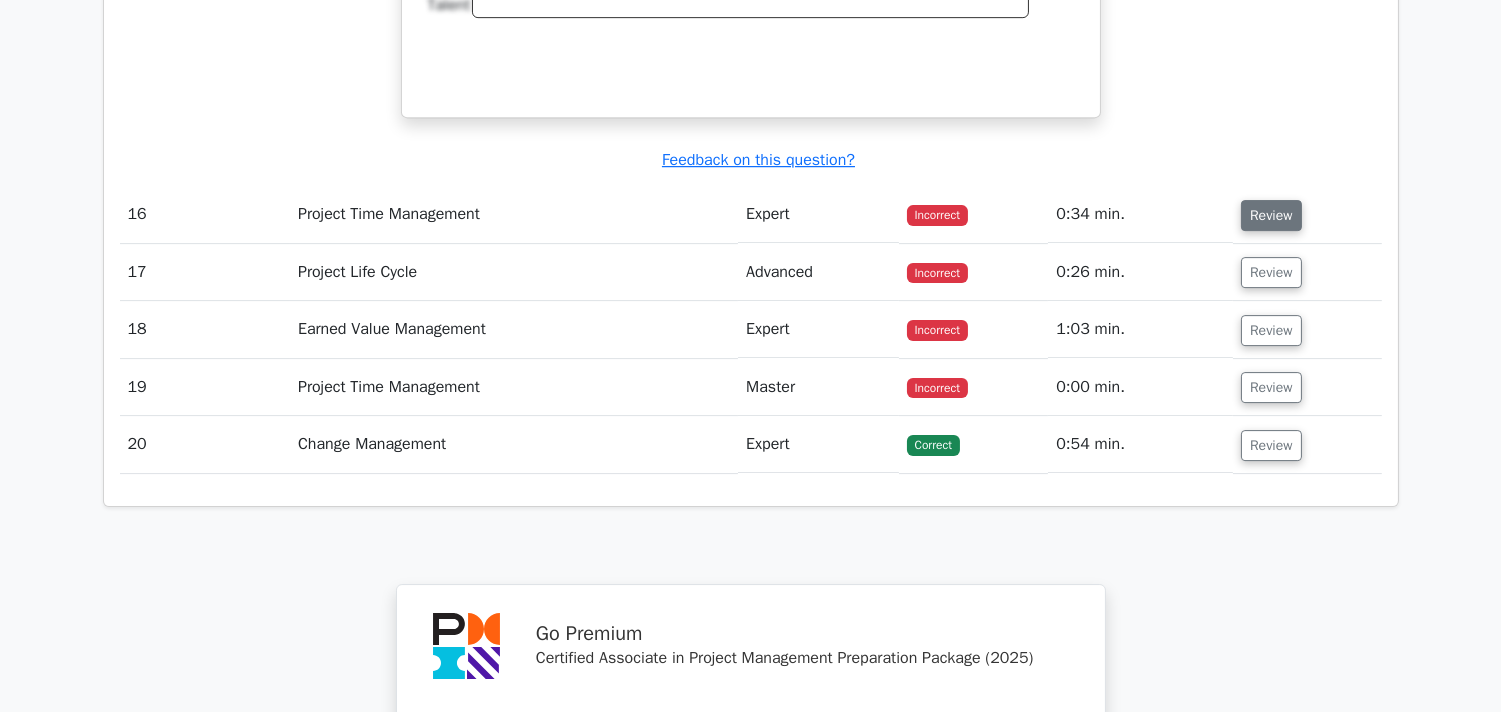 click on "Review" at bounding box center [1271, 215] 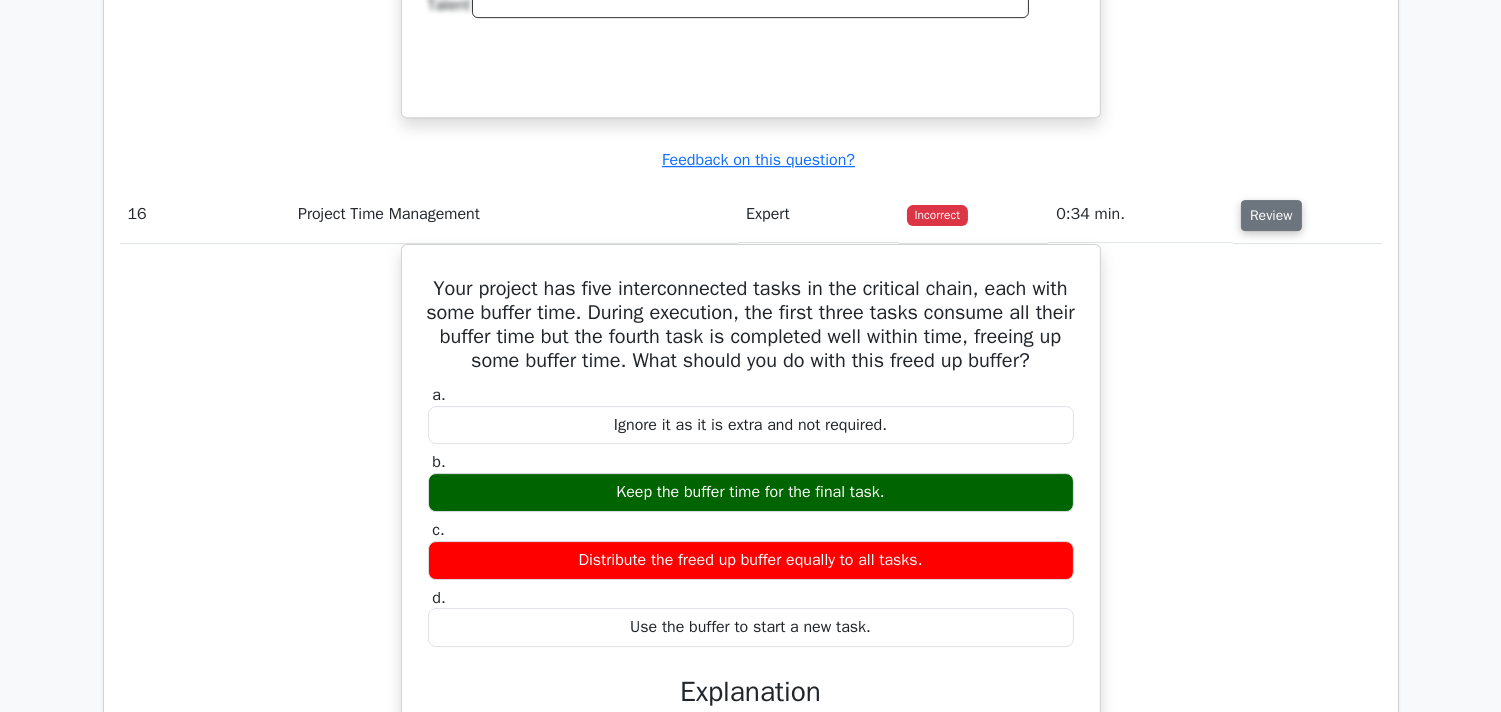 click on "Review" at bounding box center [1271, 215] 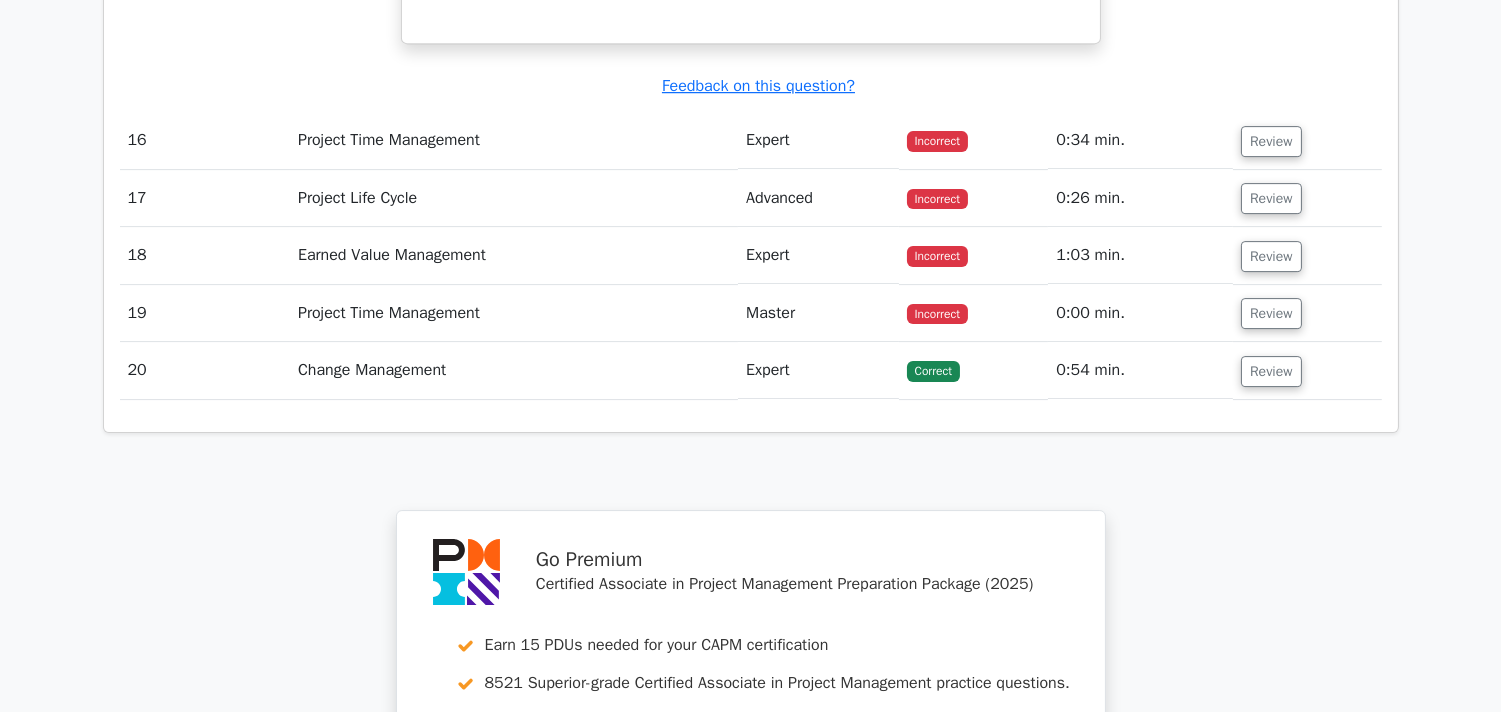 scroll, scrollTop: 11777, scrollLeft: 0, axis: vertical 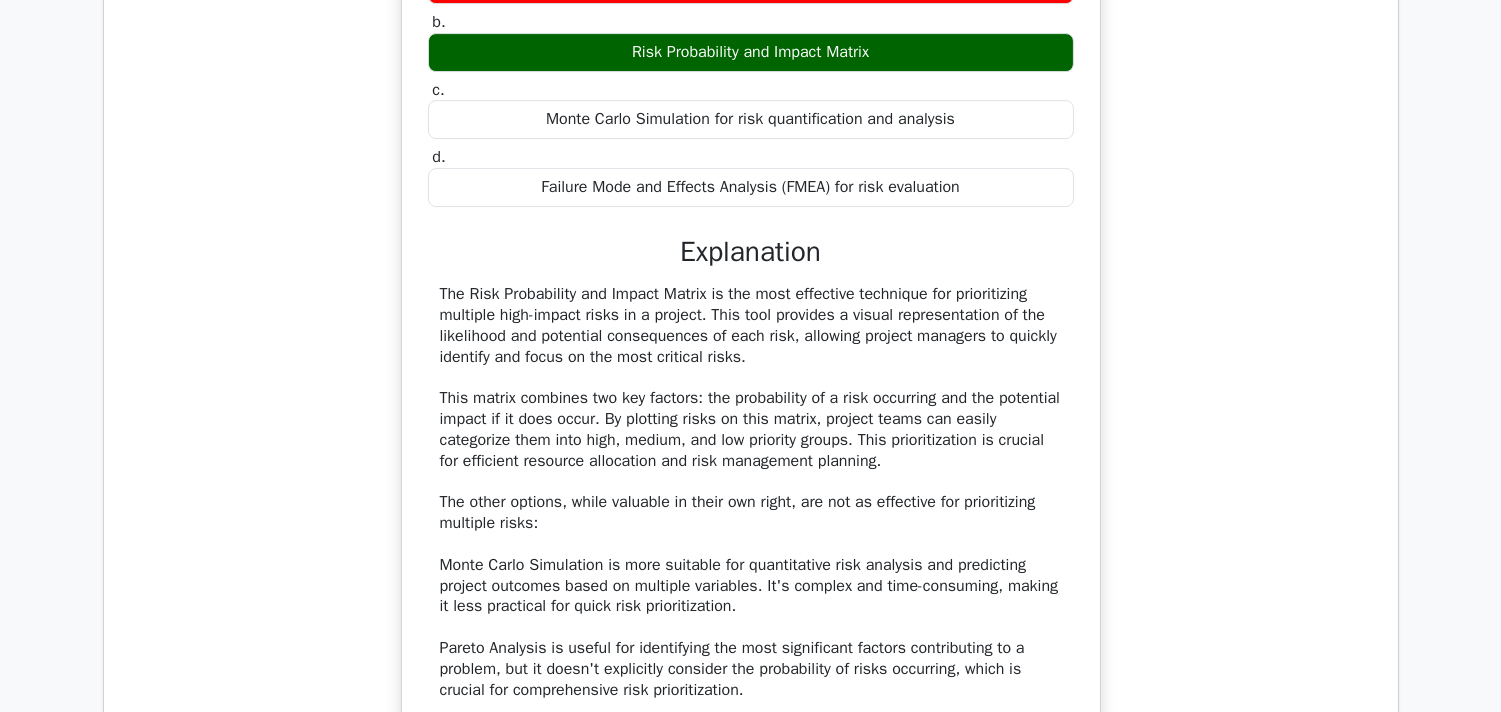 click on "The Risk Probability and Impact Matrix is the most effective technique for prioritizing multiple high-impact risks in a project. This tool provides a visual representation of the likelihood and potential consequences of each risk, allowing project managers to quickly identify and focus on the most critical risks. This matrix combines two key factors: the probability of a risk occurring and the potential impact if it does occur. By plotting risks on this matrix, project teams can easily categorize them into high, medium, and low priority groups. This prioritization is crucial for efficient resource allocation and risk management planning. The other options, while valuable in their own right, are not as effective for prioritizing multiple risks: Monte Carlo Simulation is more suitable for quantitative risk analysis and predicting project outcomes based on multiple variables. It's complex and time-consuming, making it less practical for quick risk prioritization." at bounding box center (751, 544) 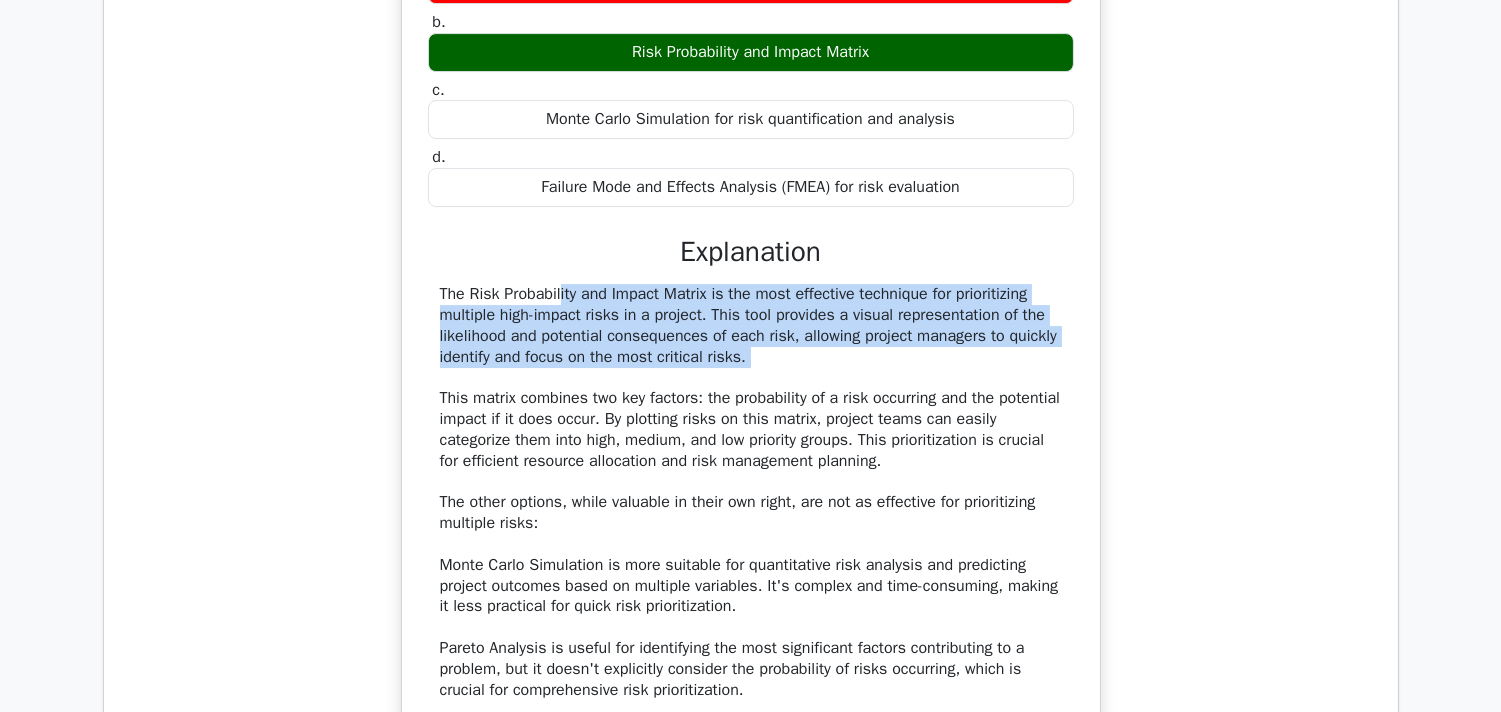 click on "The Risk Probability and Impact Matrix is the most effective technique for prioritizing multiple high-impact risks in a project. This tool provides a visual representation of the likelihood and potential consequences of each risk, allowing project managers to quickly identify and focus on the most critical risks. This matrix combines two key factors: the probability of a risk occurring and the potential impact if it does occur. By plotting risks on this matrix, project teams can easily categorize them into high, medium, and low priority groups. This prioritization is crucial for efficient resource allocation and risk management planning. The other options, while valuable in their own right, are not as effective for prioritizing multiple risks: Monte Carlo Simulation is more suitable for quantitative risk analysis and predicting project outcomes based on multiple variables. It's complex and time-consuming, making it less practical for quick risk prioritization." at bounding box center (751, 544) 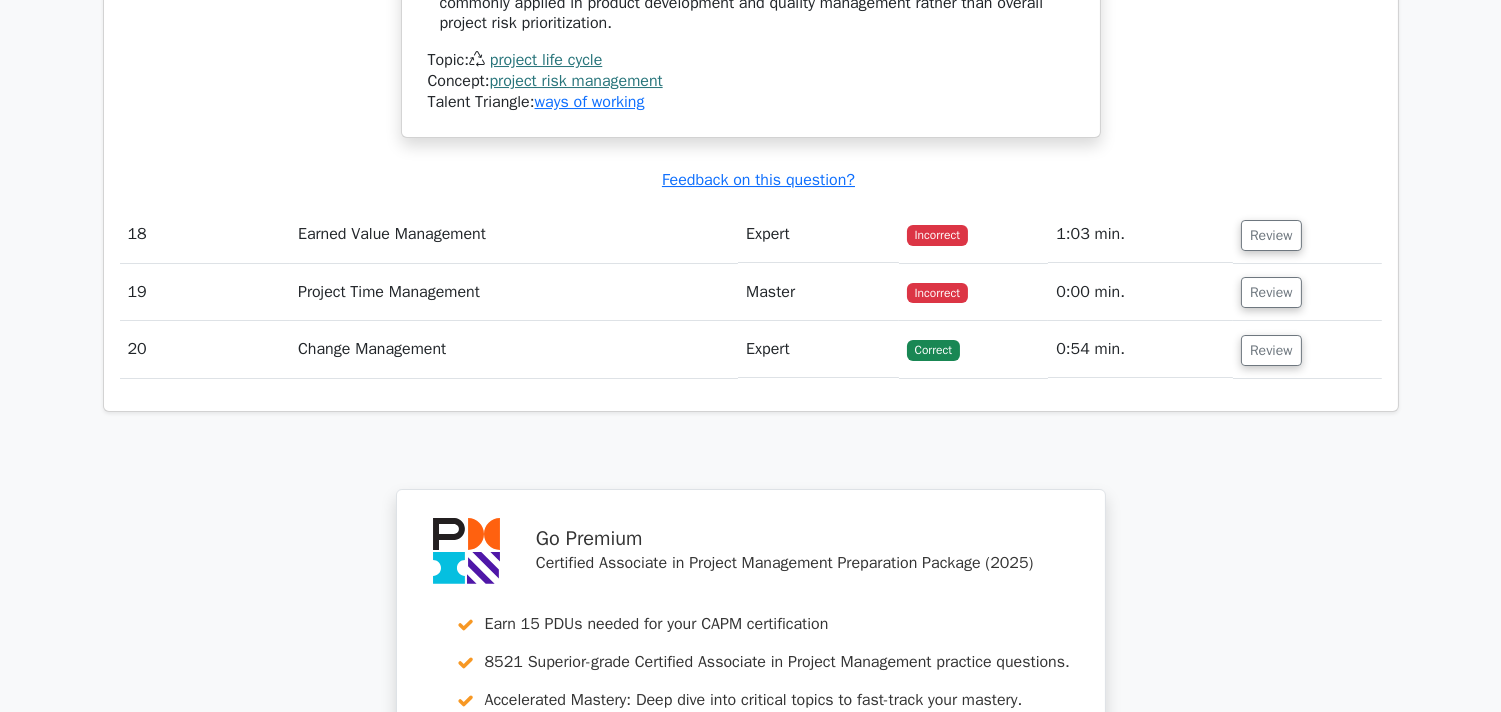 scroll, scrollTop: 12888, scrollLeft: 0, axis: vertical 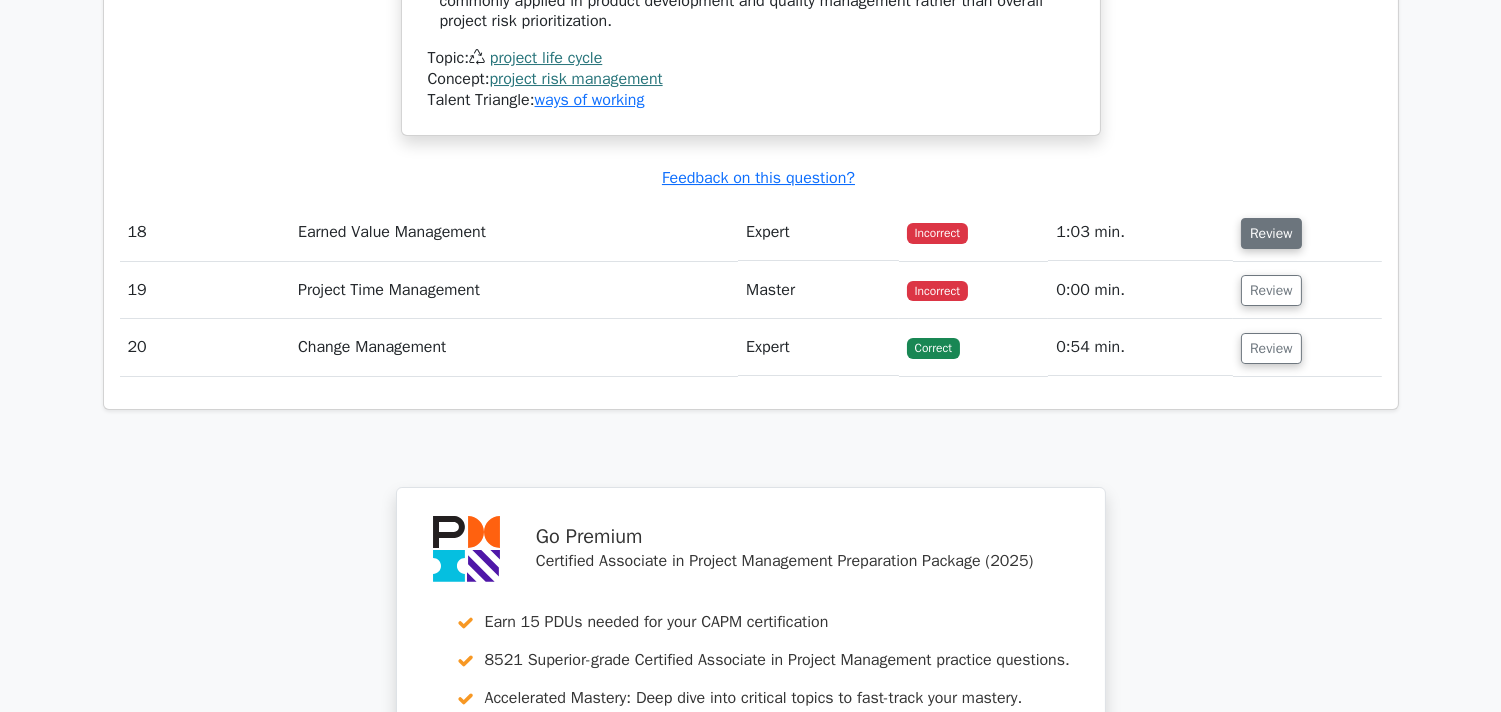 click on "Review" at bounding box center [1271, 233] 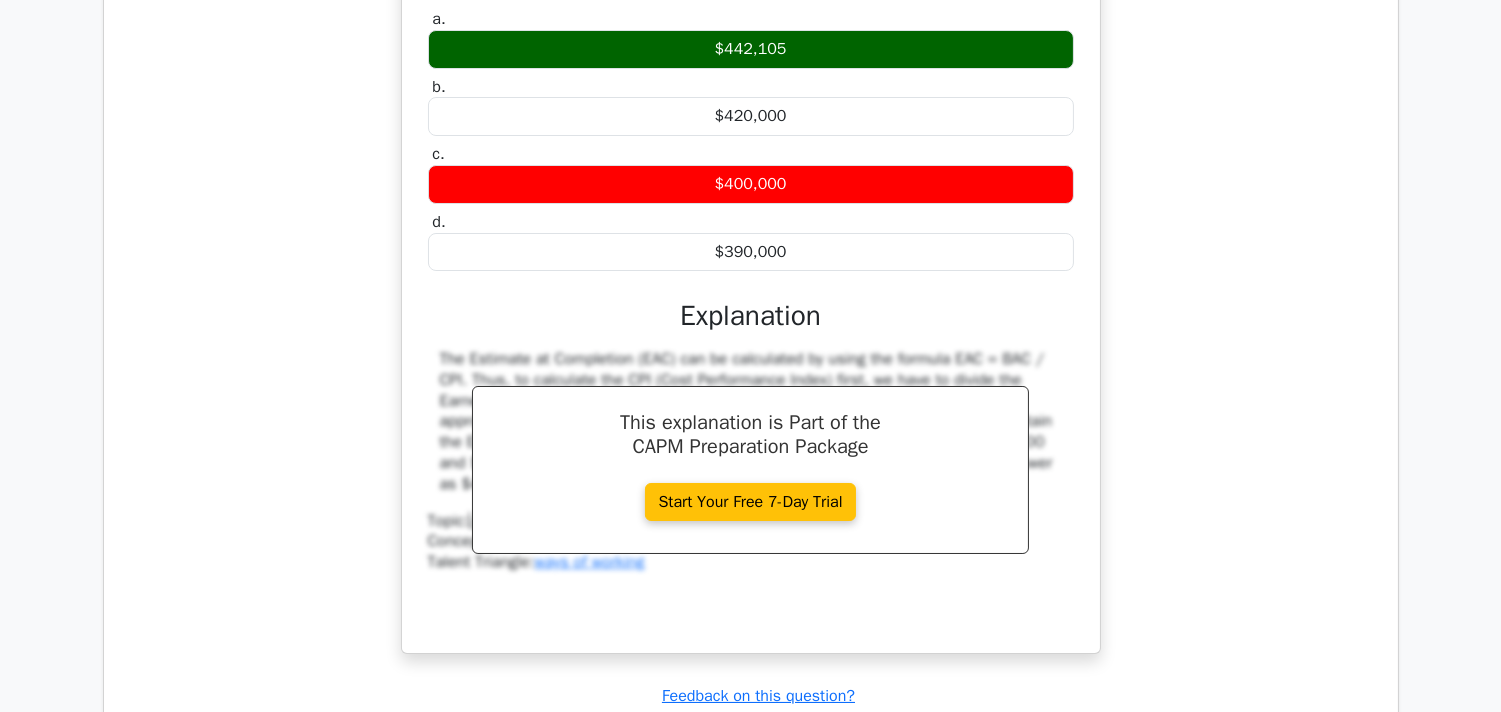 scroll, scrollTop: 13666, scrollLeft: 0, axis: vertical 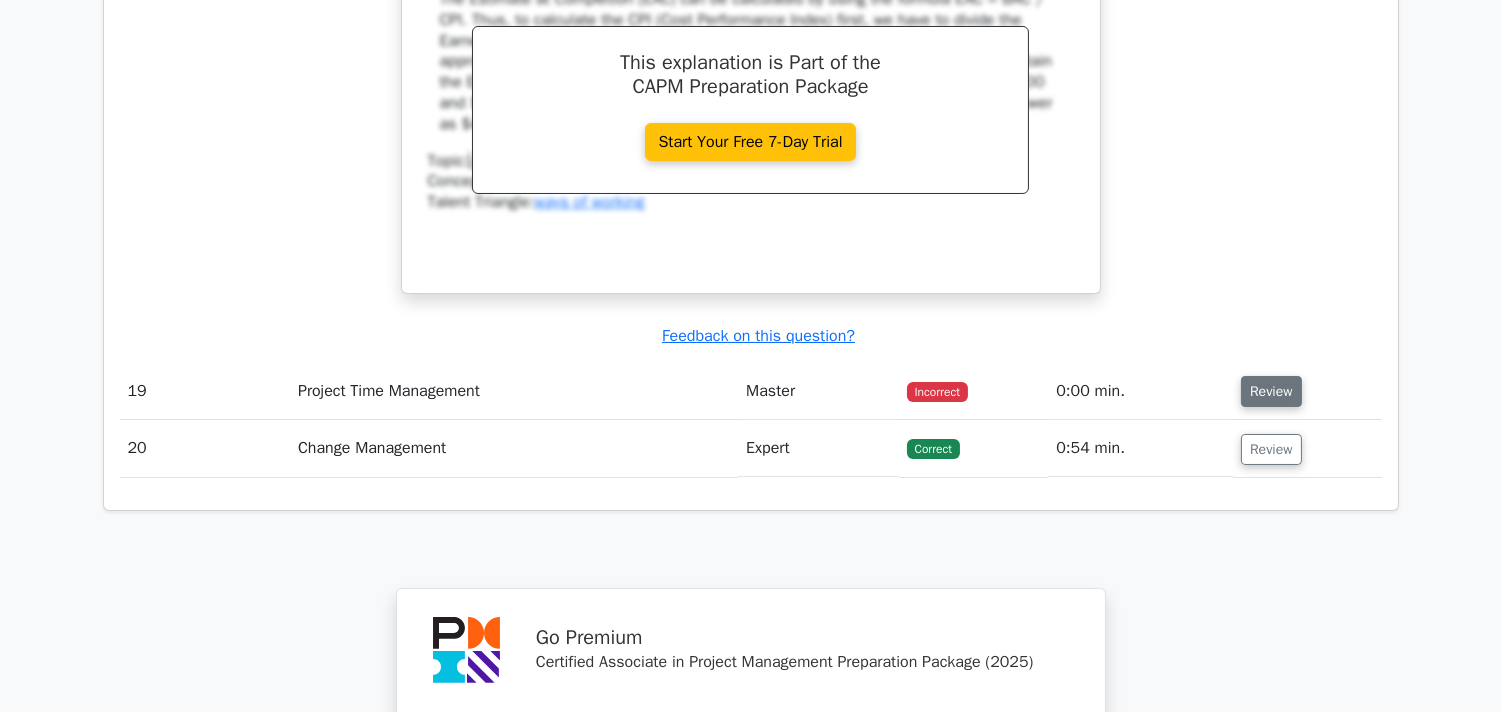 click on "Review" at bounding box center (1271, 391) 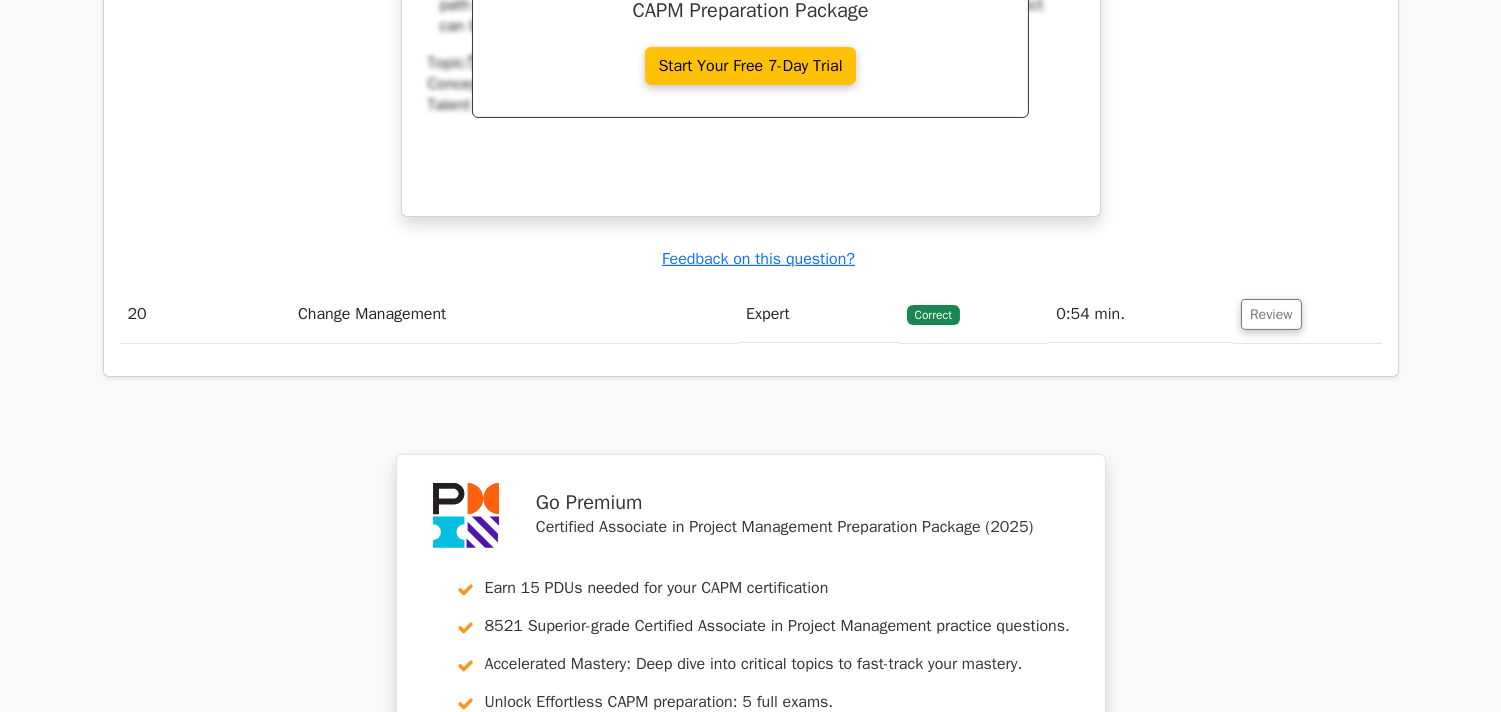 scroll, scrollTop: 14777, scrollLeft: 0, axis: vertical 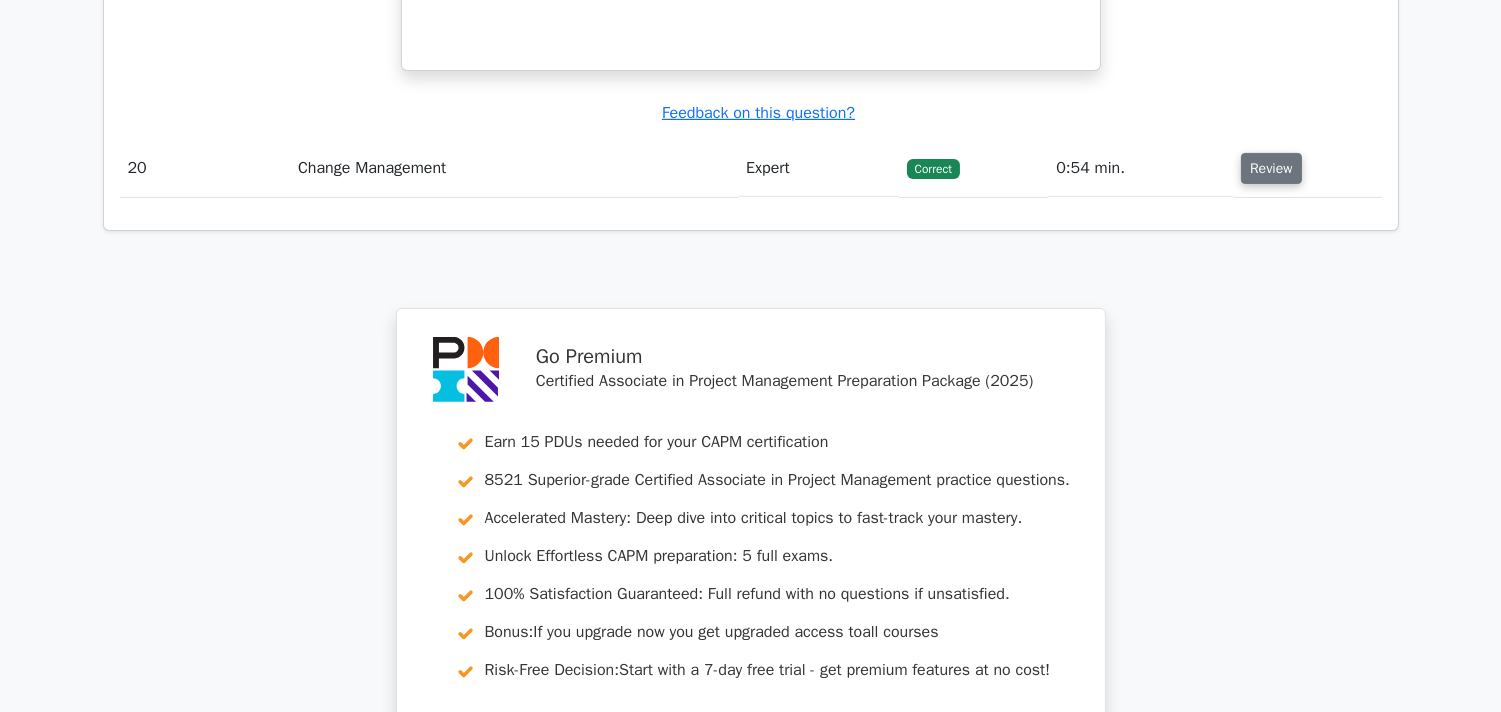 click on "Review" at bounding box center (1271, 168) 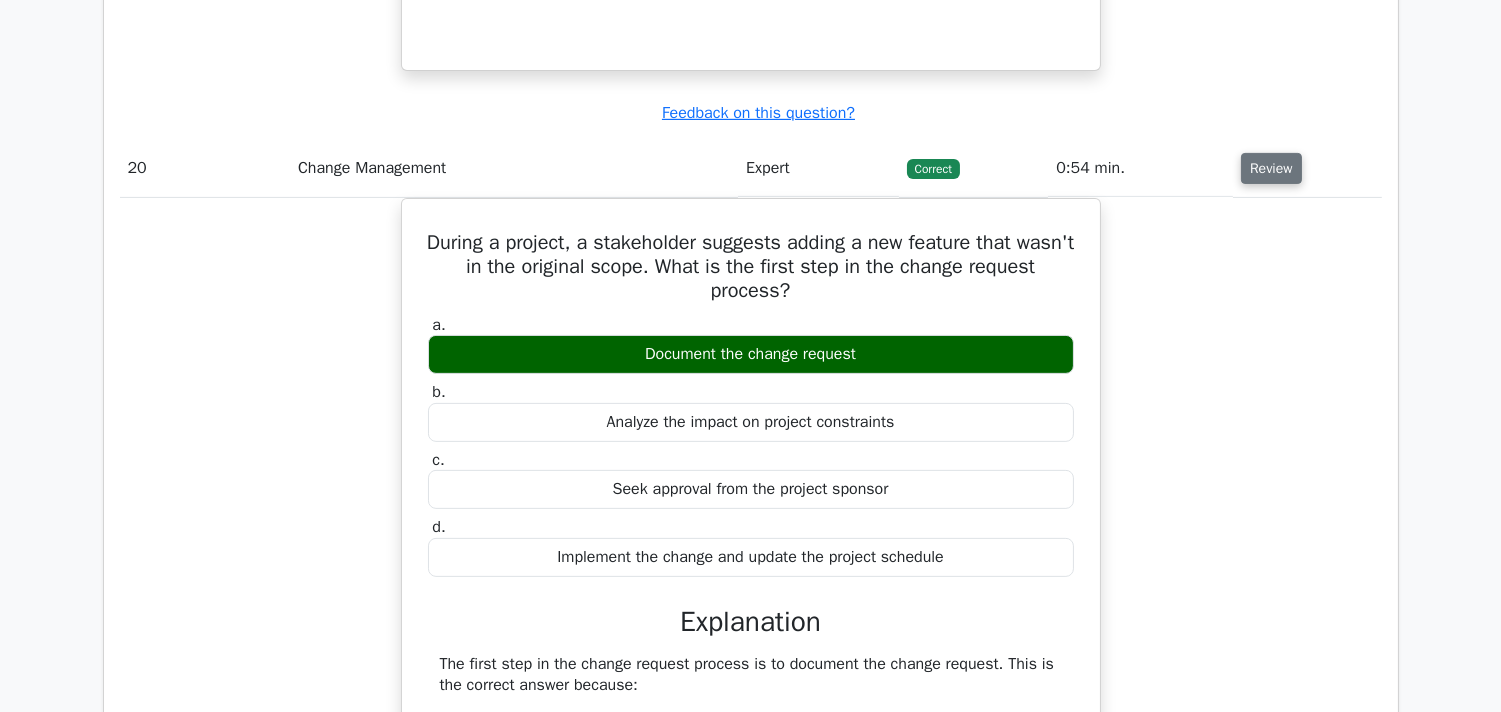 click on "Review" at bounding box center (1271, 168) 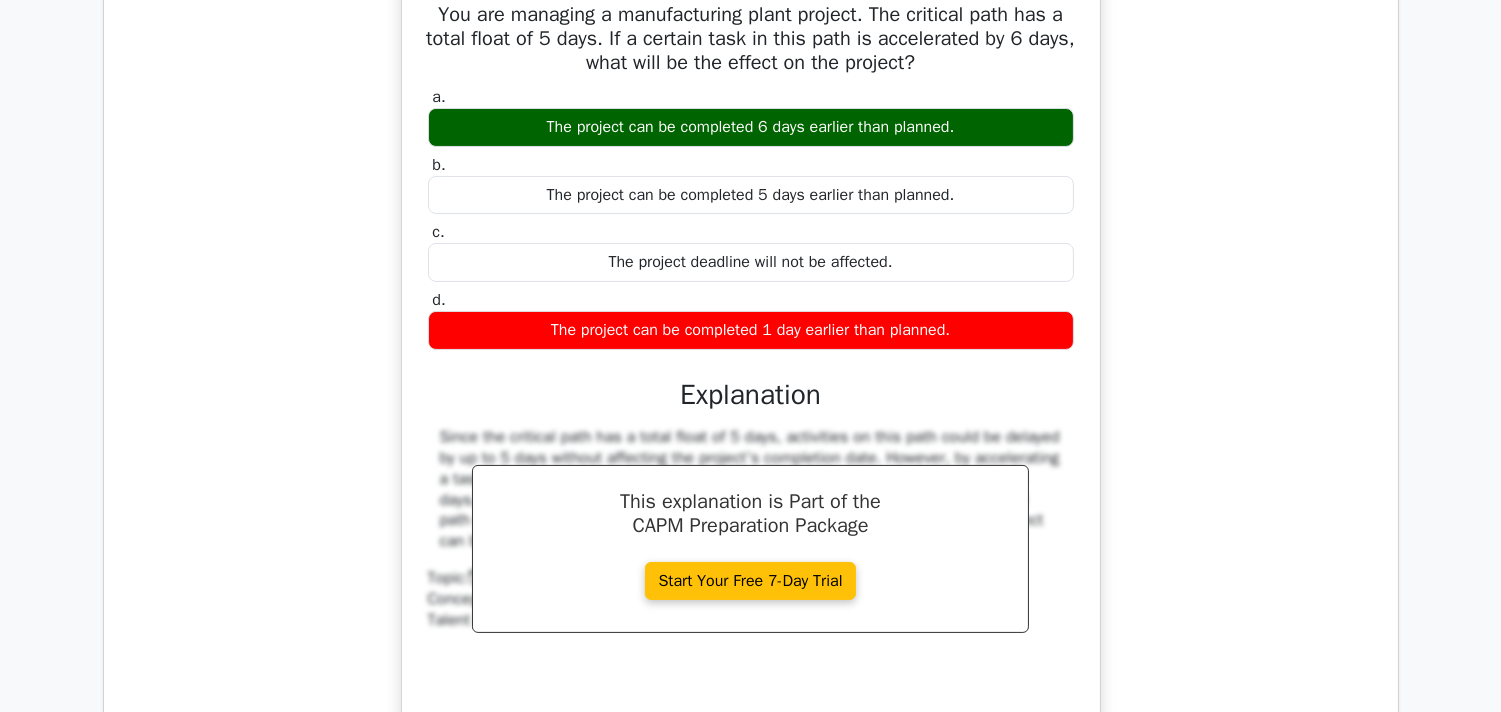 scroll, scrollTop: 13888, scrollLeft: 0, axis: vertical 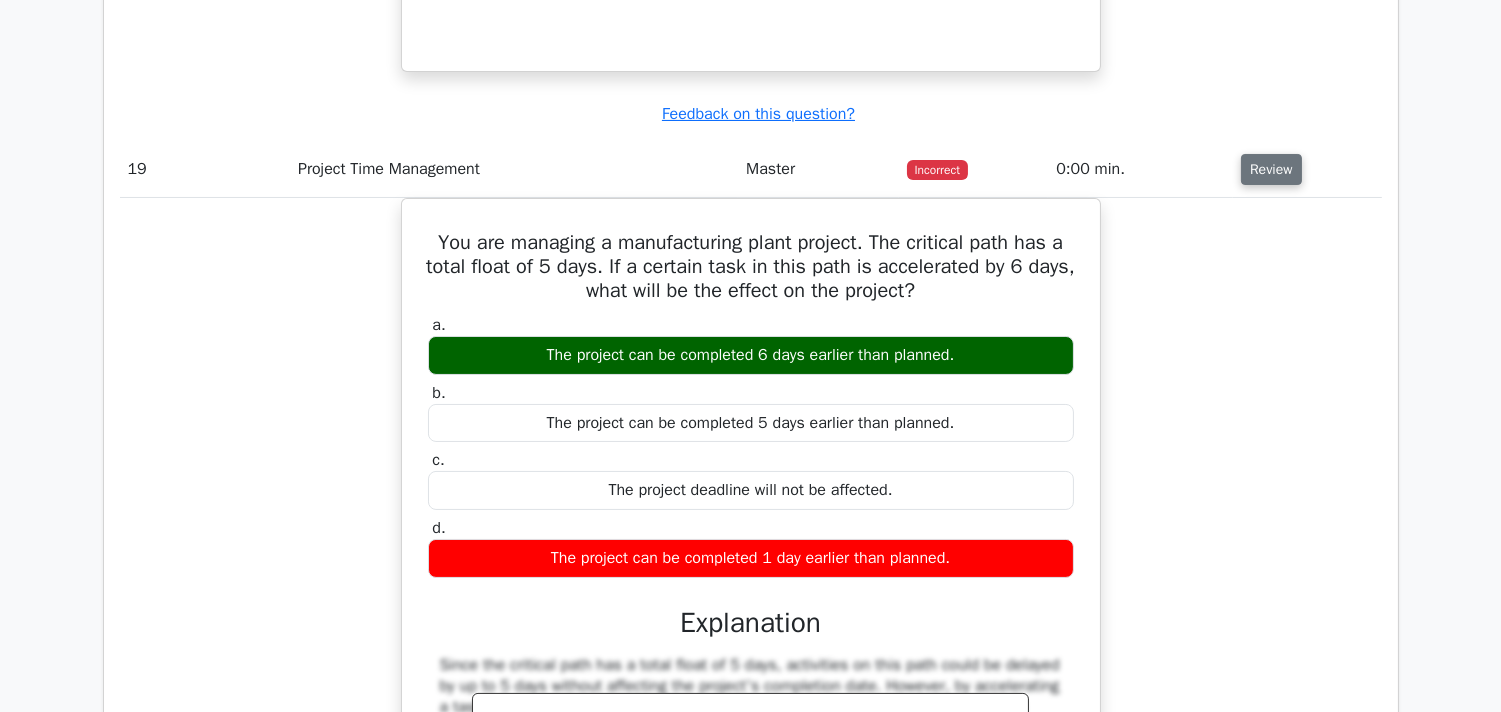 click on "Review" at bounding box center [1271, 169] 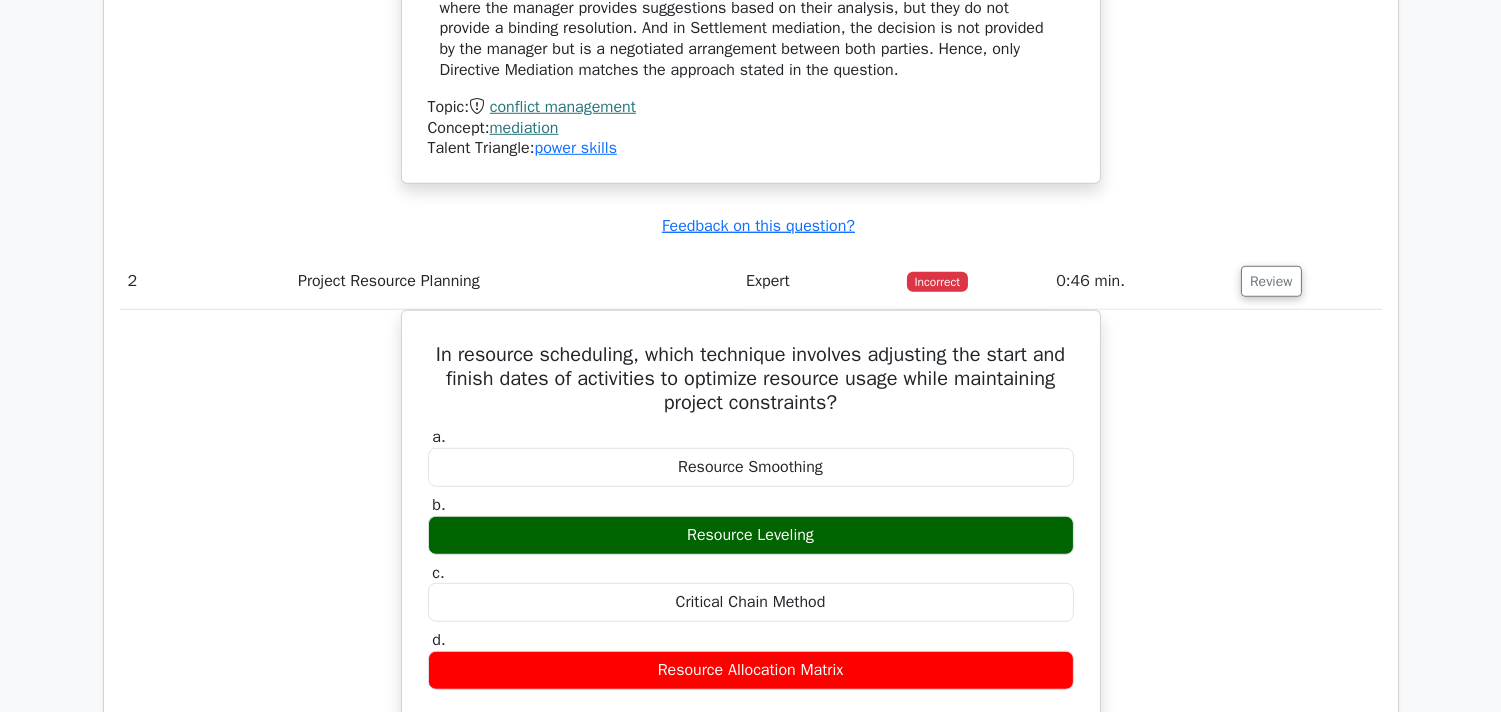 scroll, scrollTop: 1222, scrollLeft: 0, axis: vertical 